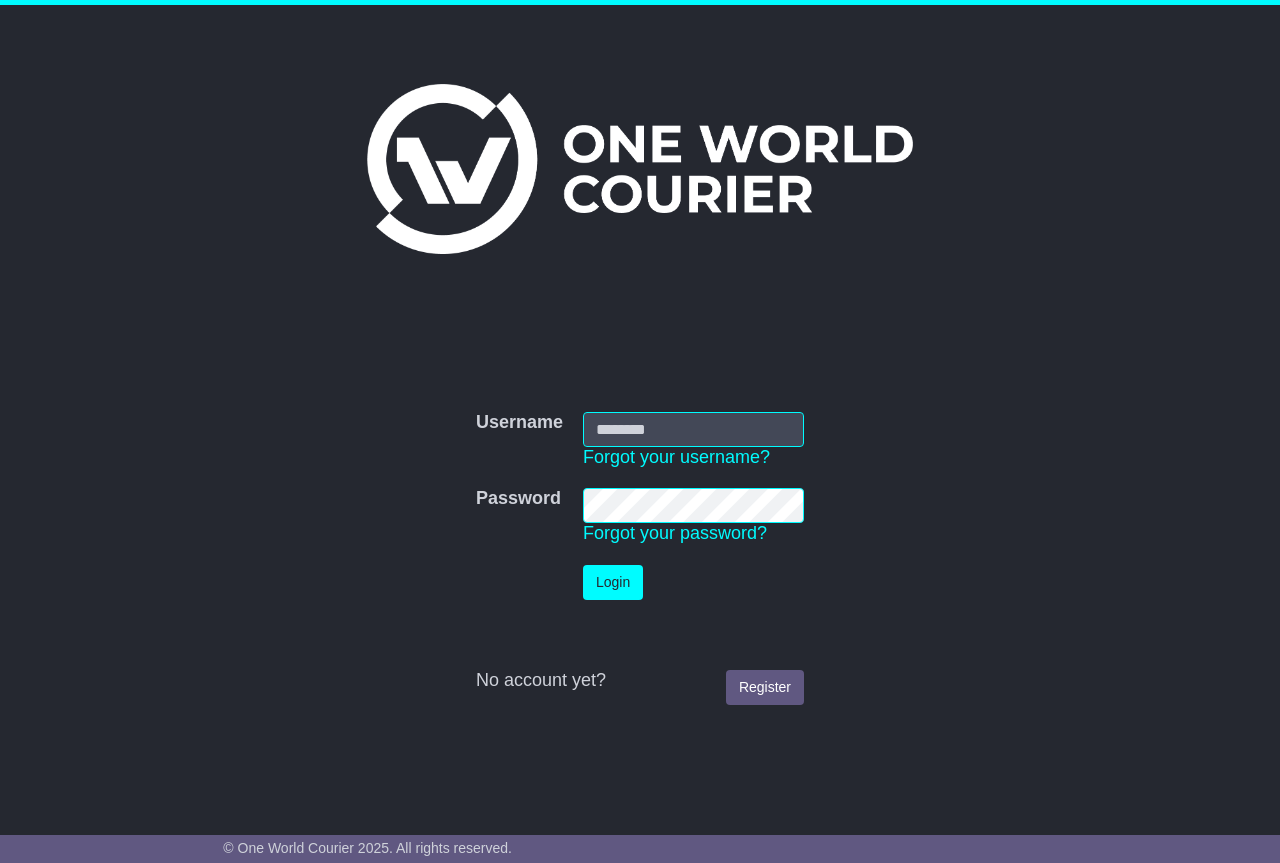 scroll, scrollTop: 0, scrollLeft: 0, axis: both 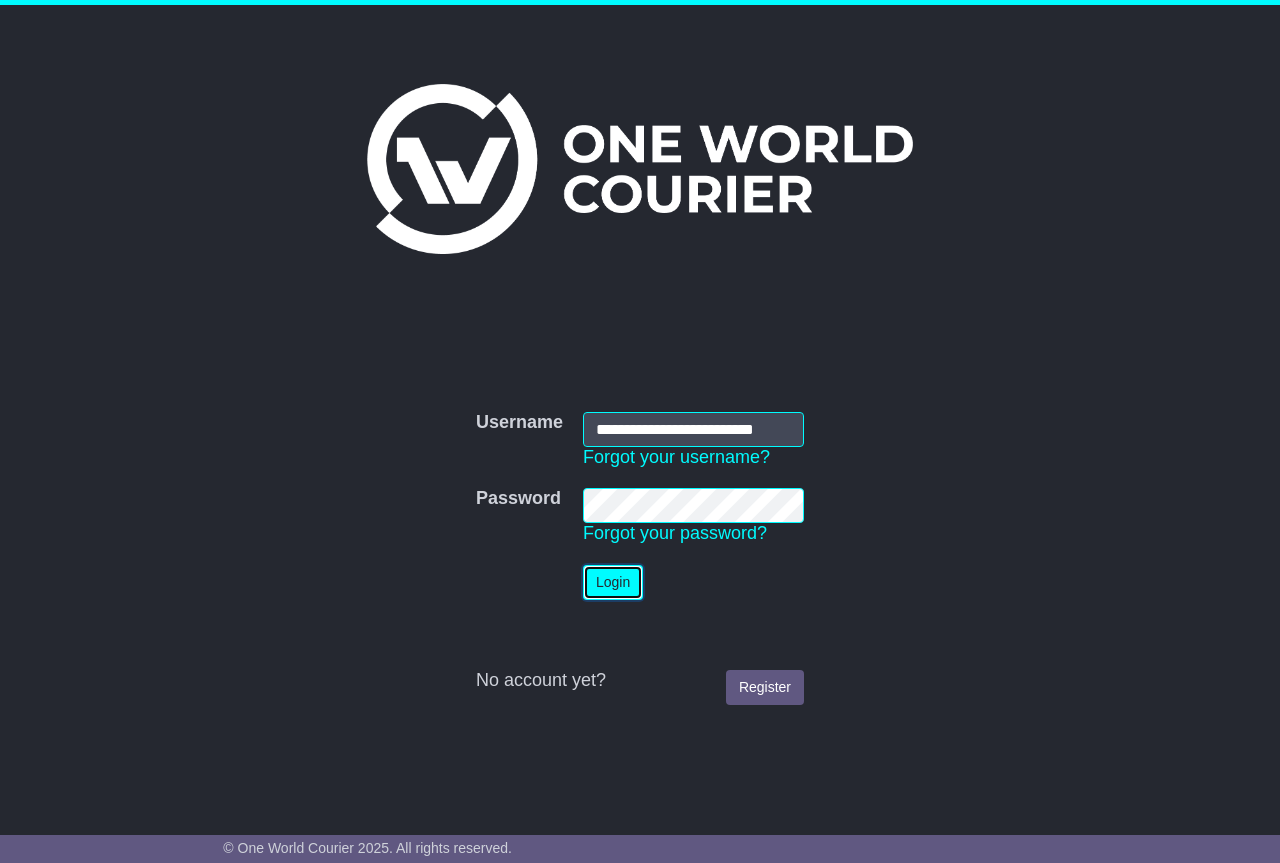 click on "Login" at bounding box center [613, 582] 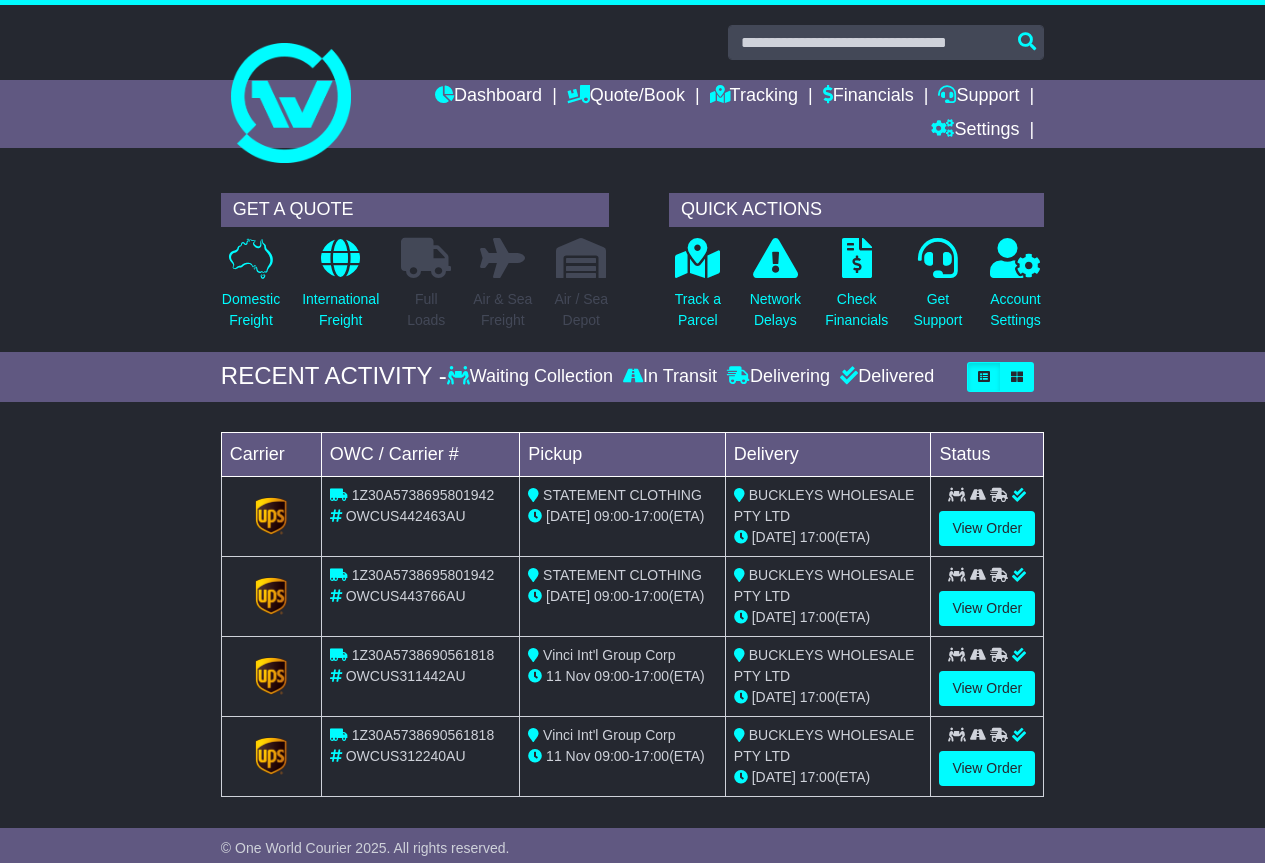 scroll, scrollTop: 0, scrollLeft: 0, axis: both 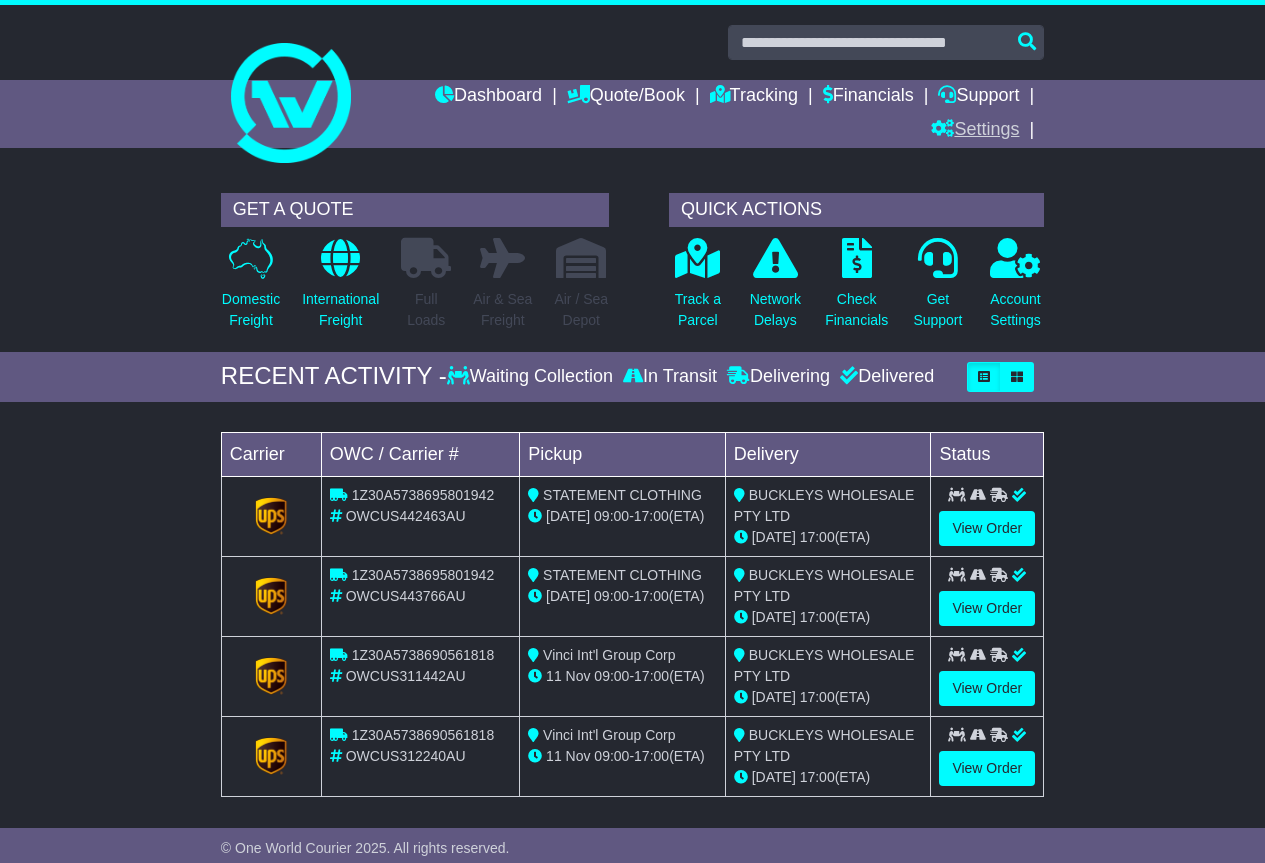 click on "Settings" at bounding box center [975, 131] 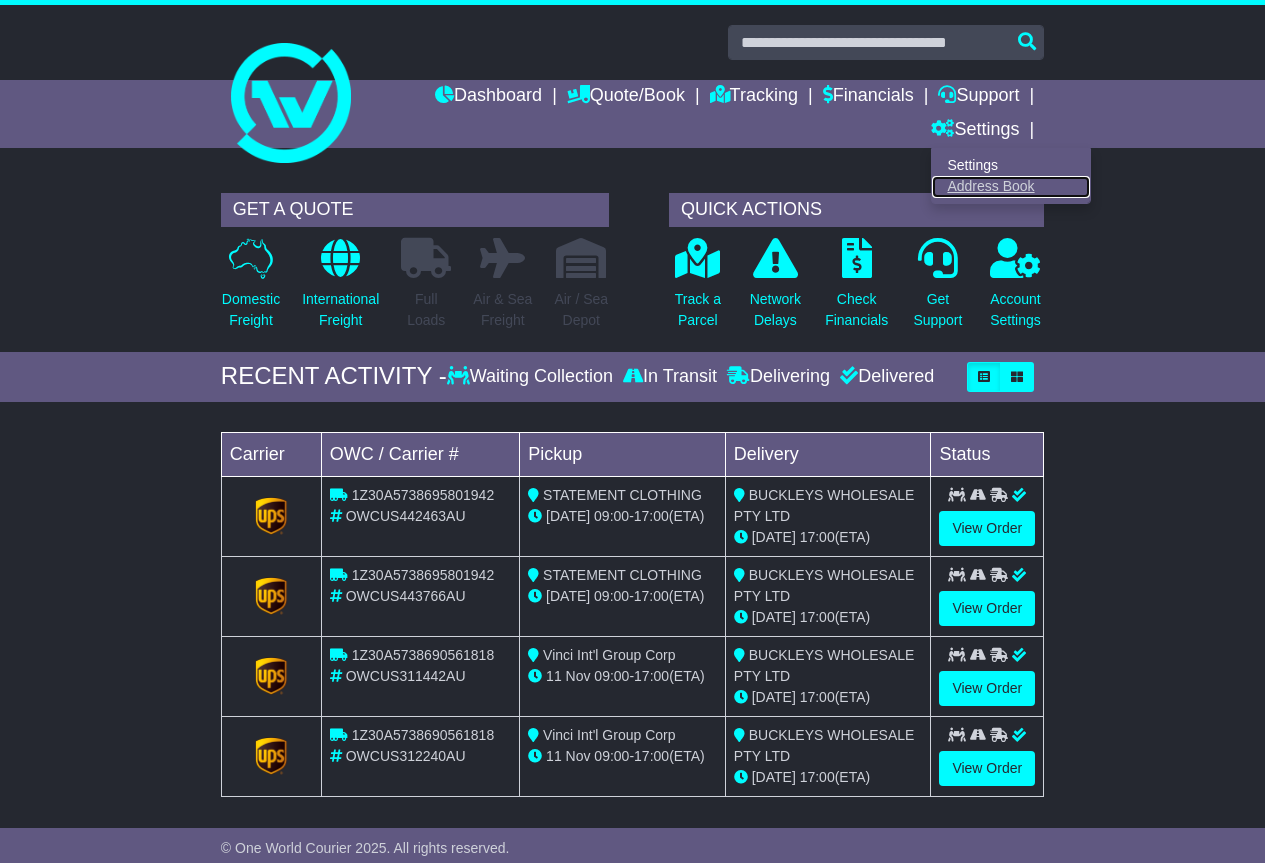 click on "Address Book" at bounding box center [1011, 187] 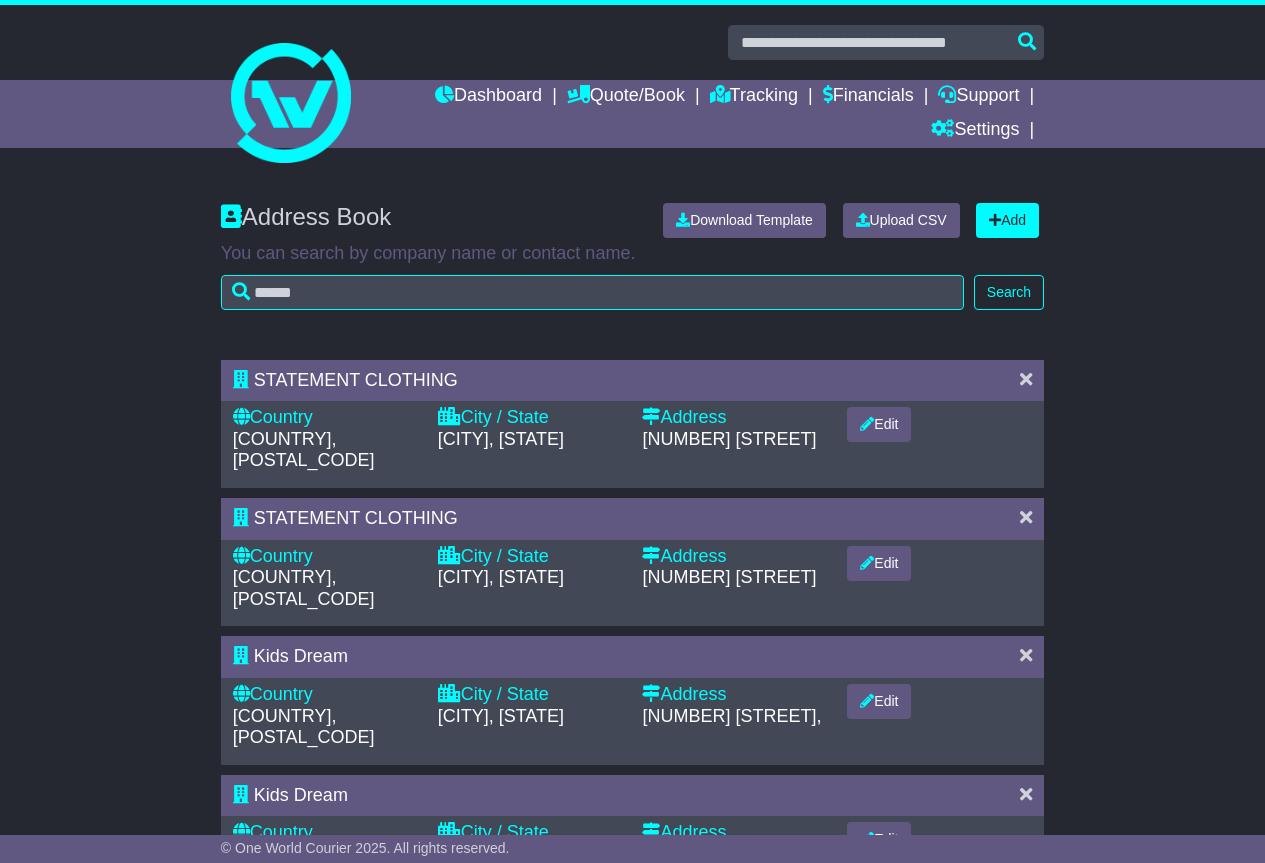 scroll, scrollTop: 0, scrollLeft: 0, axis: both 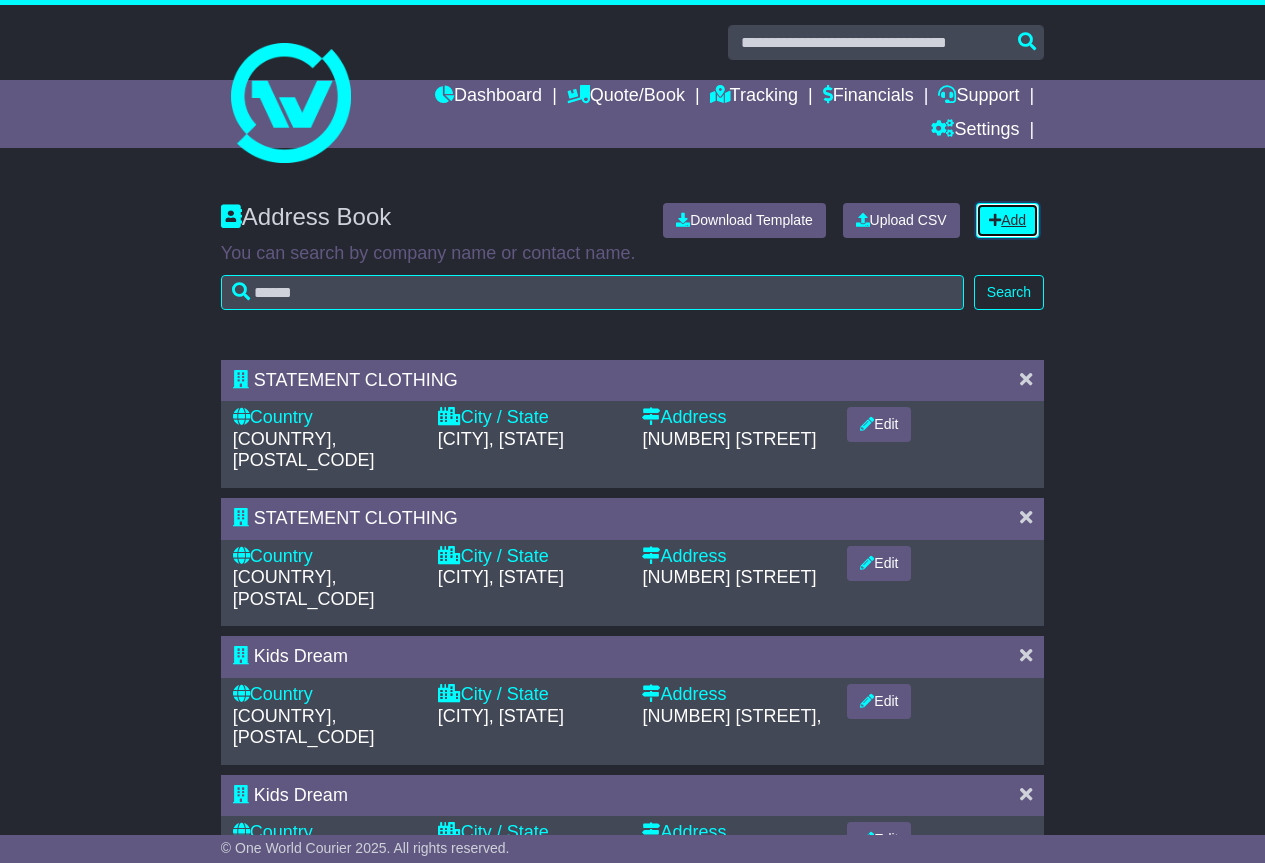 click on "Add" at bounding box center [1007, 220] 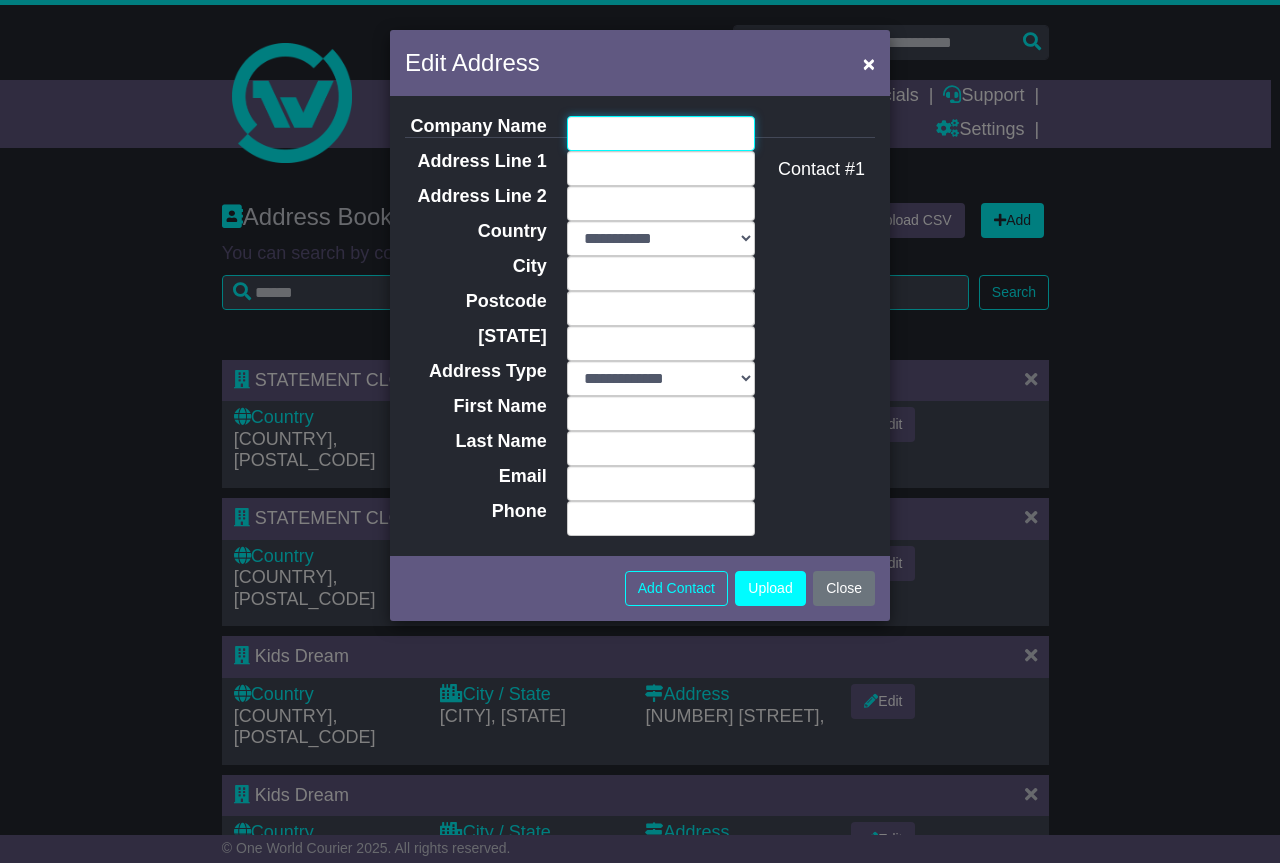 click on "Company Name" at bounding box center (661, 133) 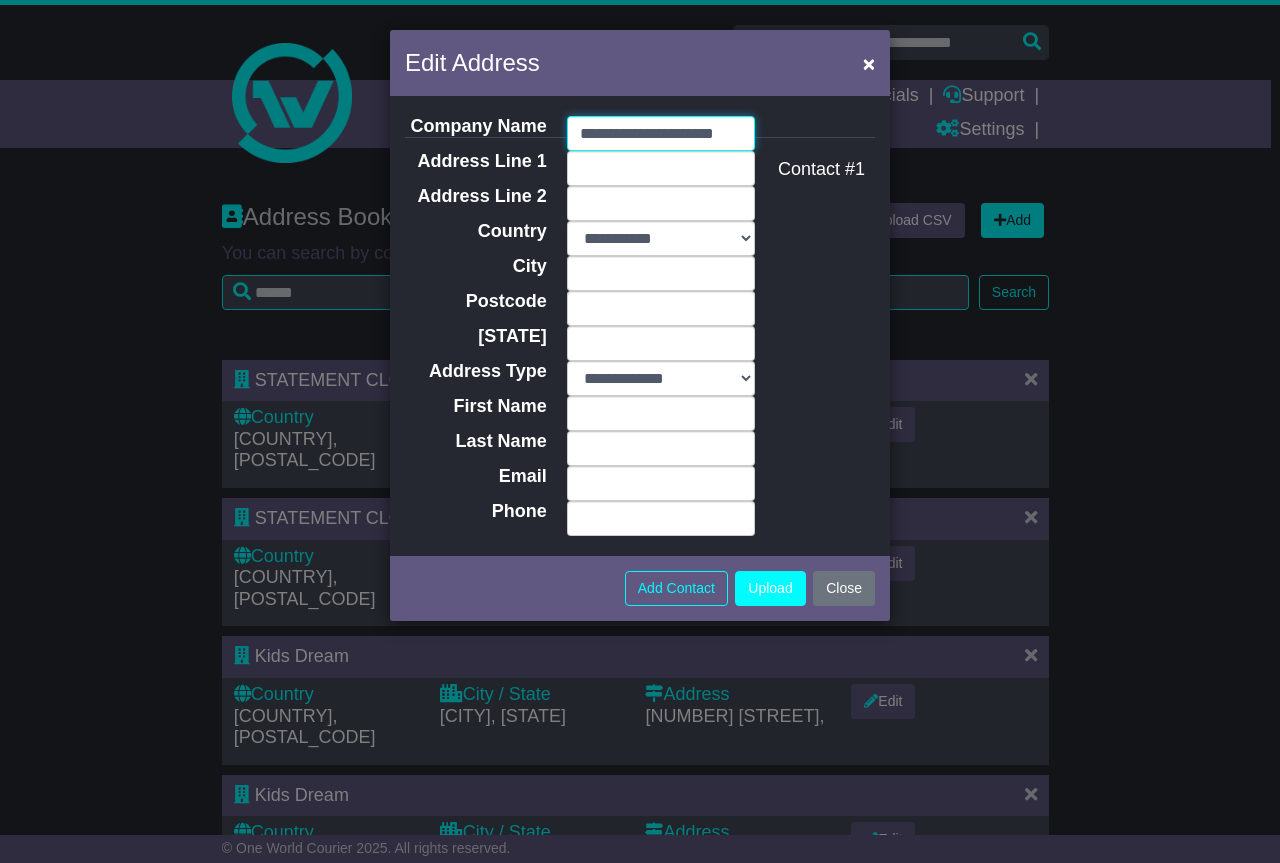 scroll, scrollTop: 0, scrollLeft: 52, axis: horizontal 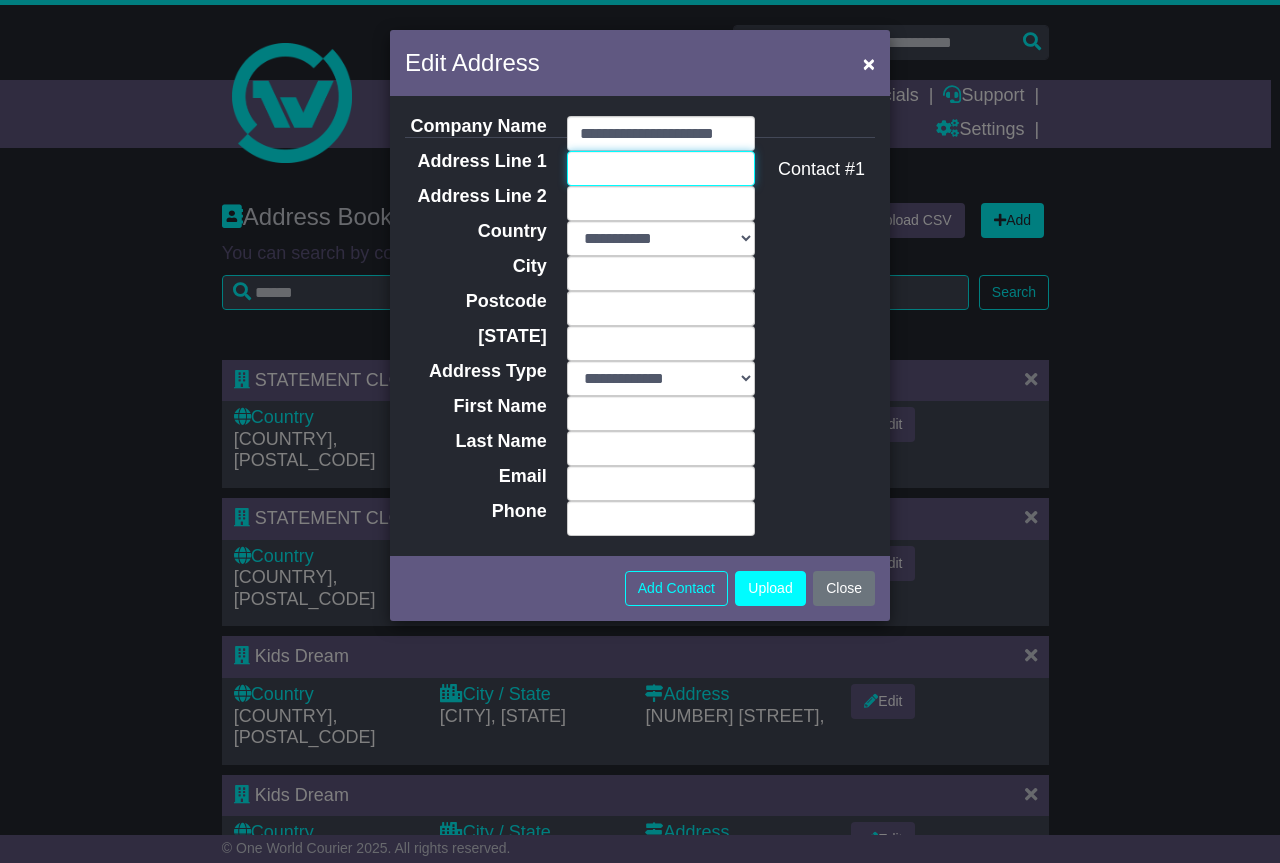 drag, startPoint x: 608, startPoint y: 182, endPoint x: 549, endPoint y: 23, distance: 169.59363 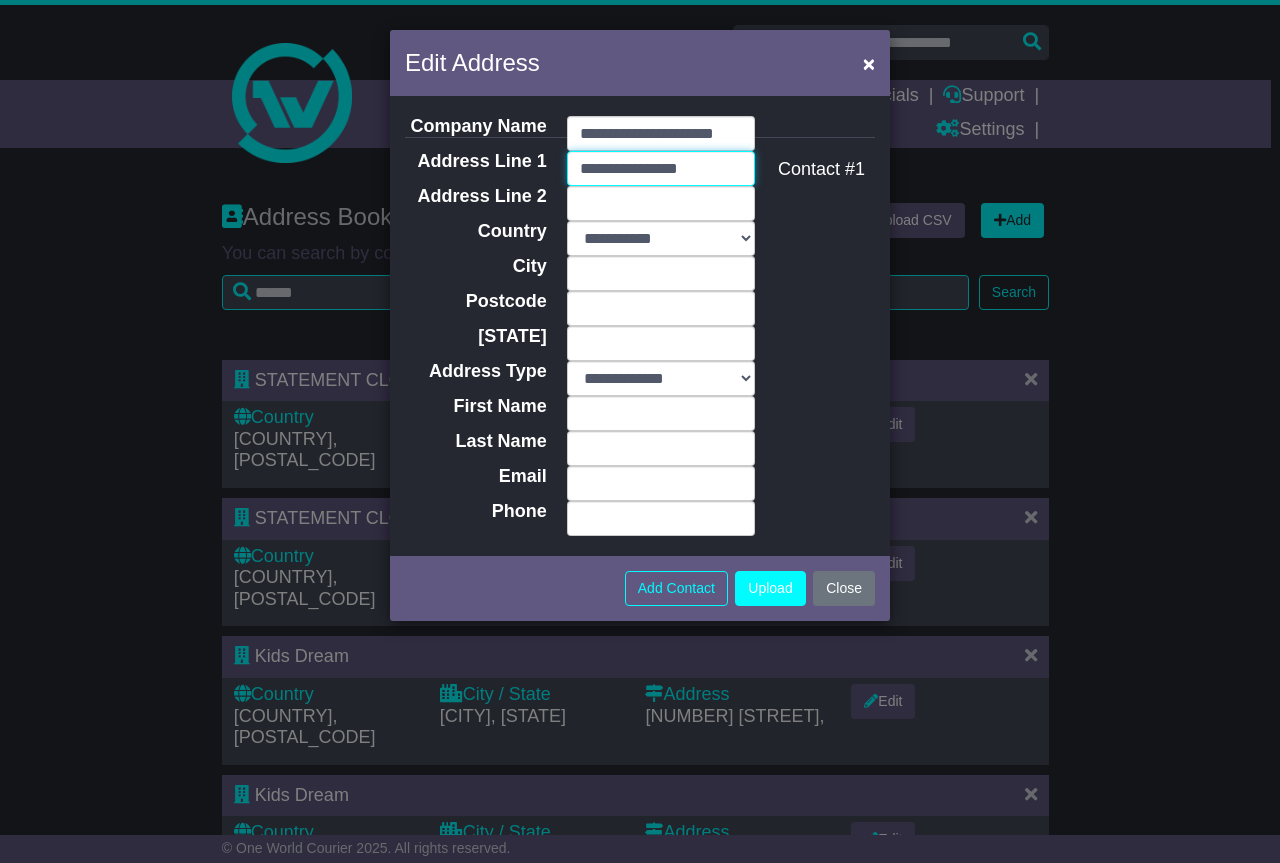 type on "**********" 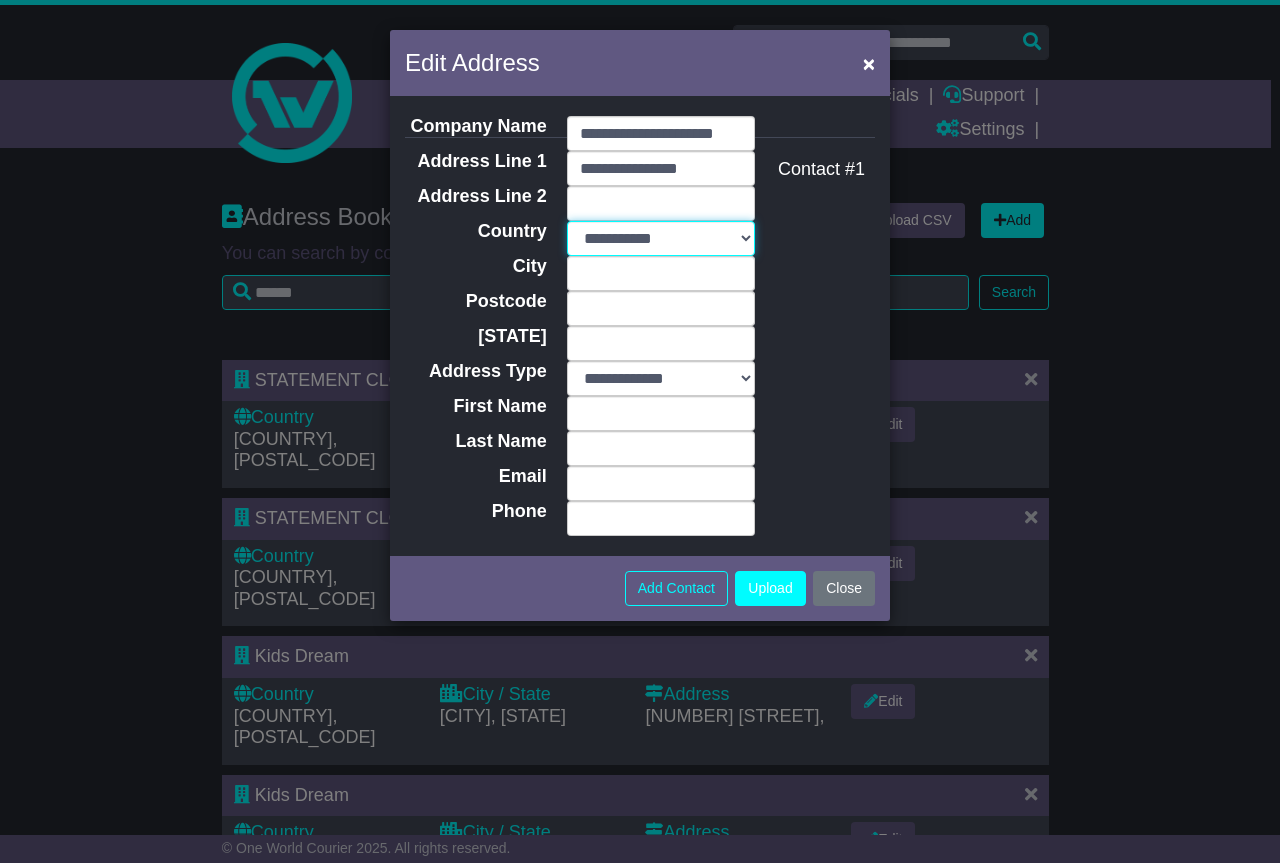 click on "**********" at bounding box center [661, 238] 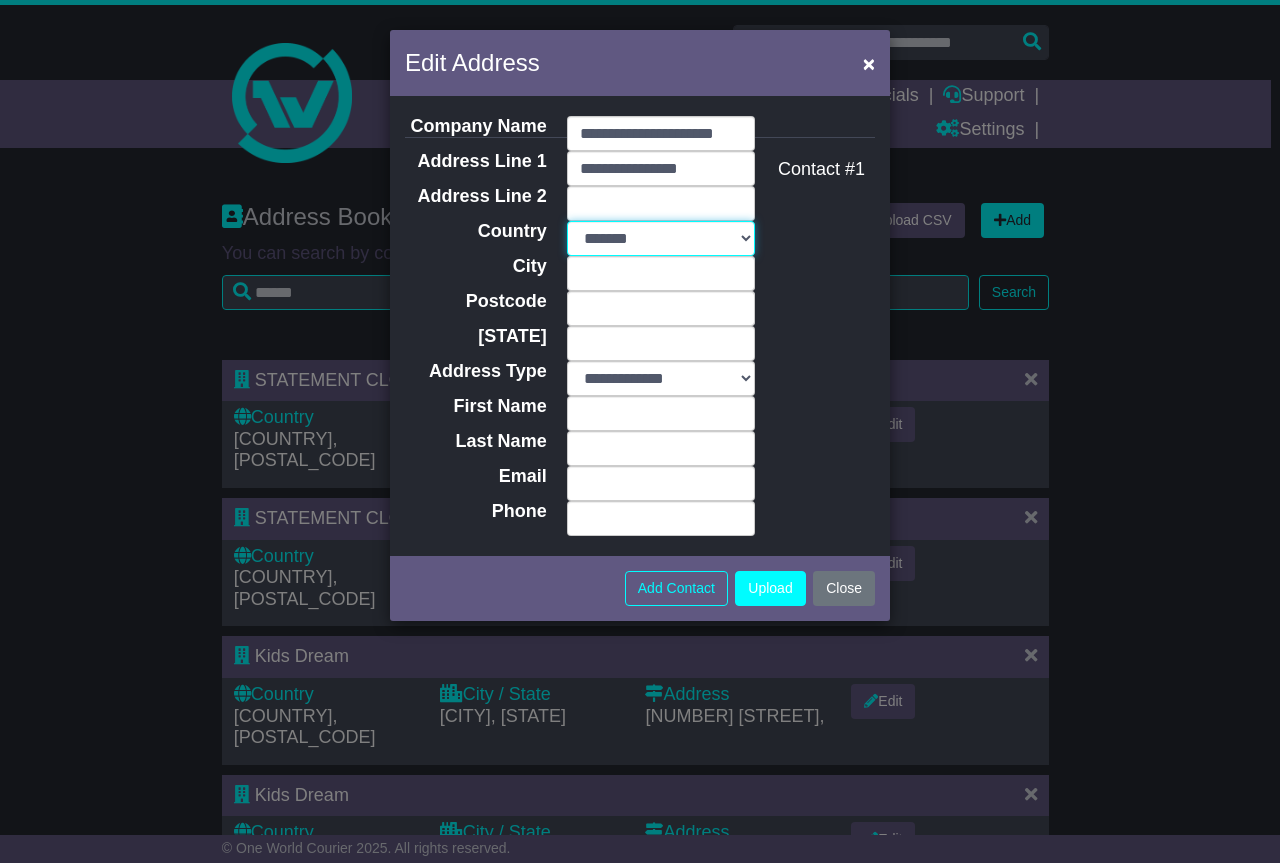 click on "**********" at bounding box center [661, 238] 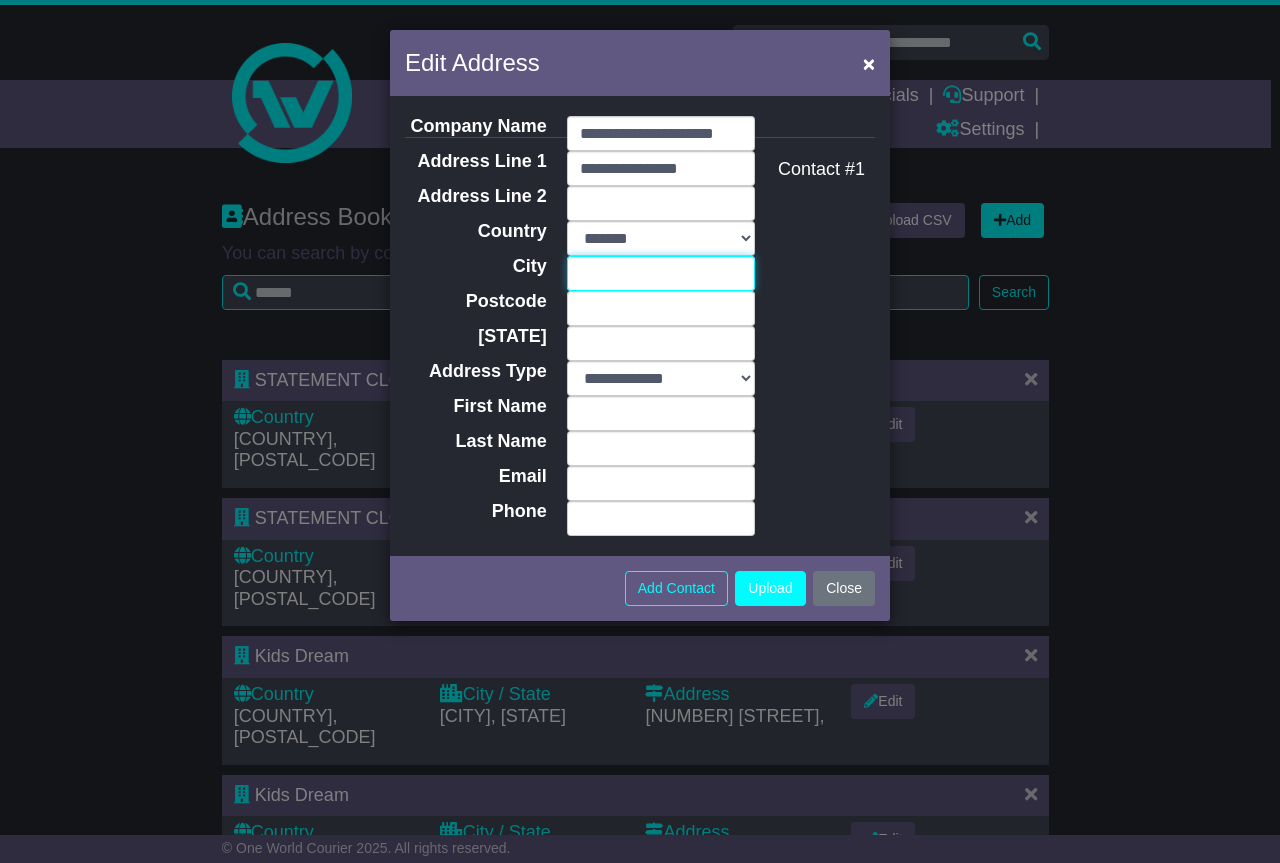 click on "City" at bounding box center [661, 273] 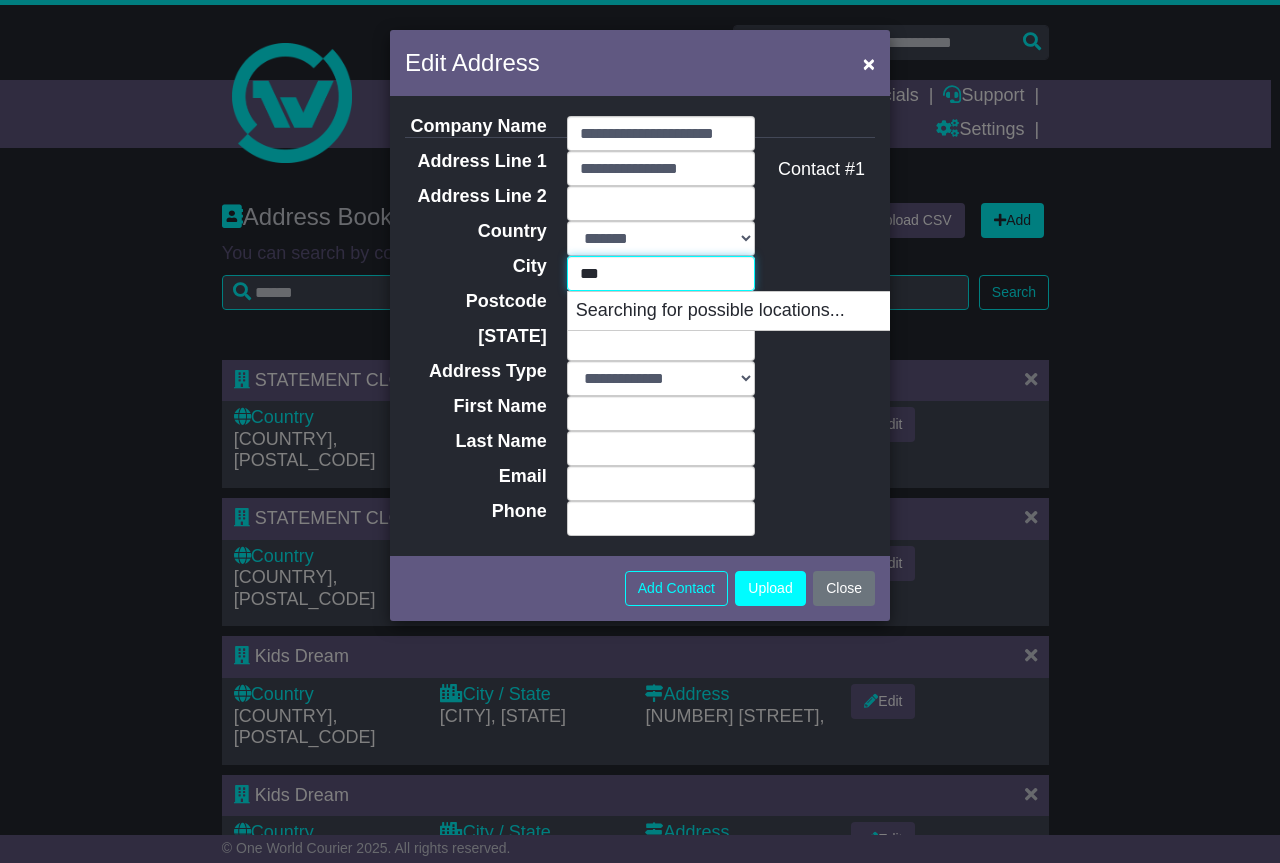 type on "****" 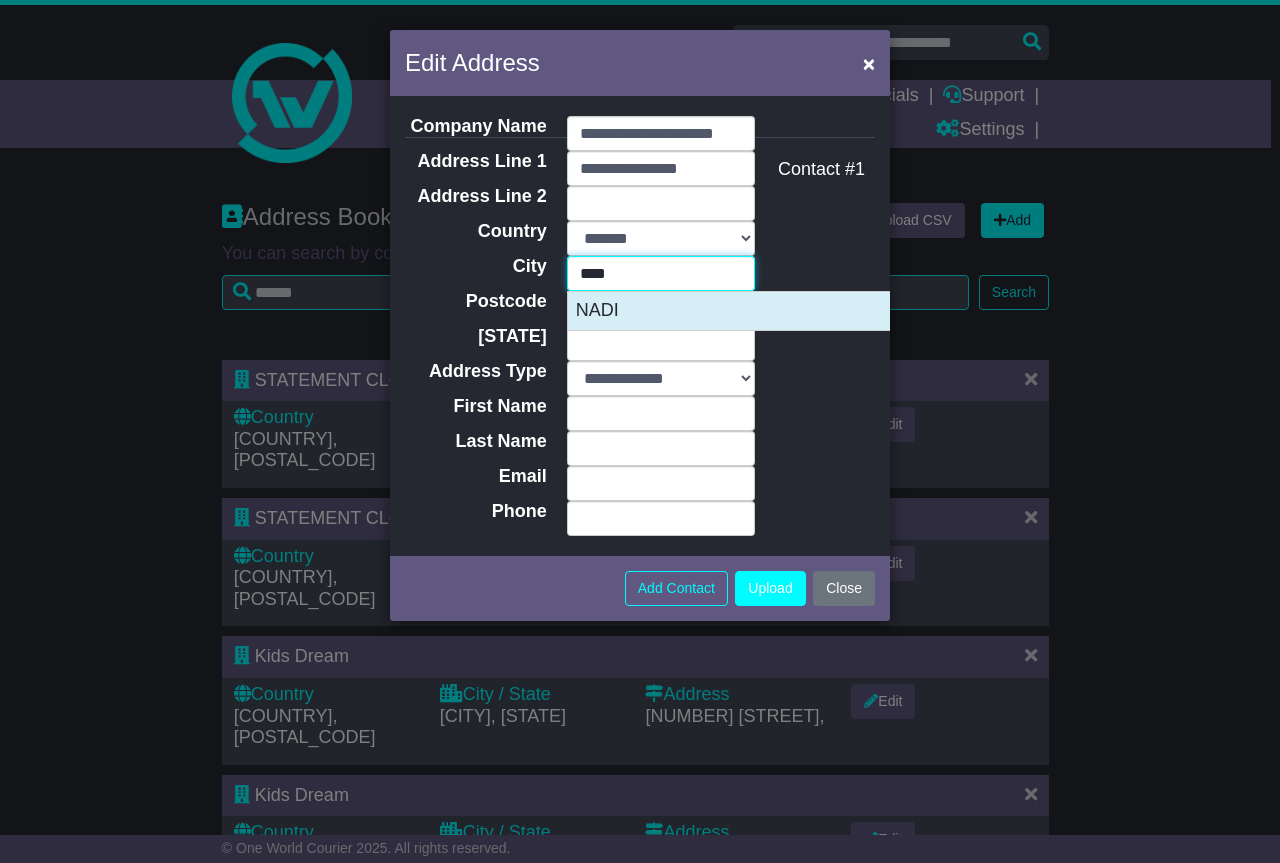 click on "NADI" at bounding box center [767, 311] 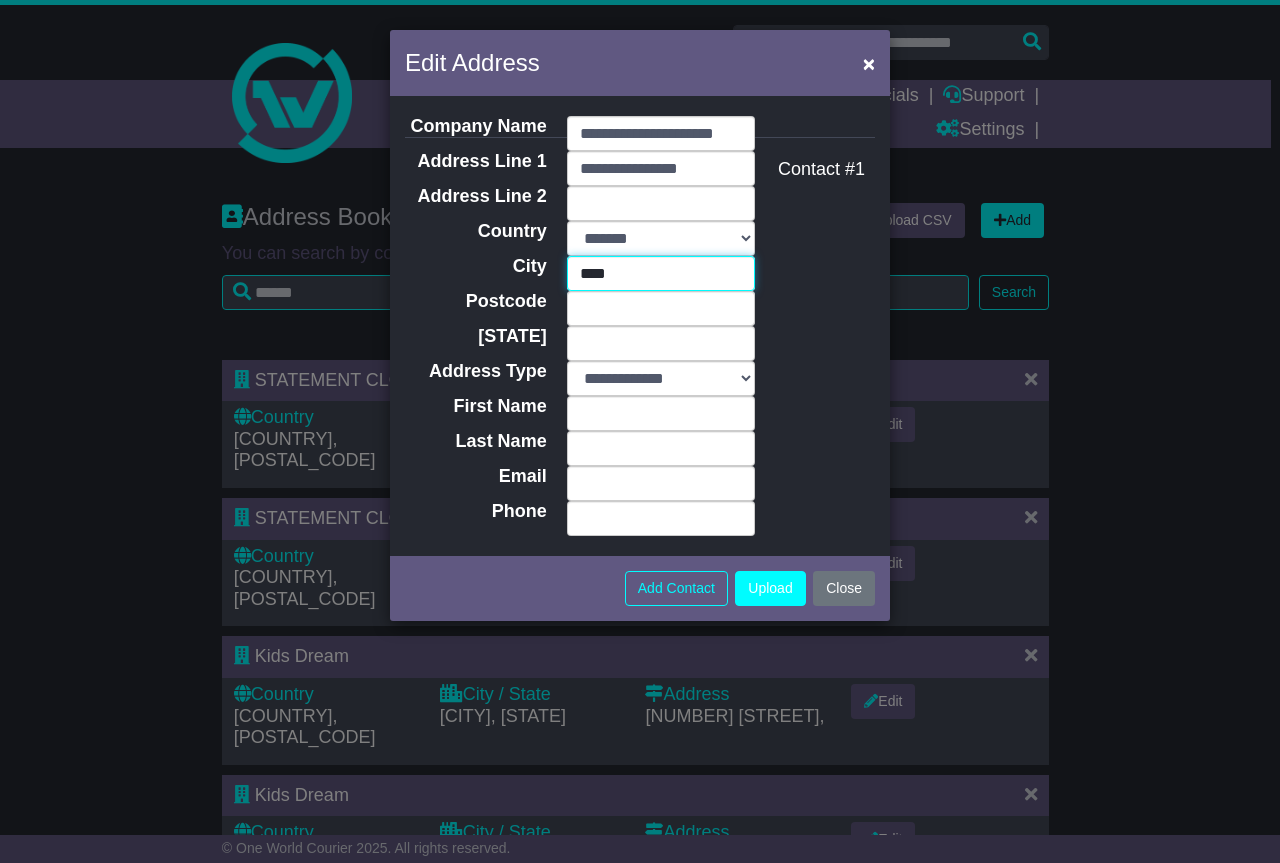 type on "**********" 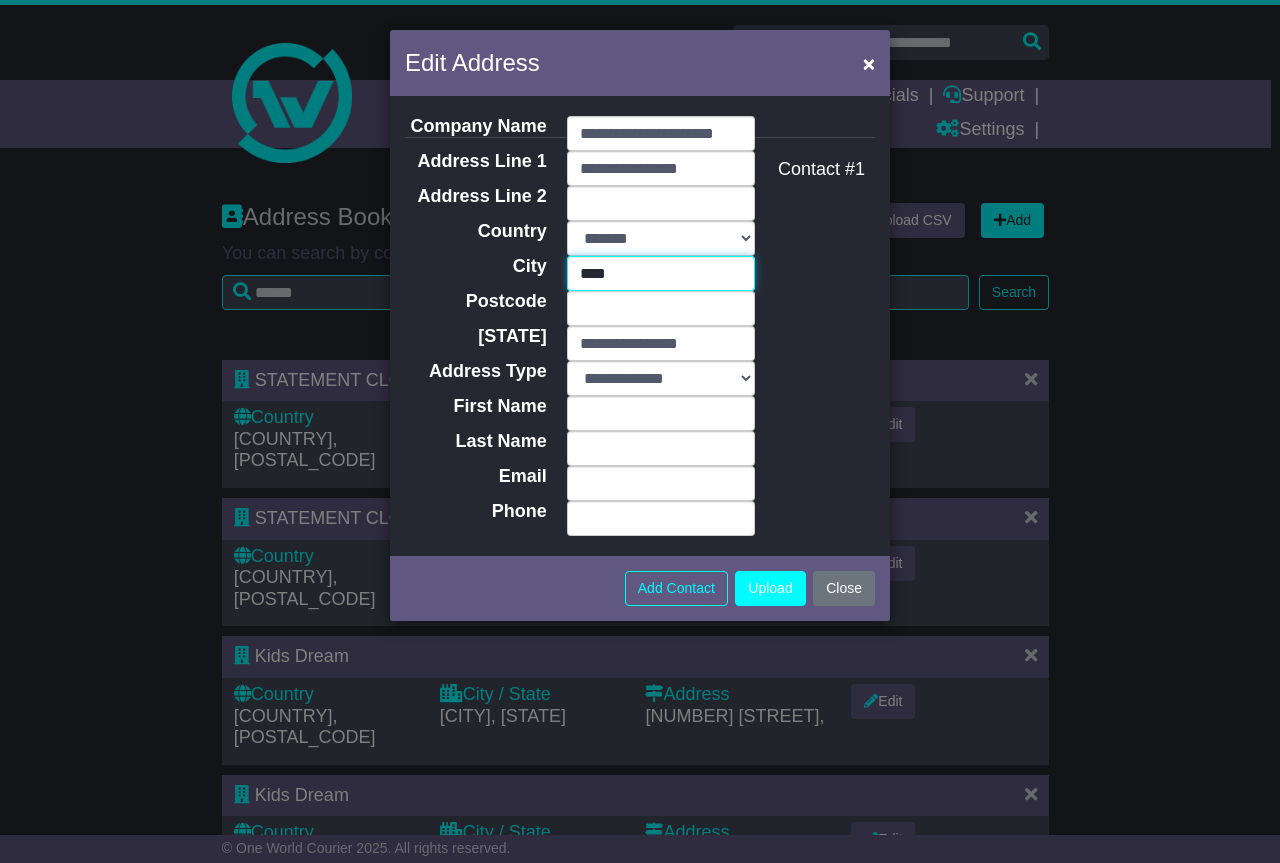 type on "****" 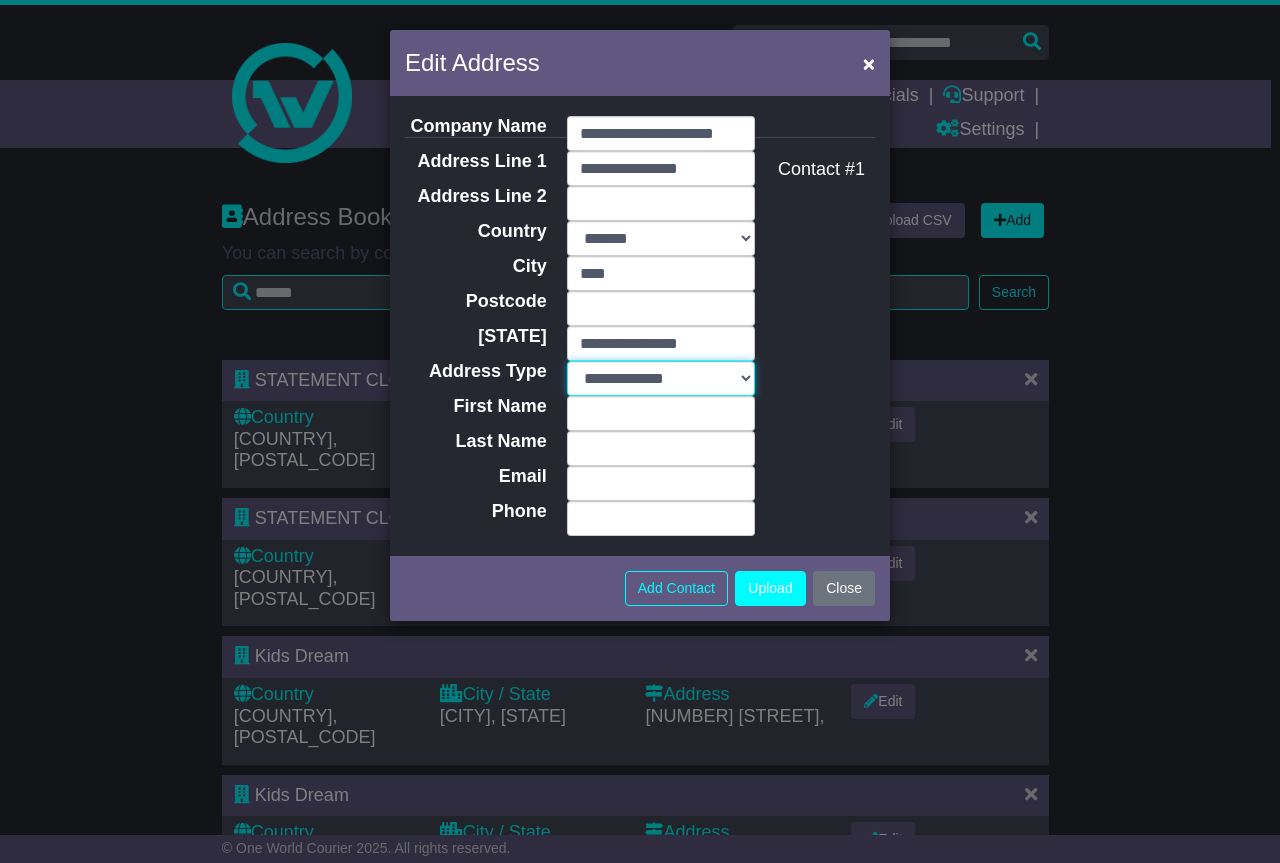click on "**********" at bounding box center (661, 378) 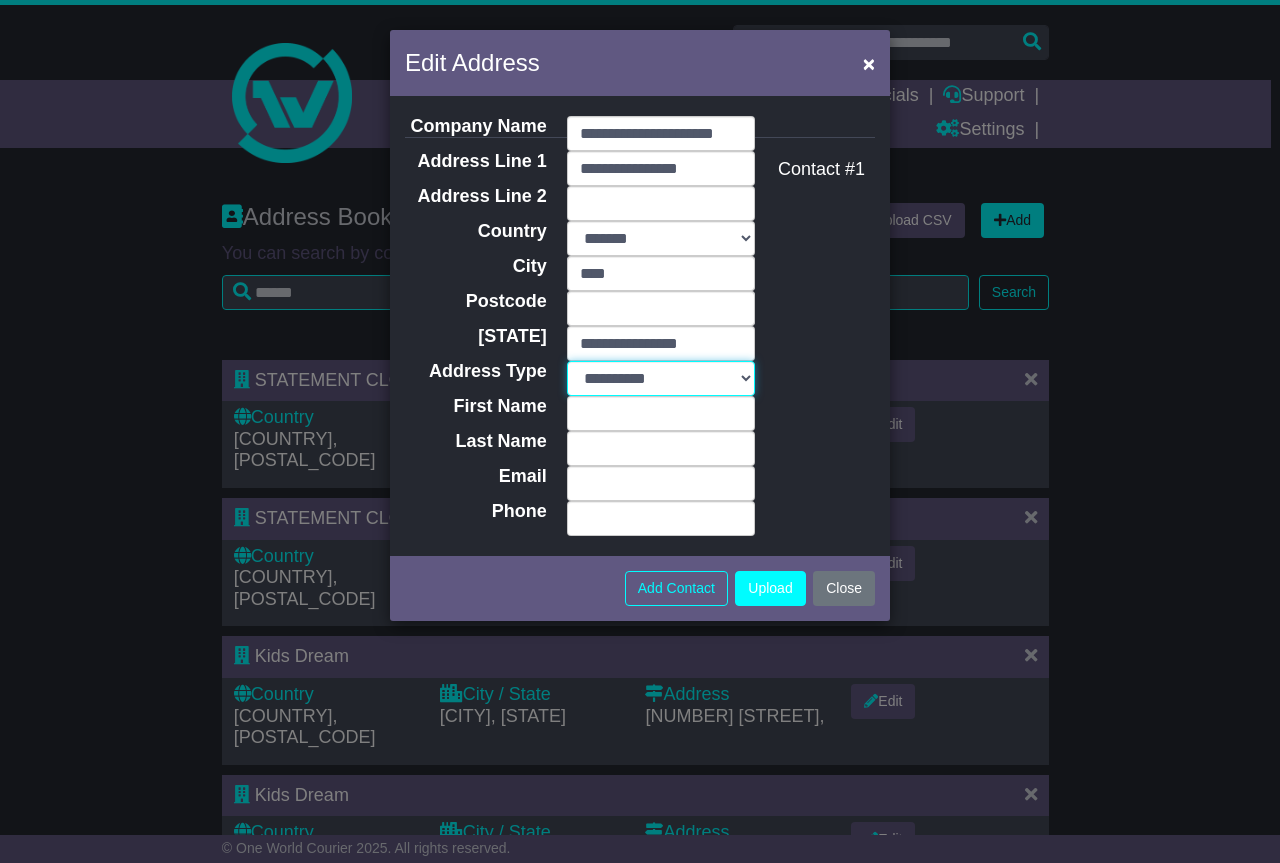 click on "**********" at bounding box center (661, 378) 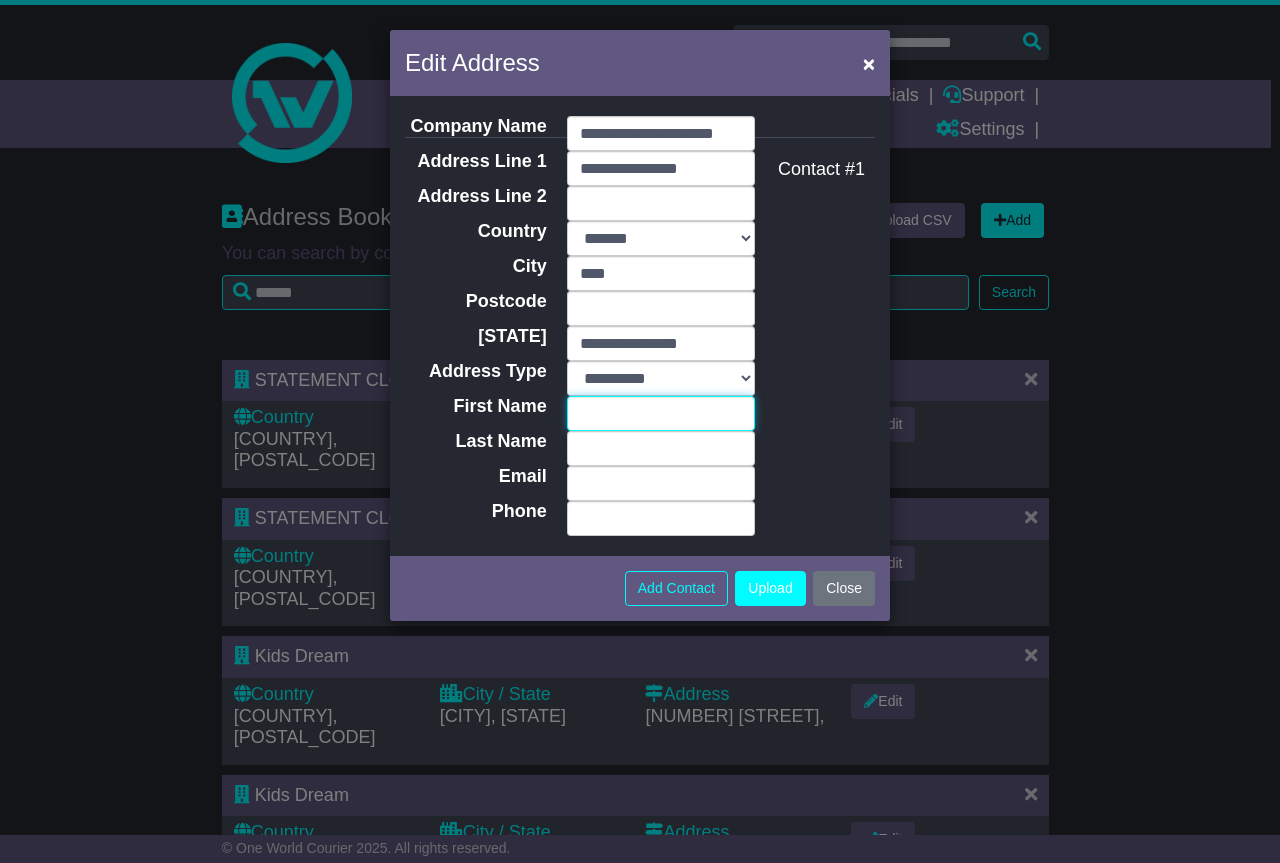 click on "First Name" at bounding box center [661, 413] 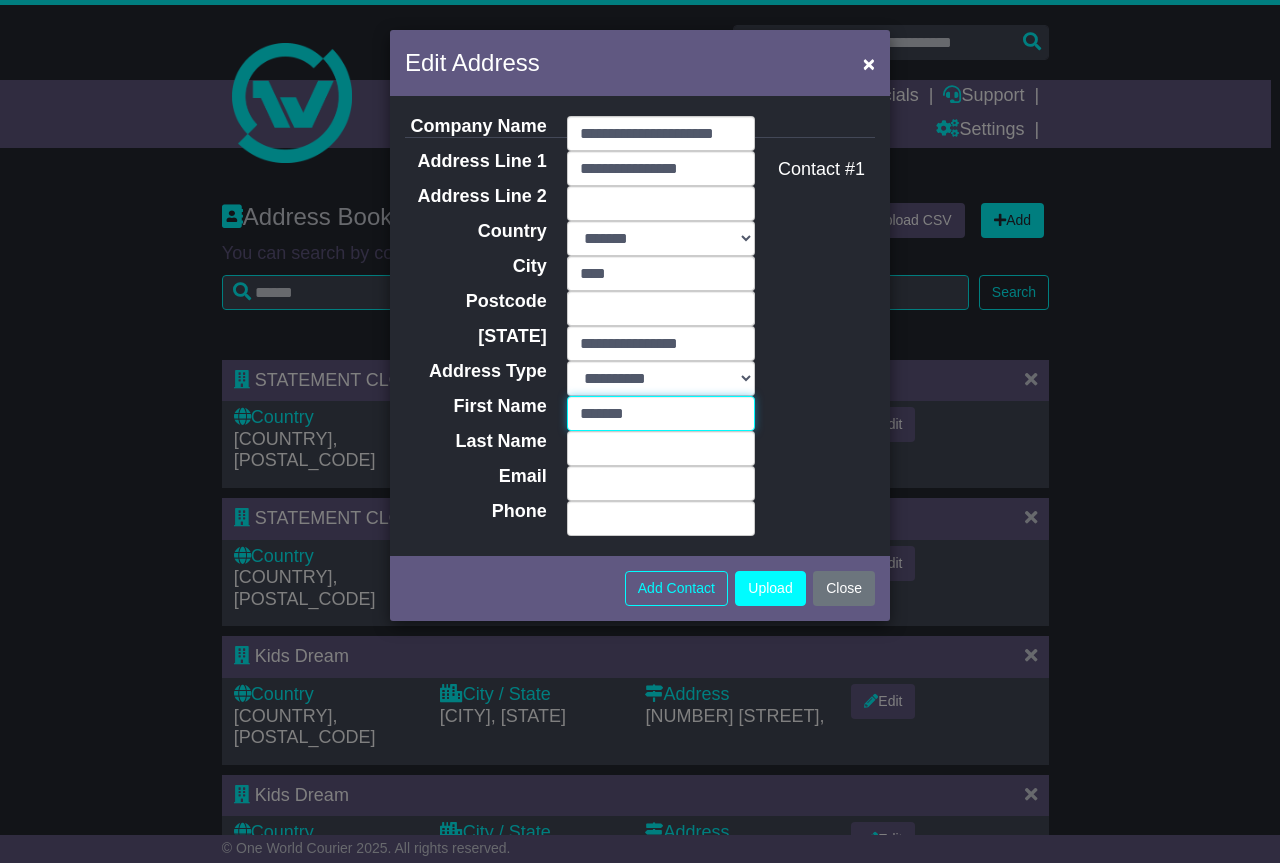 type on "******" 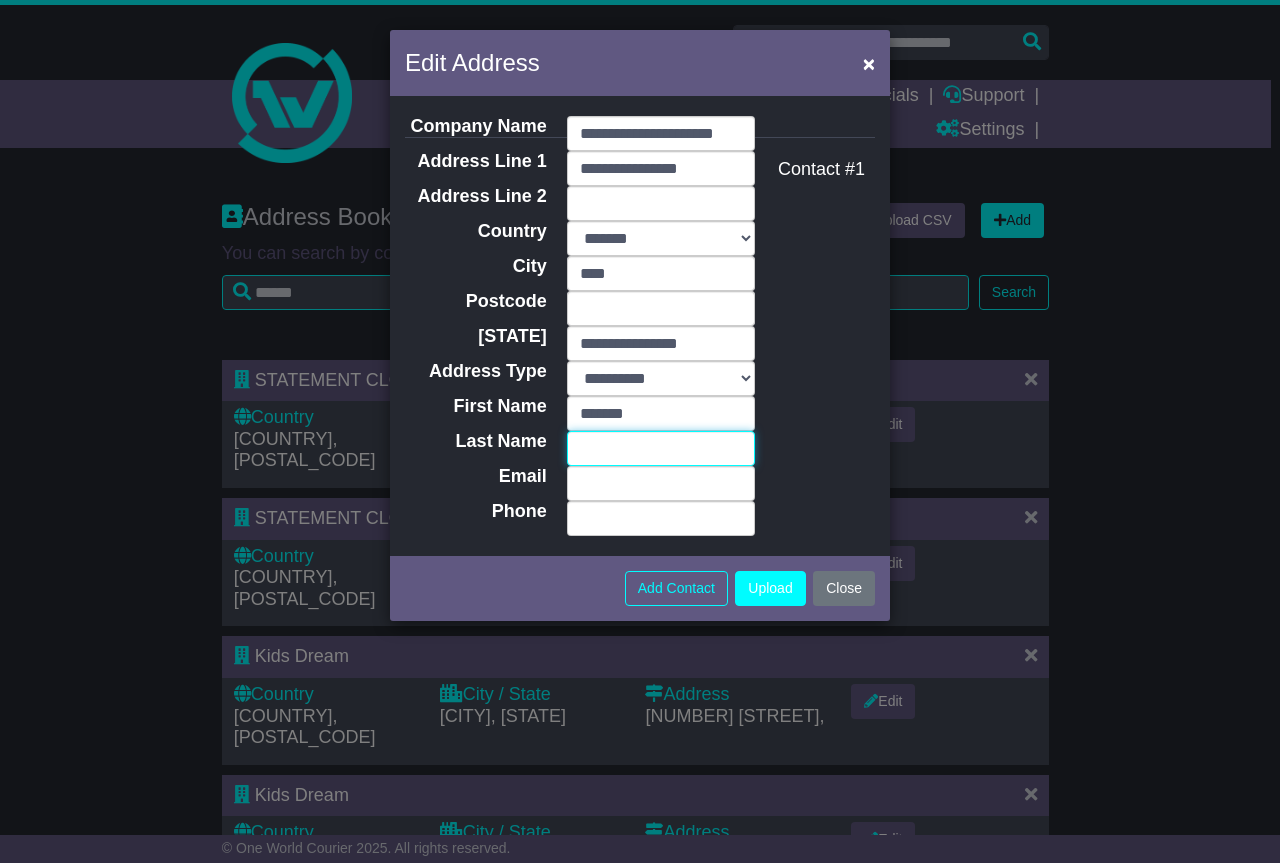 click on "Last Name" at bounding box center [661, 448] 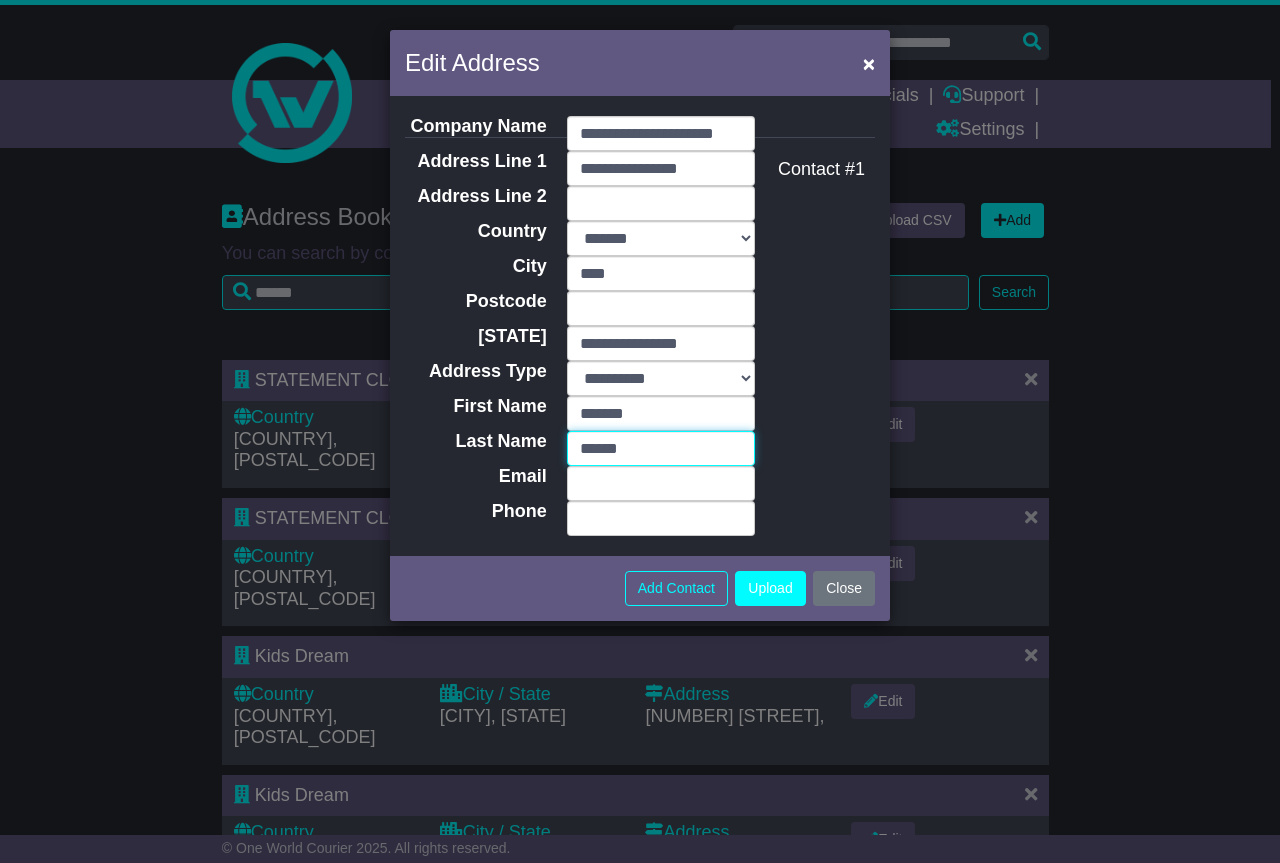 type on "******" 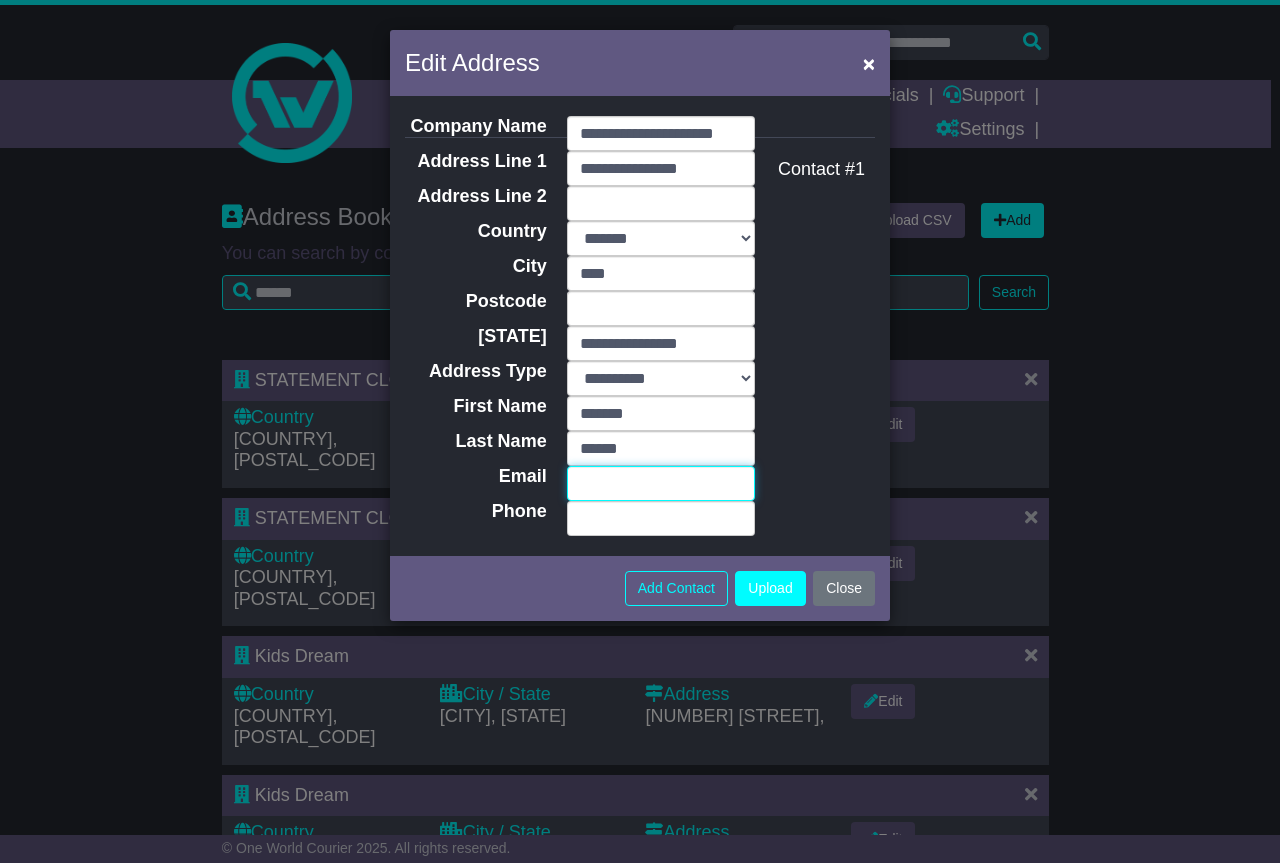 click on "Email" at bounding box center [661, 483] 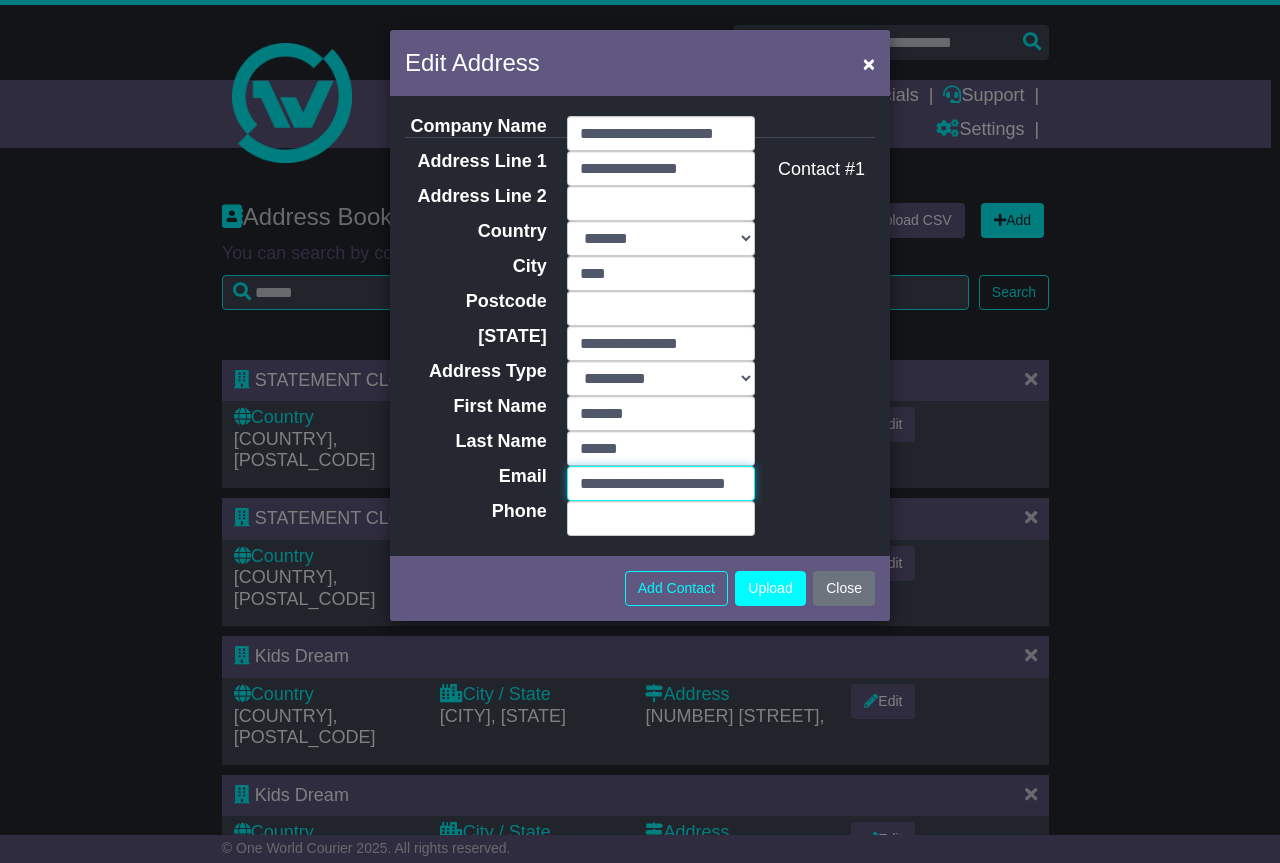 scroll, scrollTop: 0, scrollLeft: 27, axis: horizontal 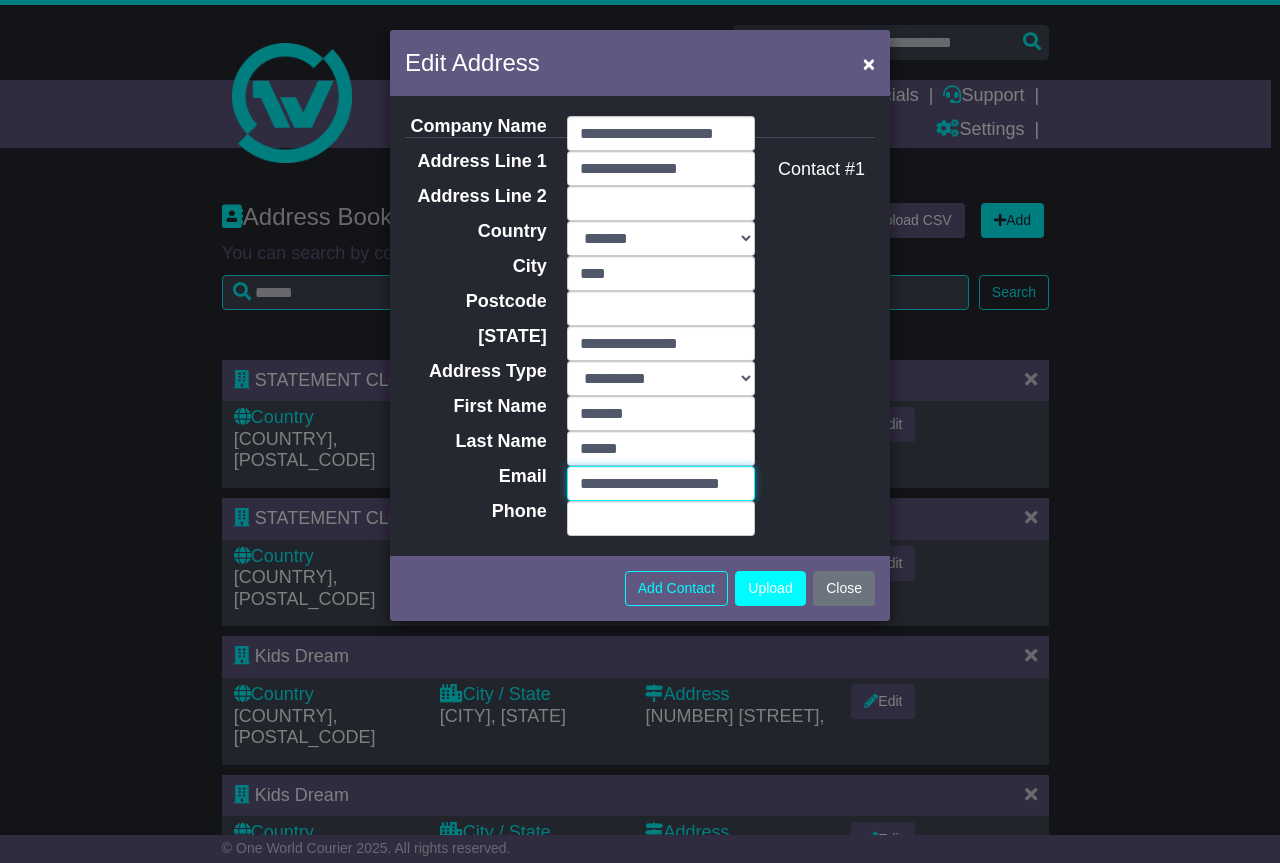 type on "**********" 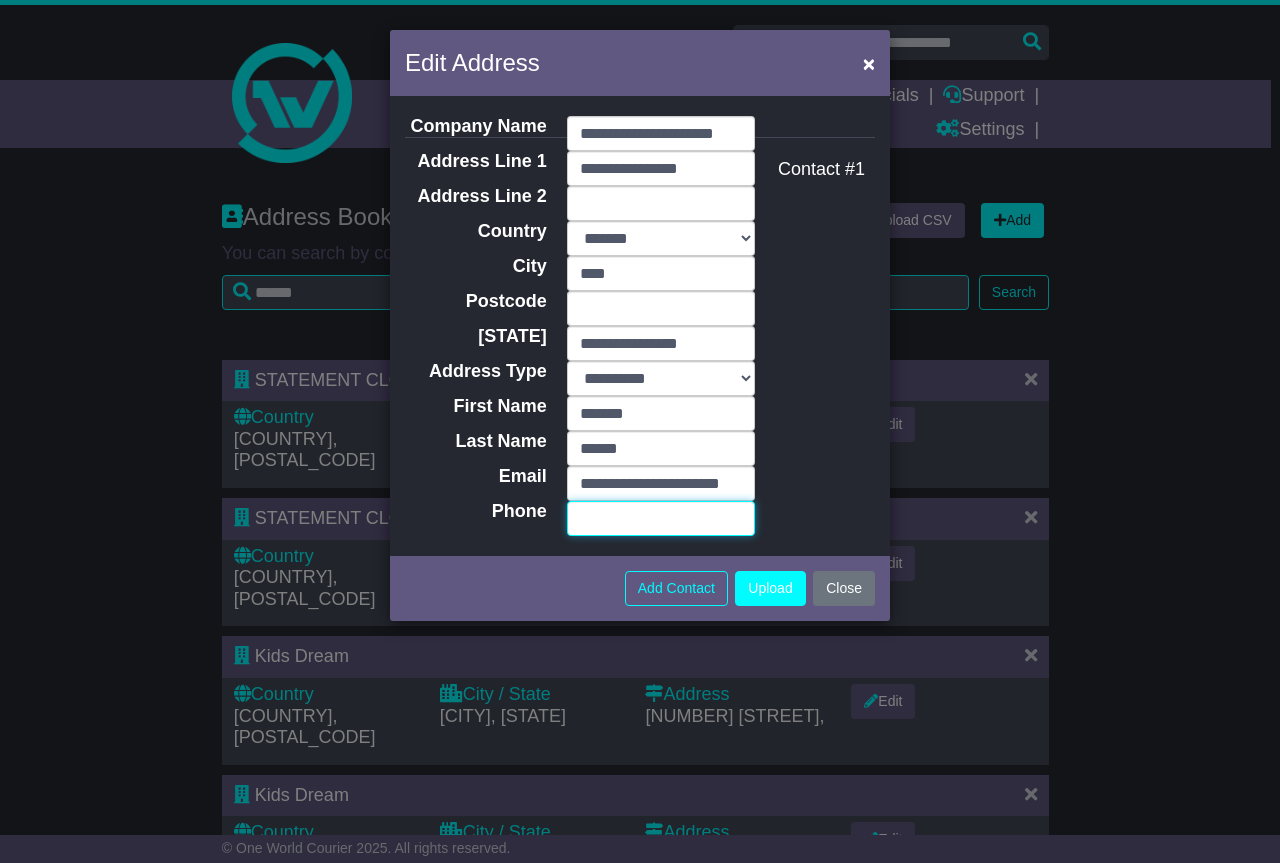 click on "Phone" at bounding box center [661, 518] 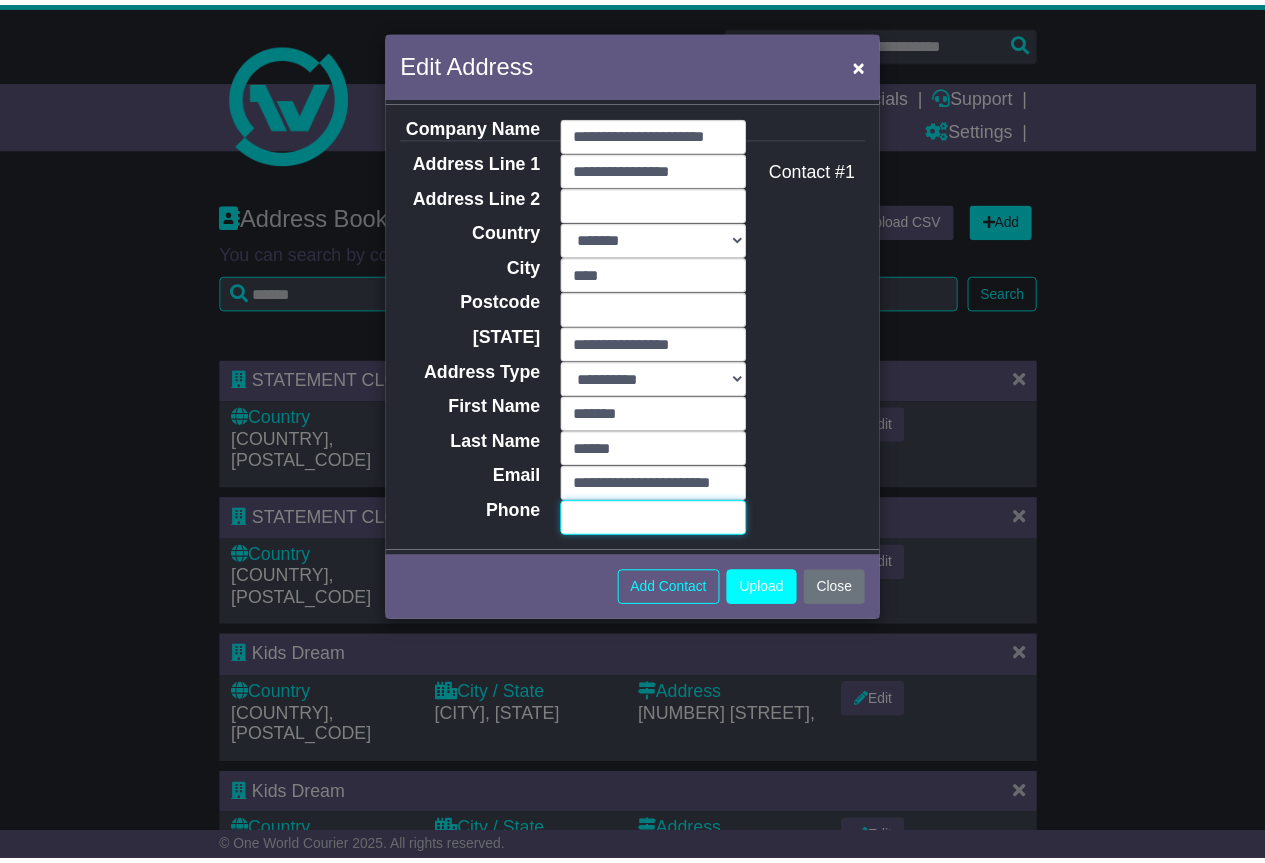 scroll, scrollTop: 0, scrollLeft: 0, axis: both 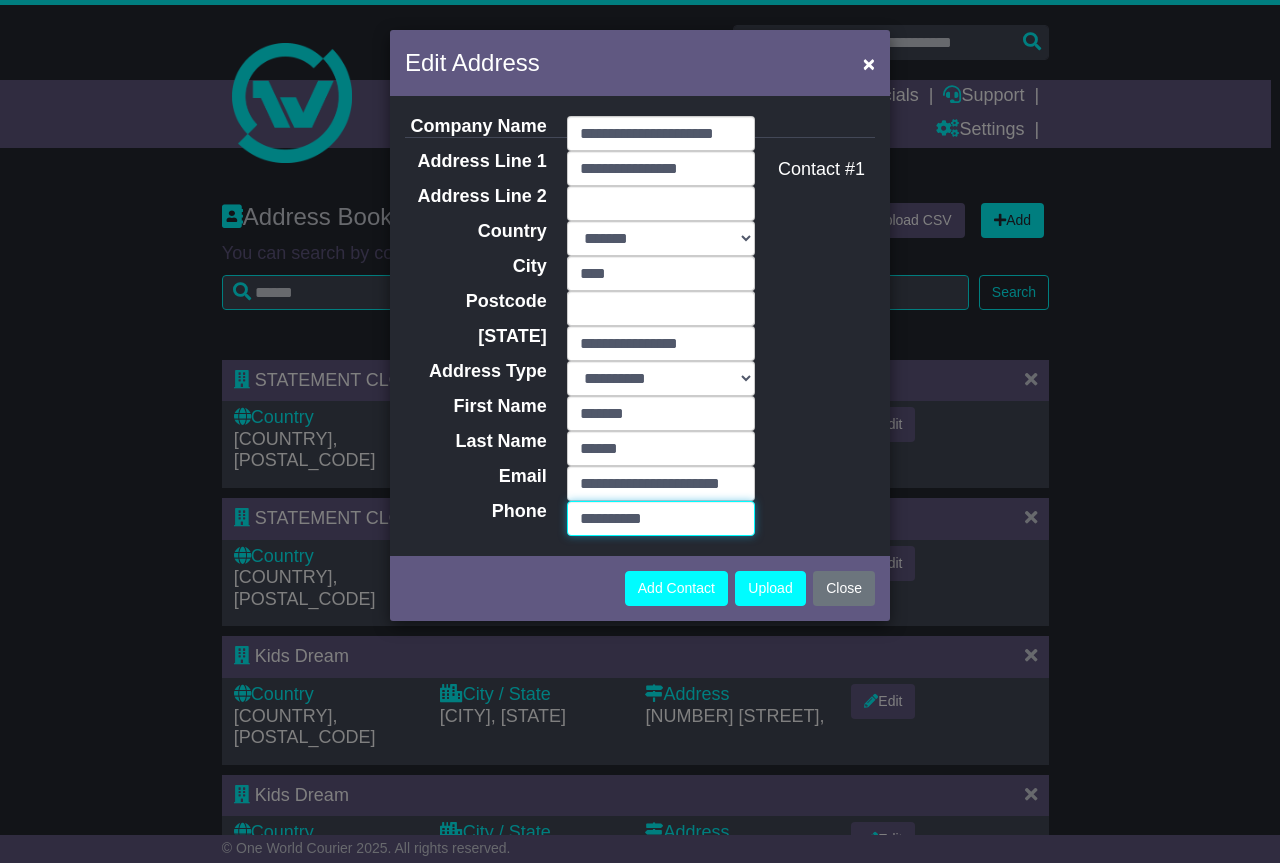type on "**********" 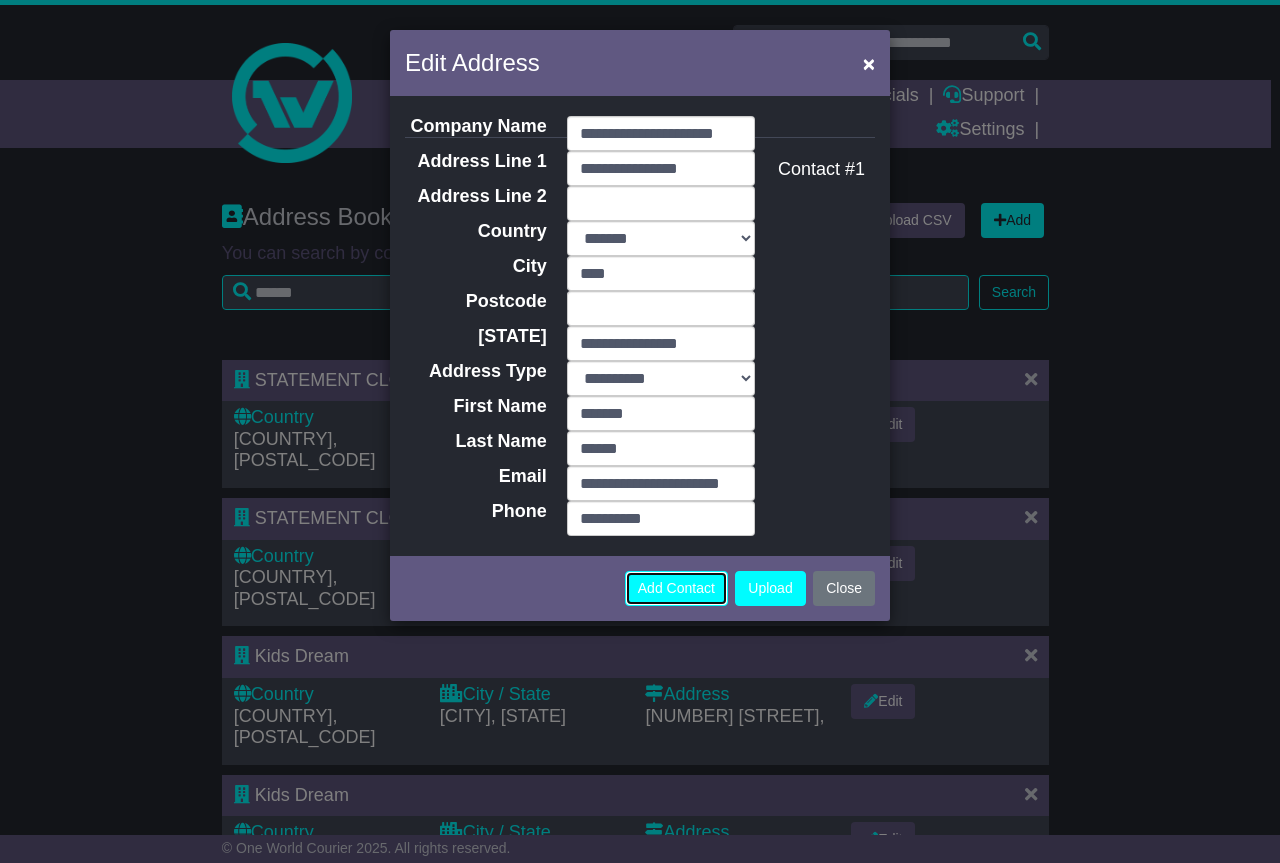 click on "Add Contact" at bounding box center (676, 588) 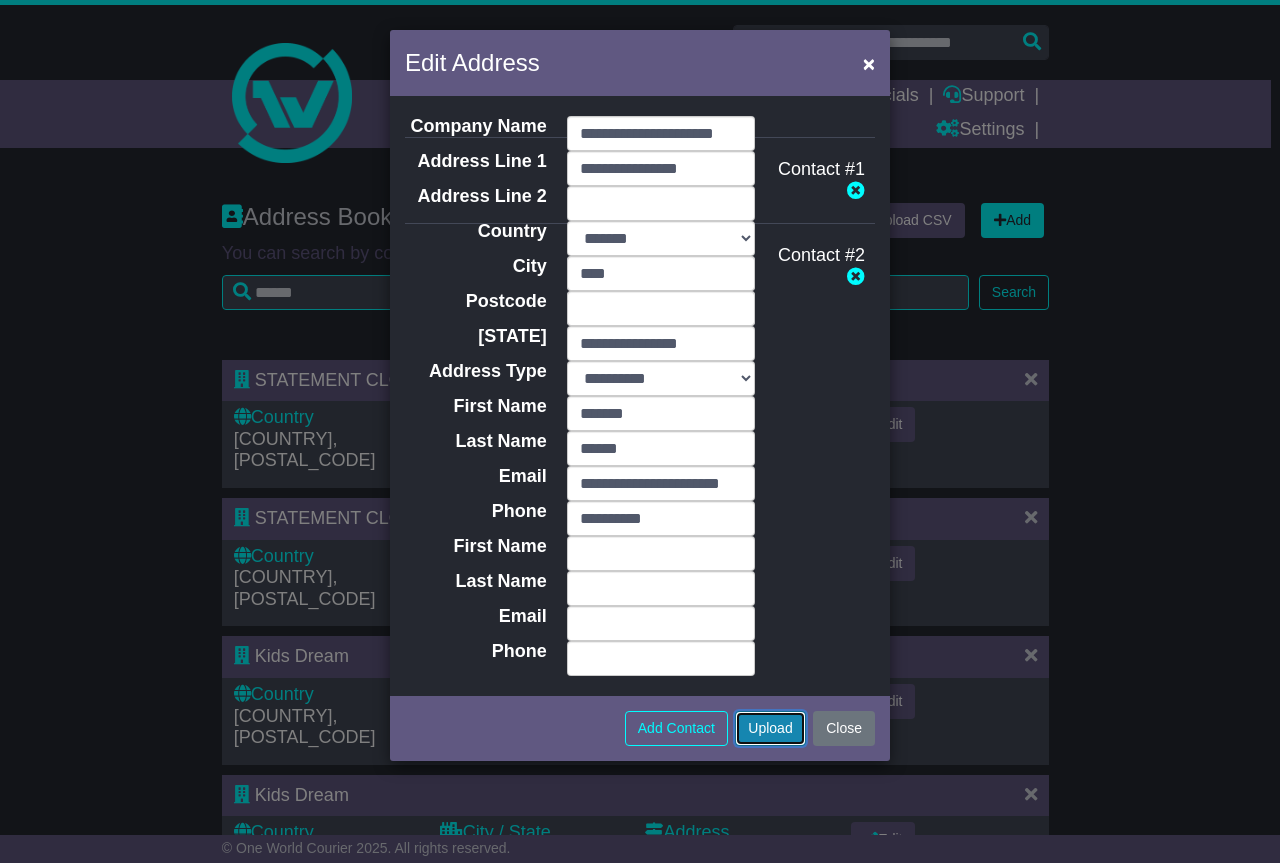 click on "Upload" at bounding box center [770, 728] 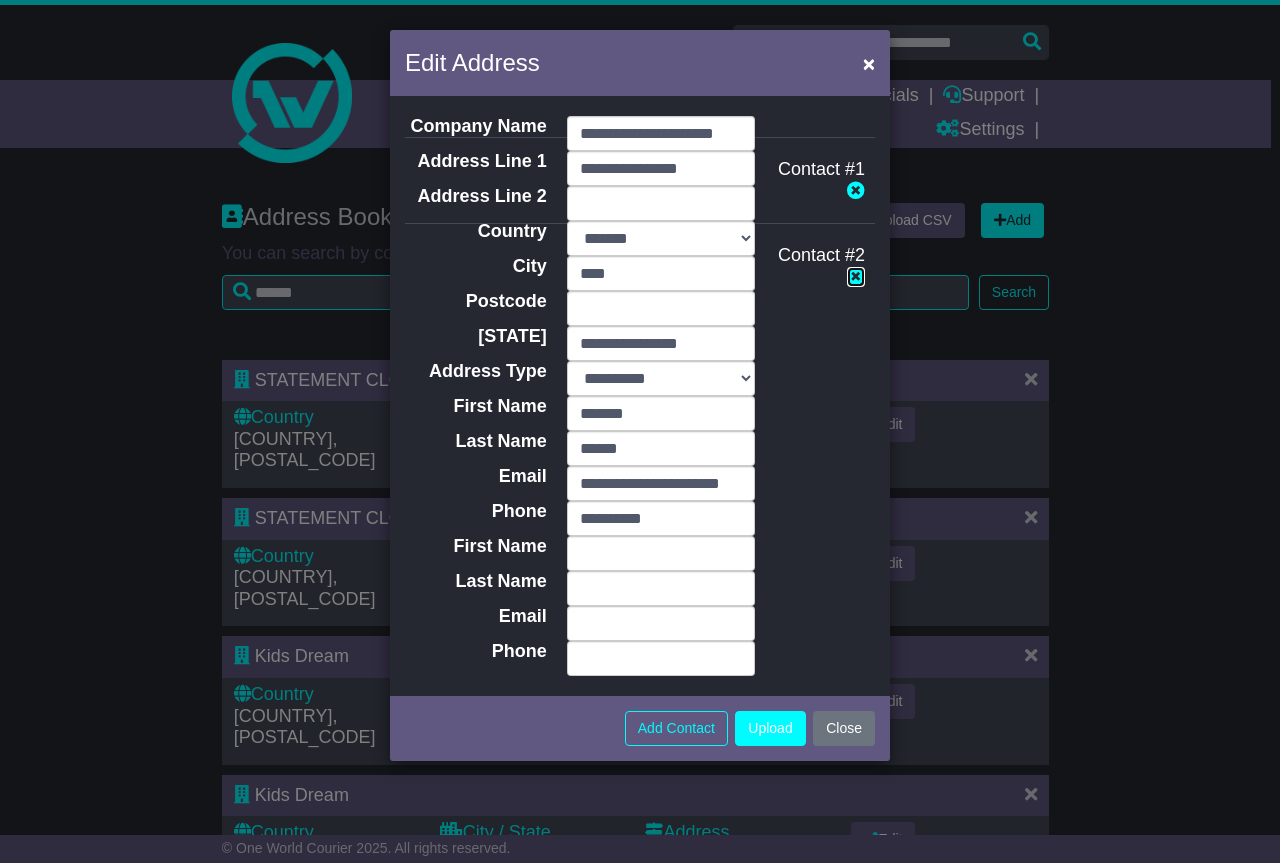 click at bounding box center (856, 276) 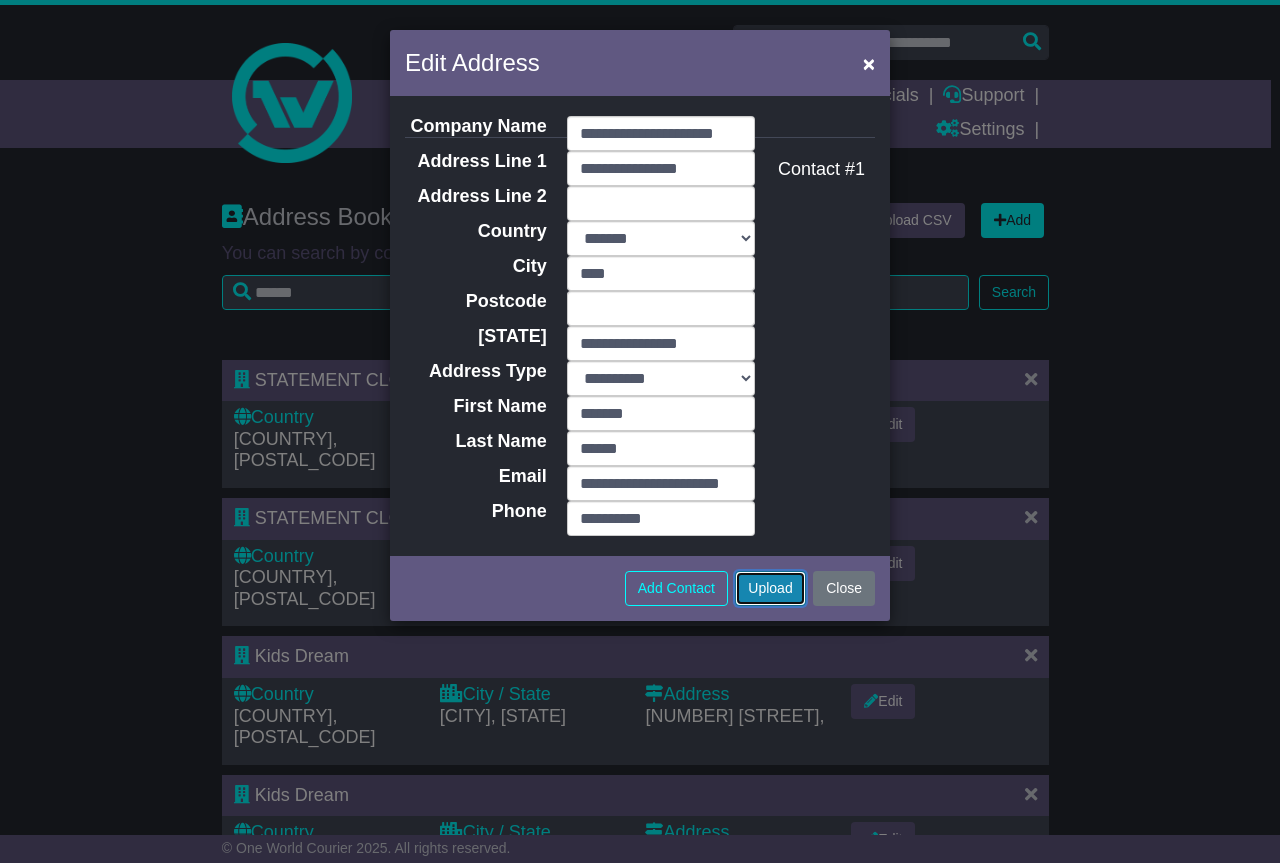 click on "Upload" at bounding box center [770, 588] 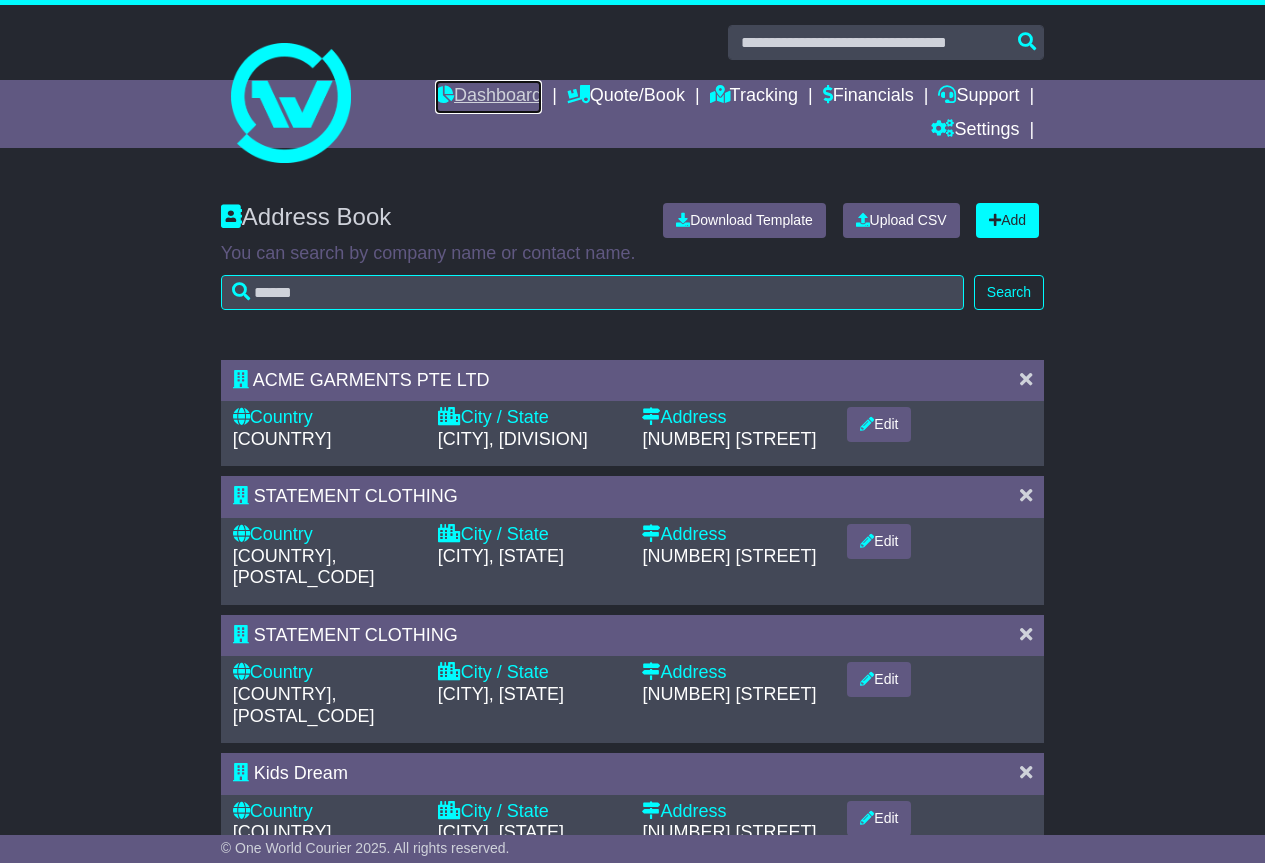 click on "Dashboard" at bounding box center (488, 97) 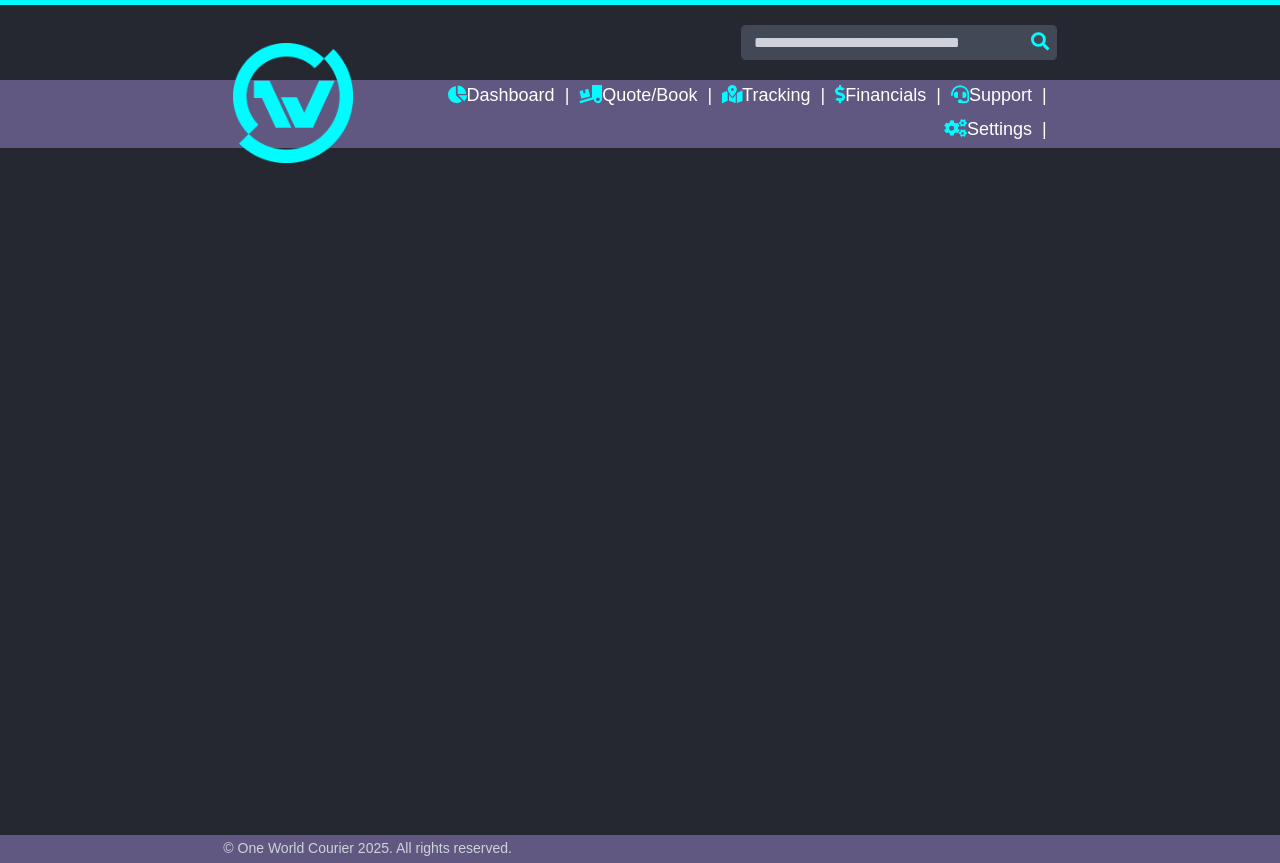 scroll, scrollTop: 0, scrollLeft: 0, axis: both 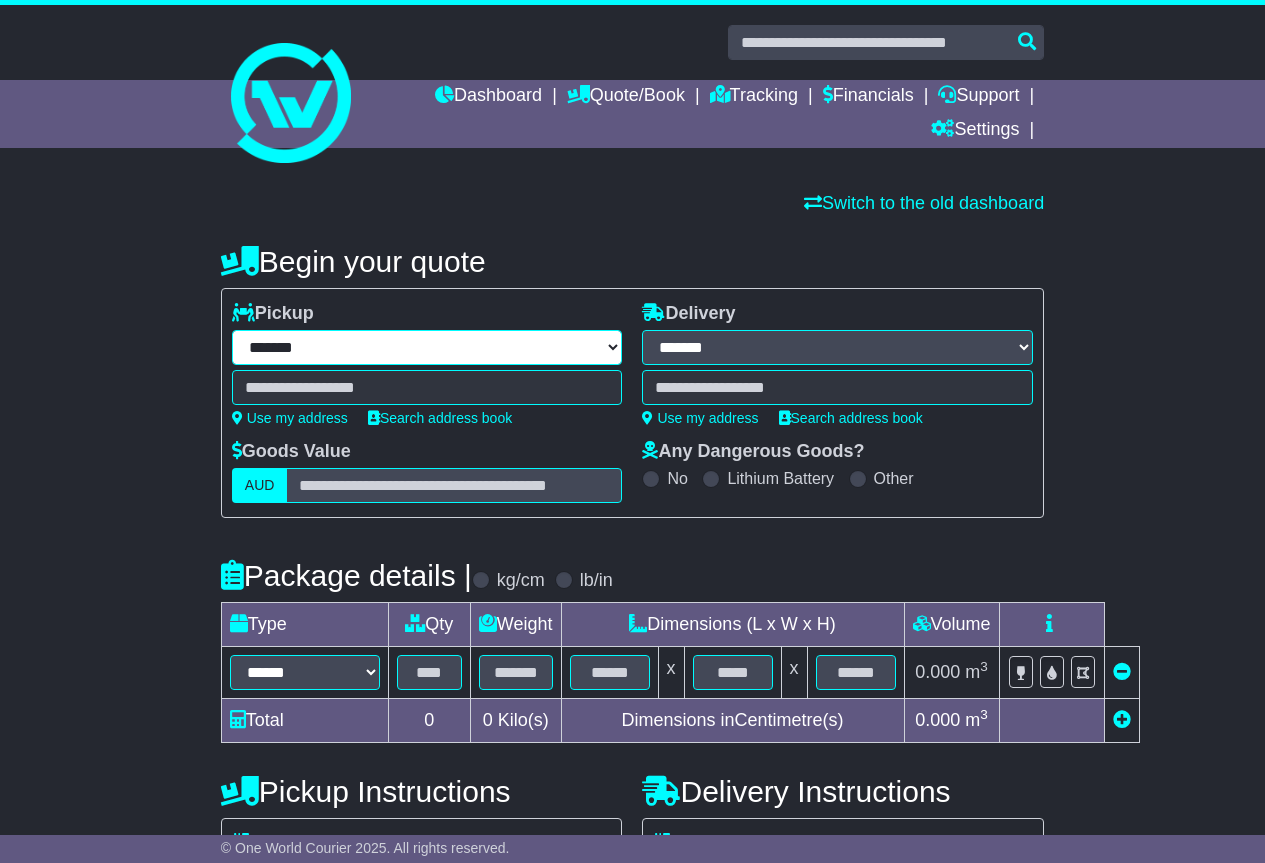 click on "**********" at bounding box center (427, 347) 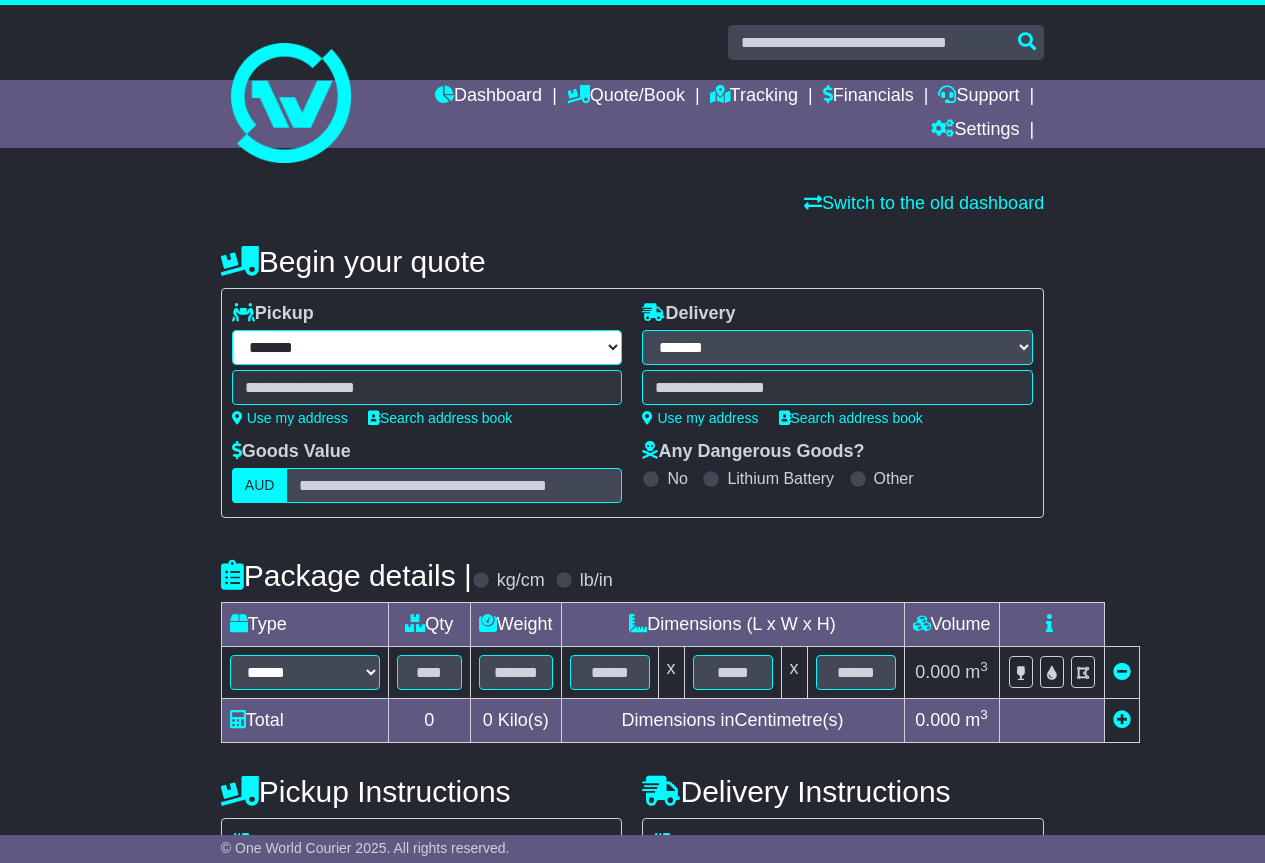 select on "**" 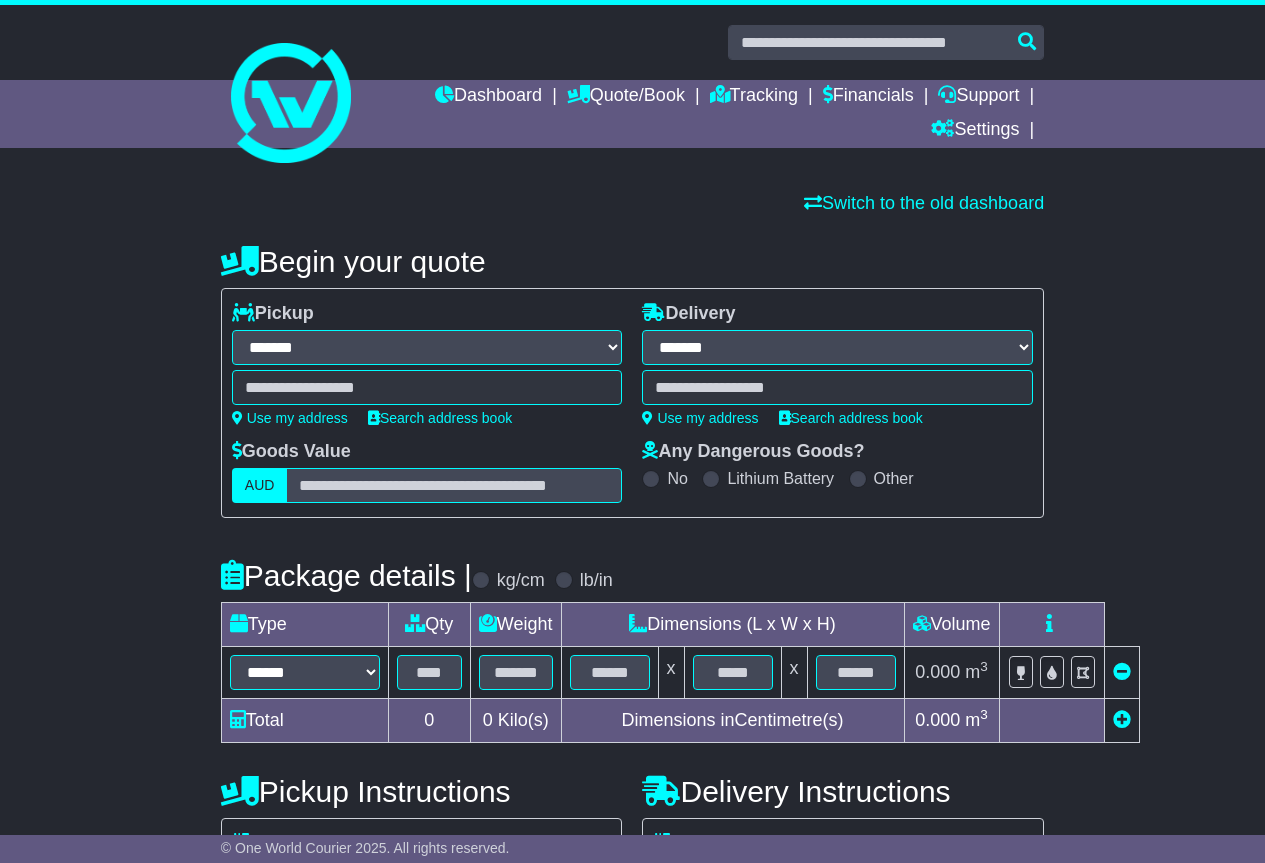 click on "**********" at bounding box center [427, 347] 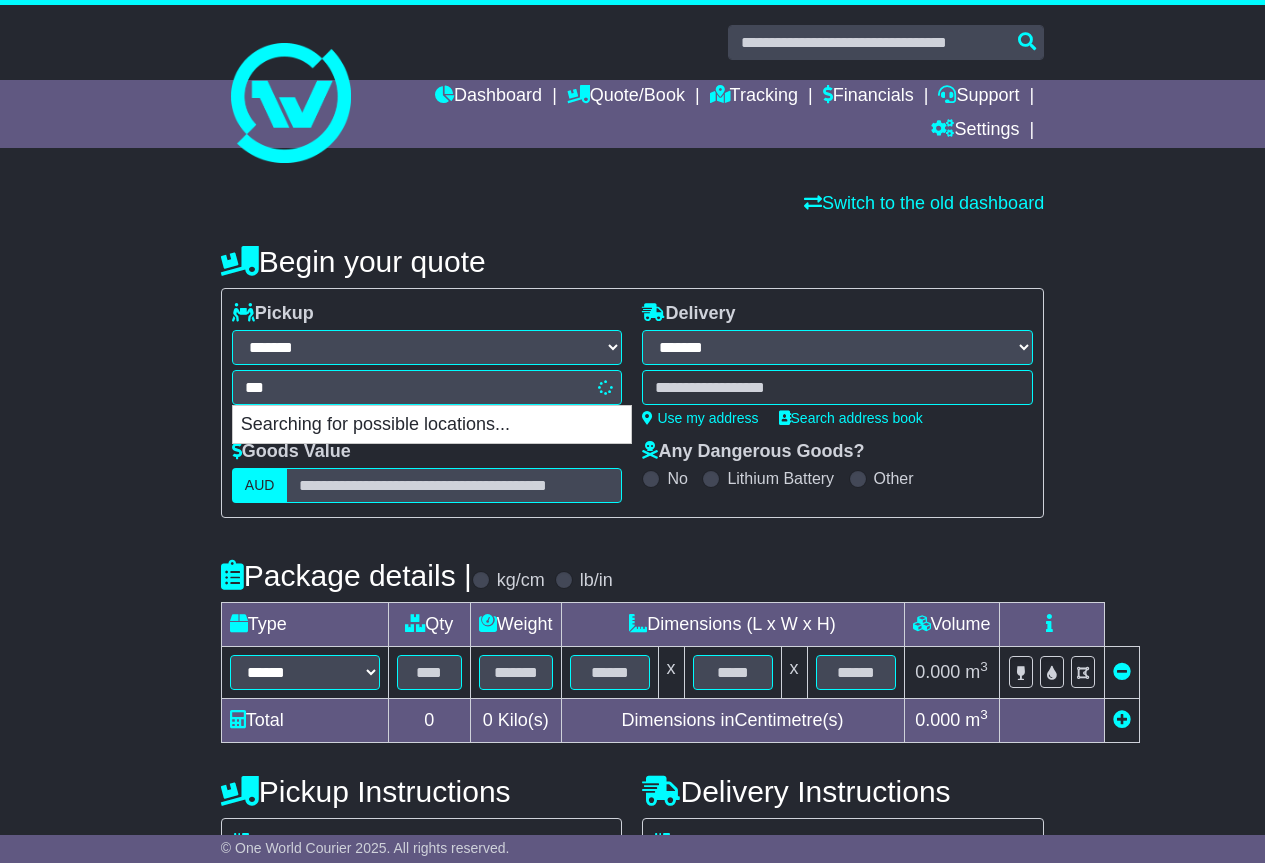 type on "****" 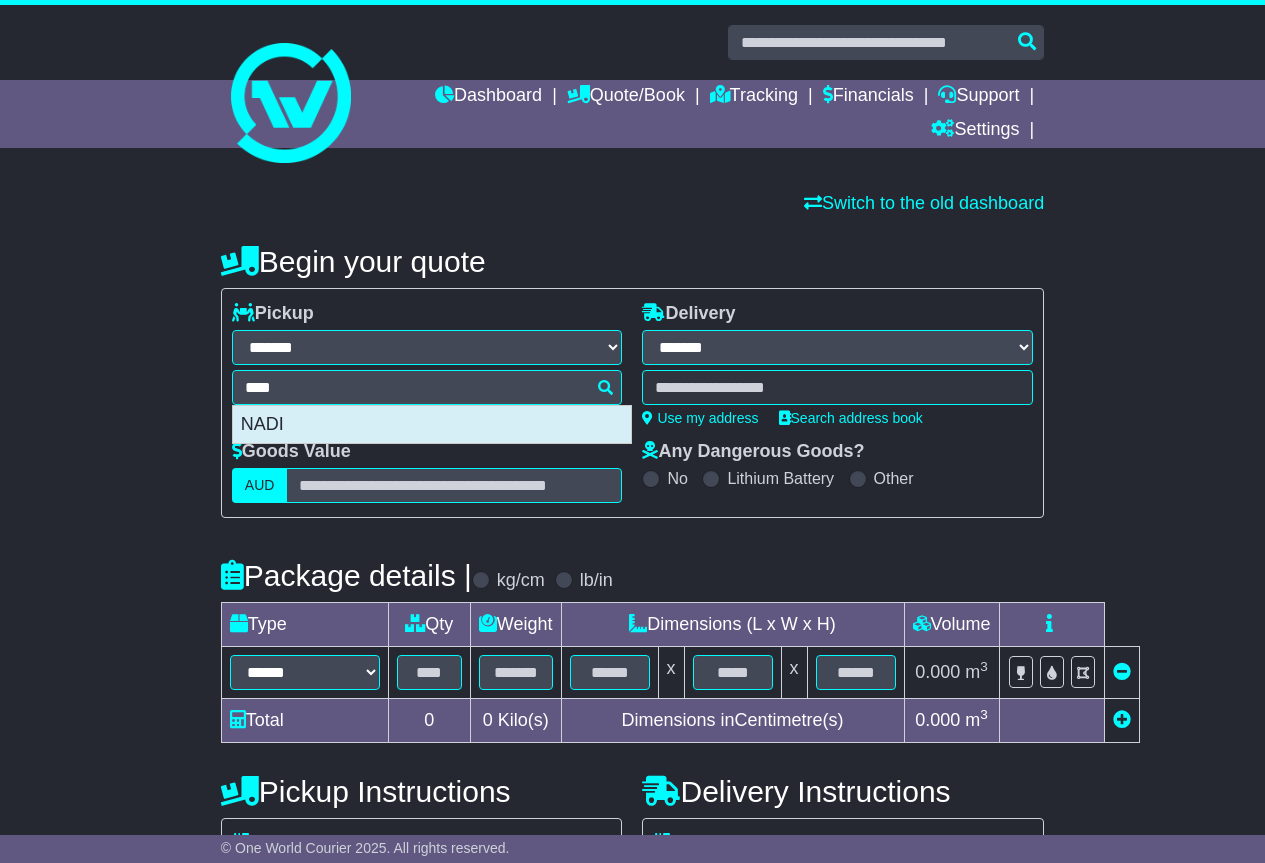 click on "NADI" at bounding box center (432, 425) 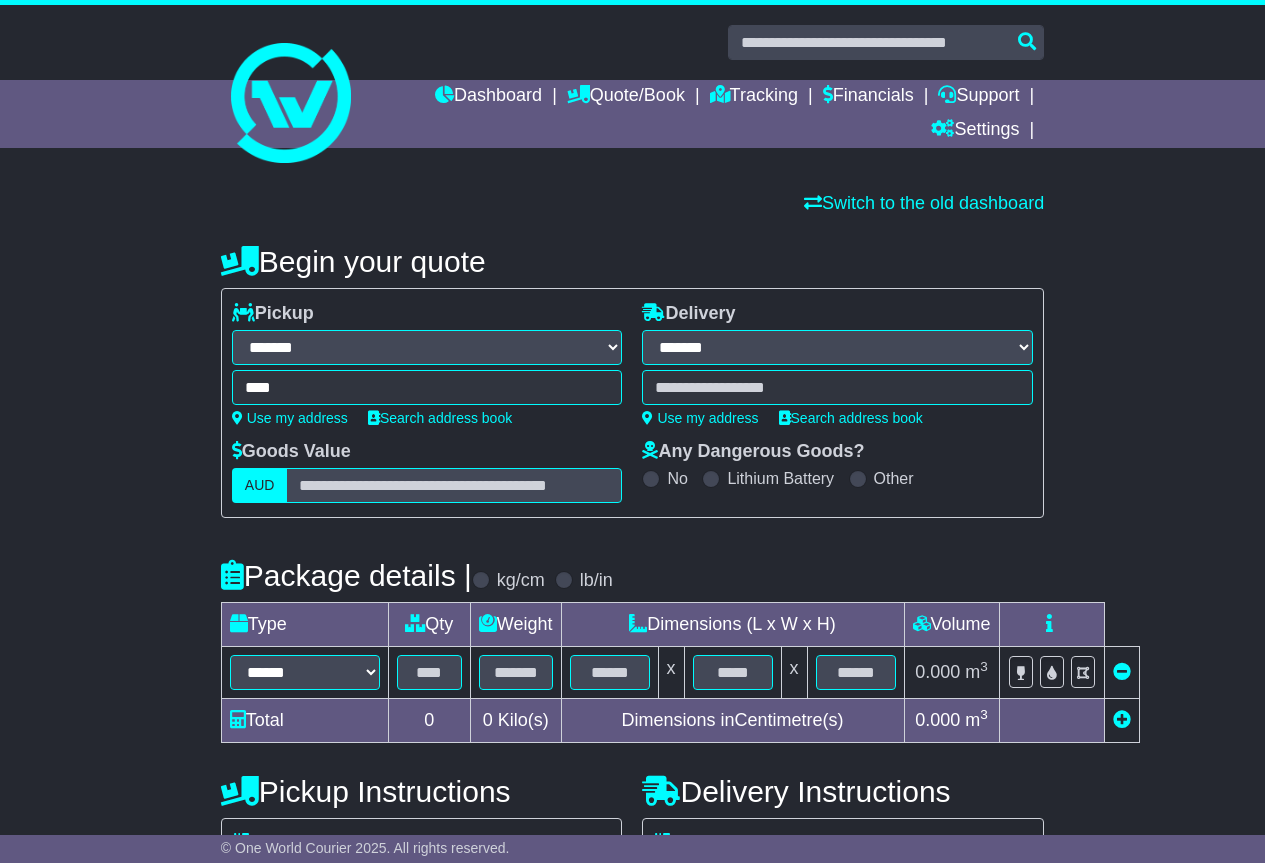 type on "**********" 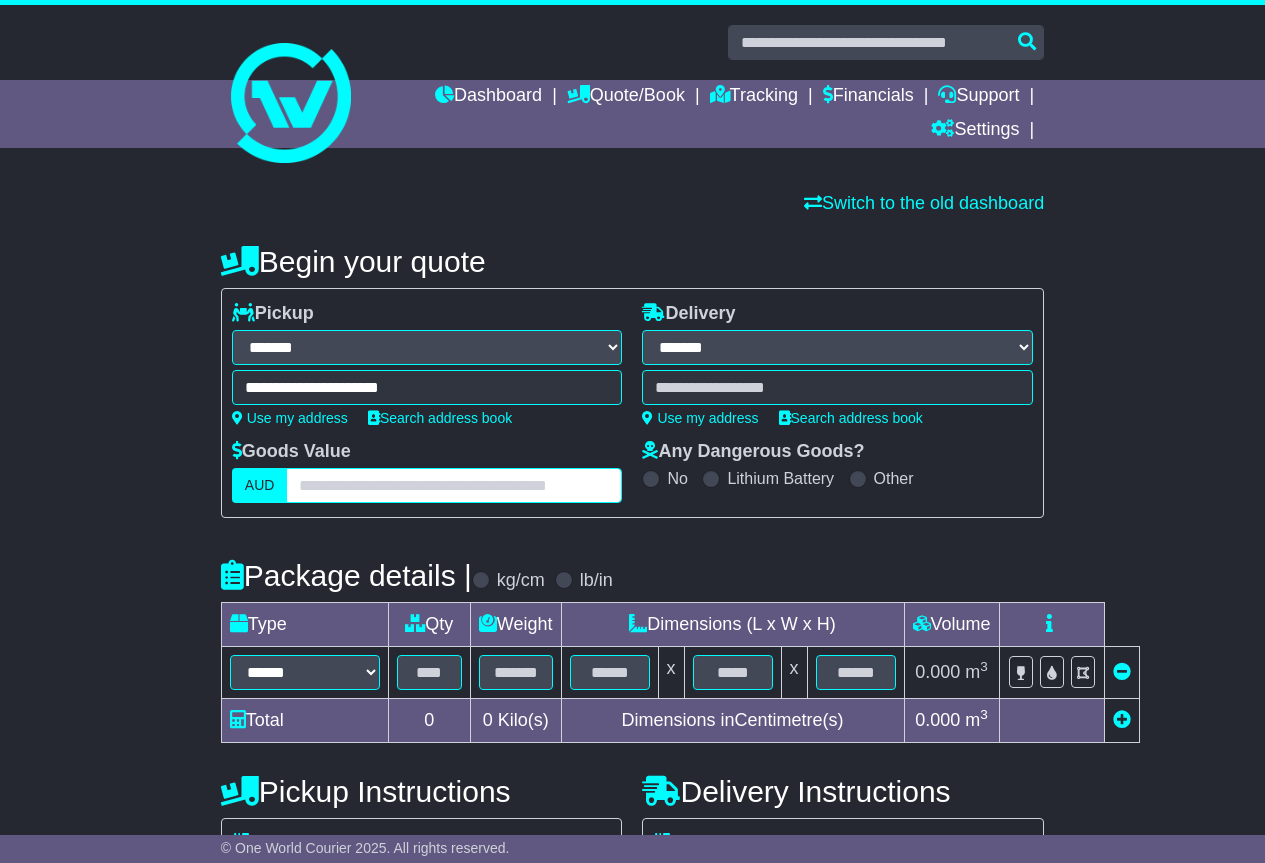 click at bounding box center [454, 485] 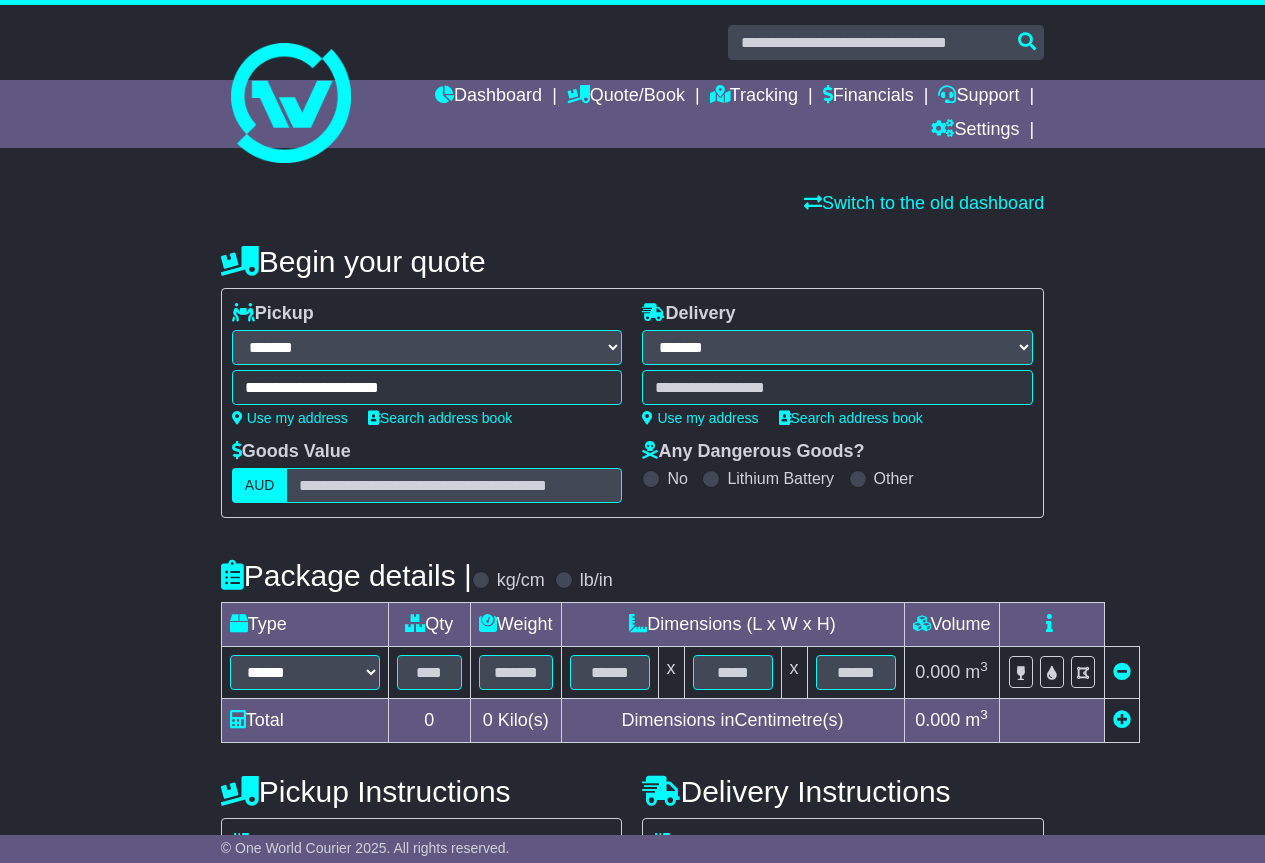 click on "AUD" at bounding box center [260, 485] 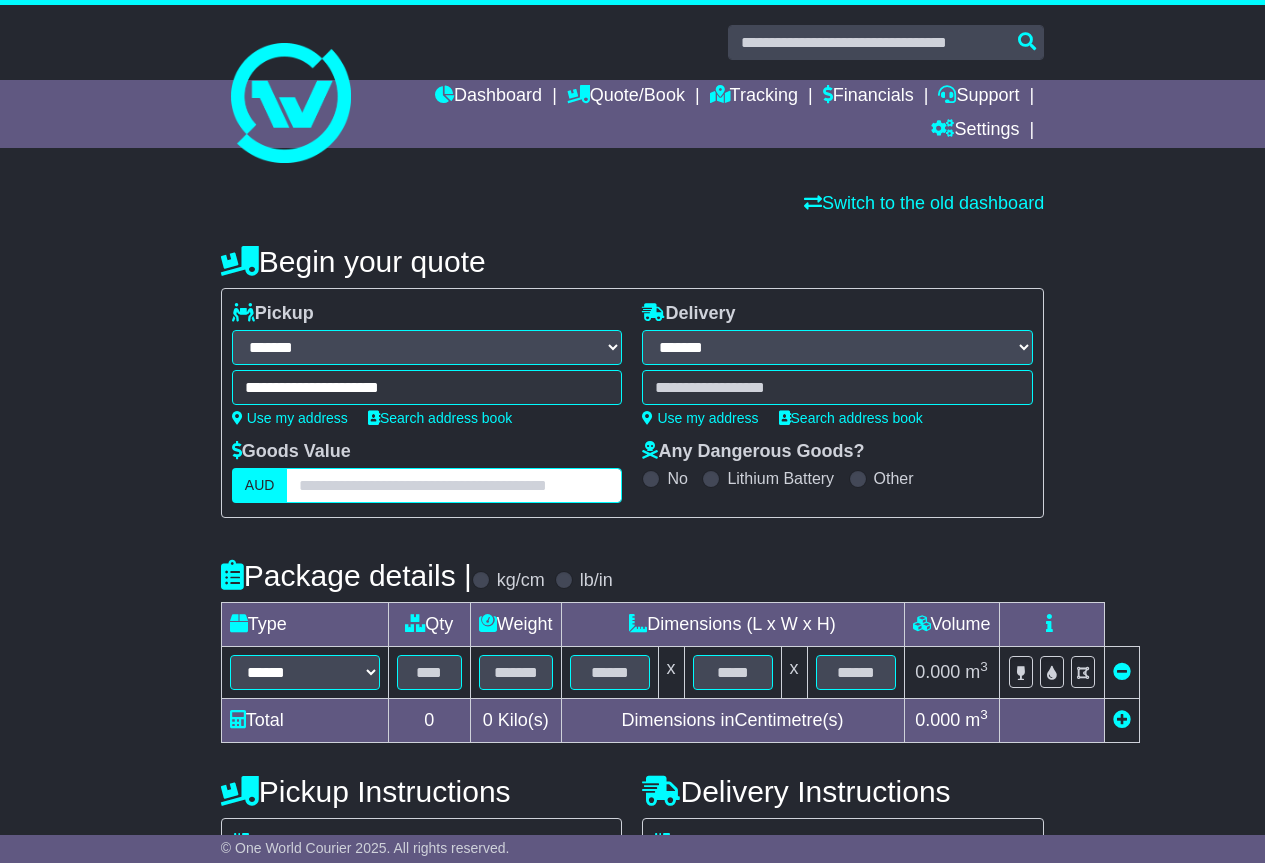 click at bounding box center (454, 485) 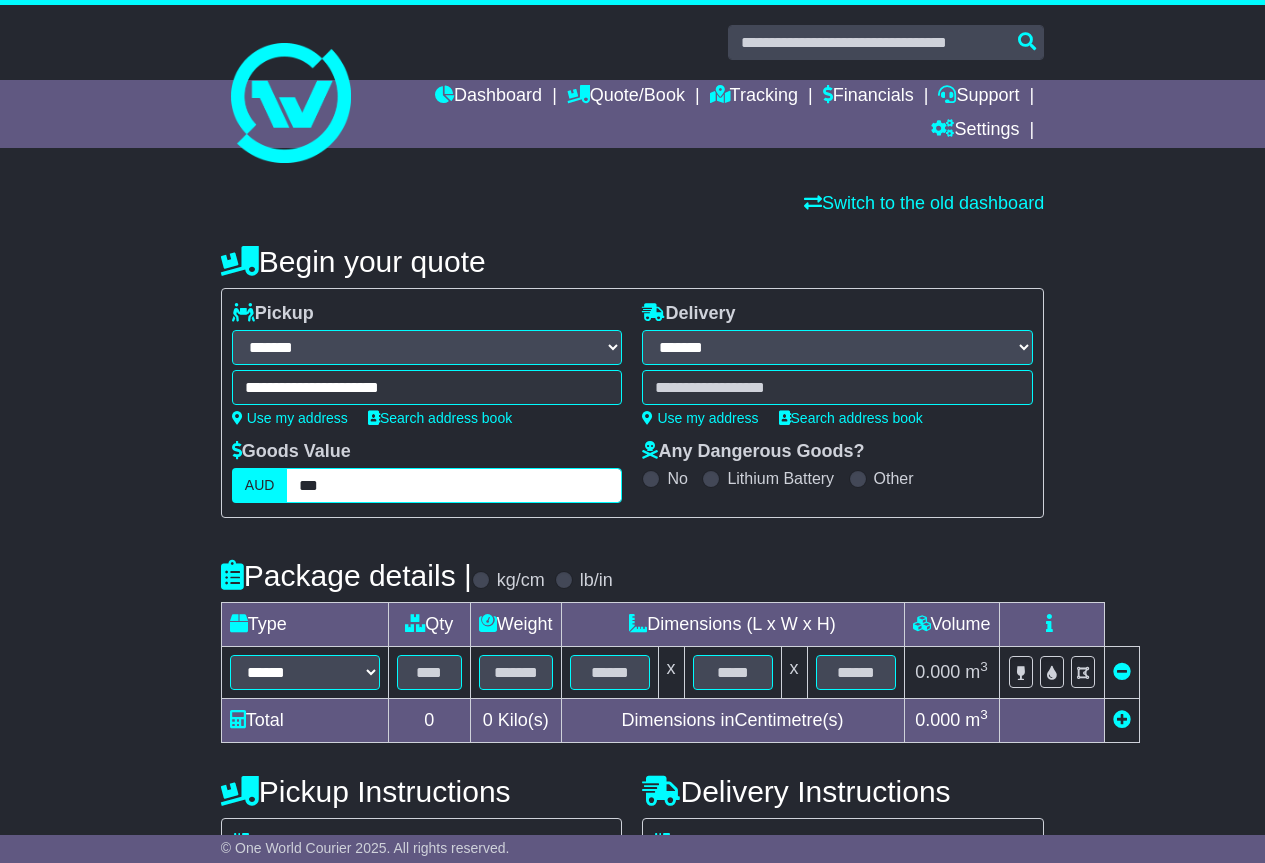type on "***" 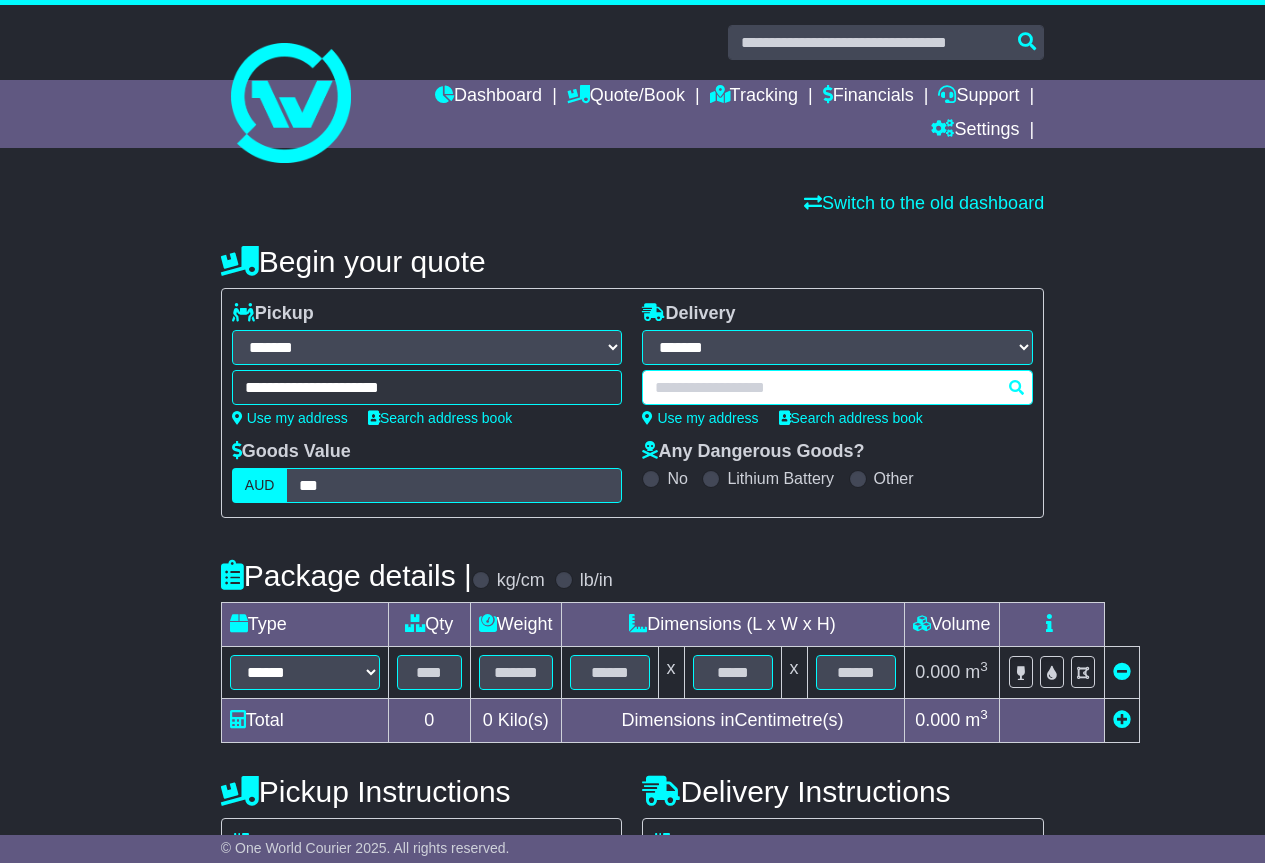click at bounding box center (837, 387) 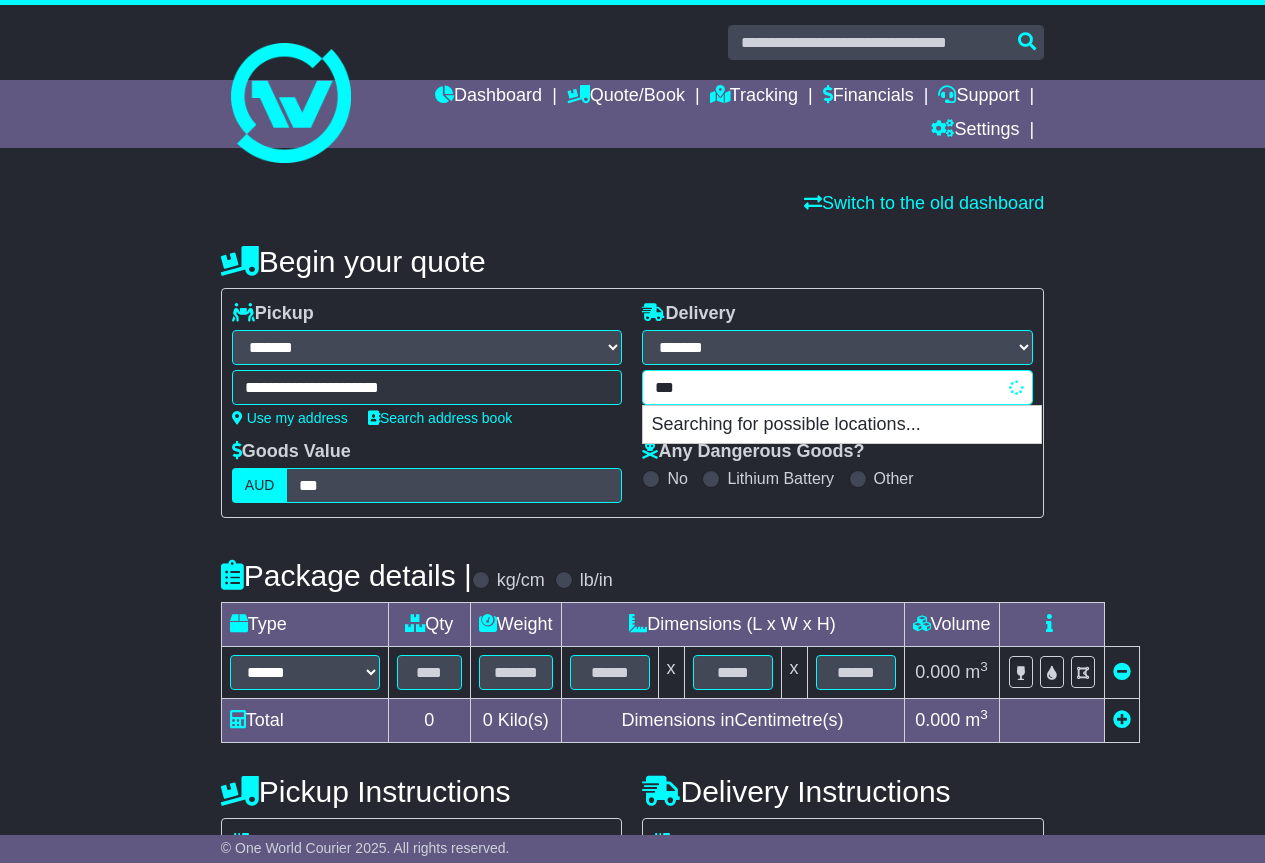 type on "****" 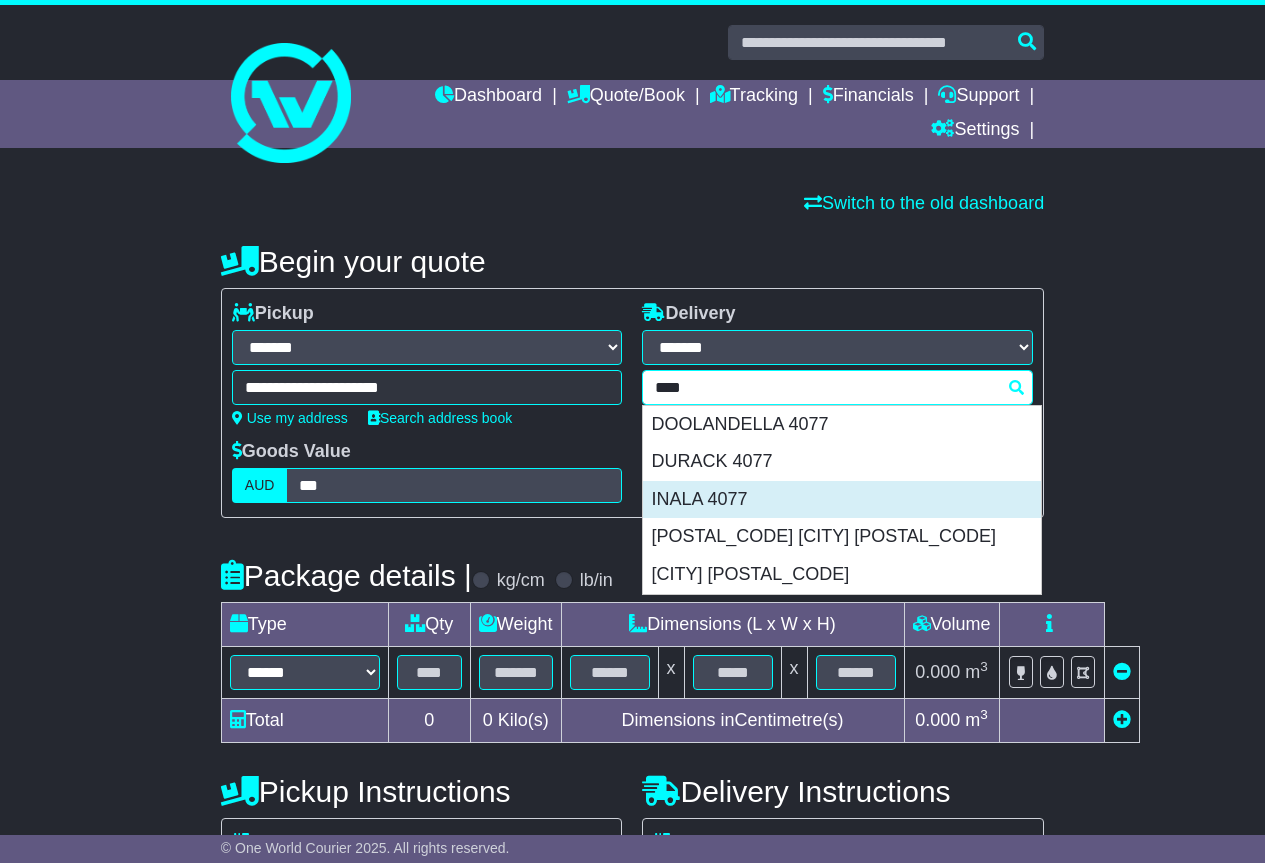 click on "INALA 4077" at bounding box center (842, 500) 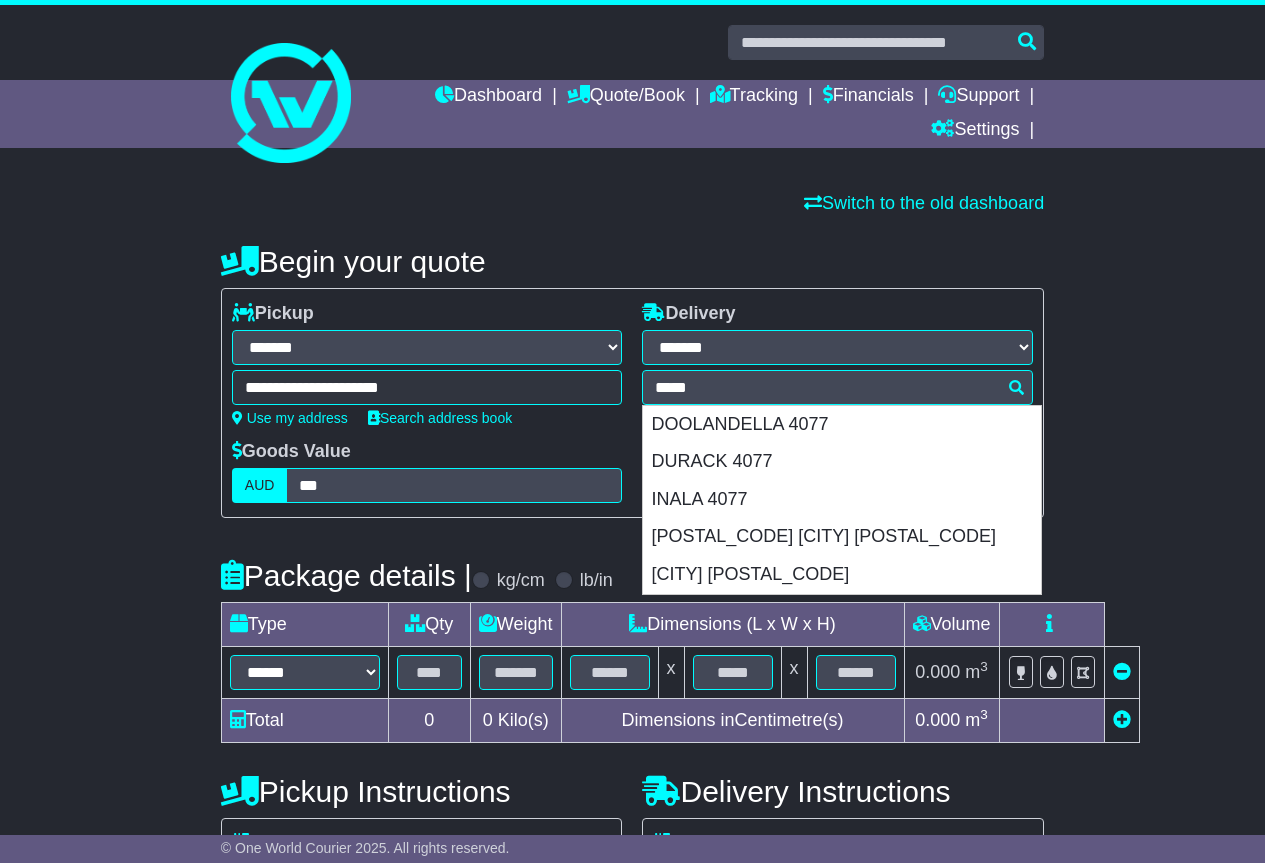 type on "**********" 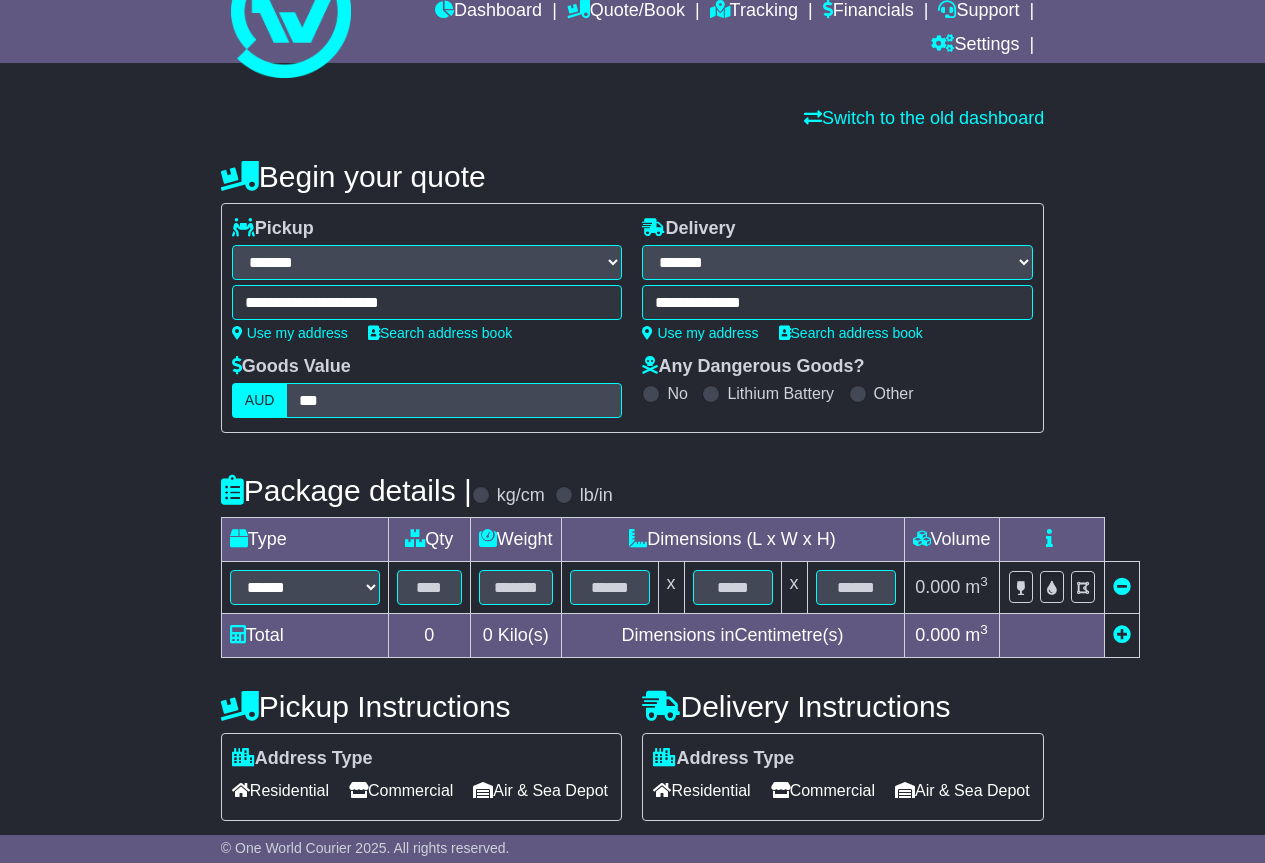 scroll, scrollTop: 200, scrollLeft: 0, axis: vertical 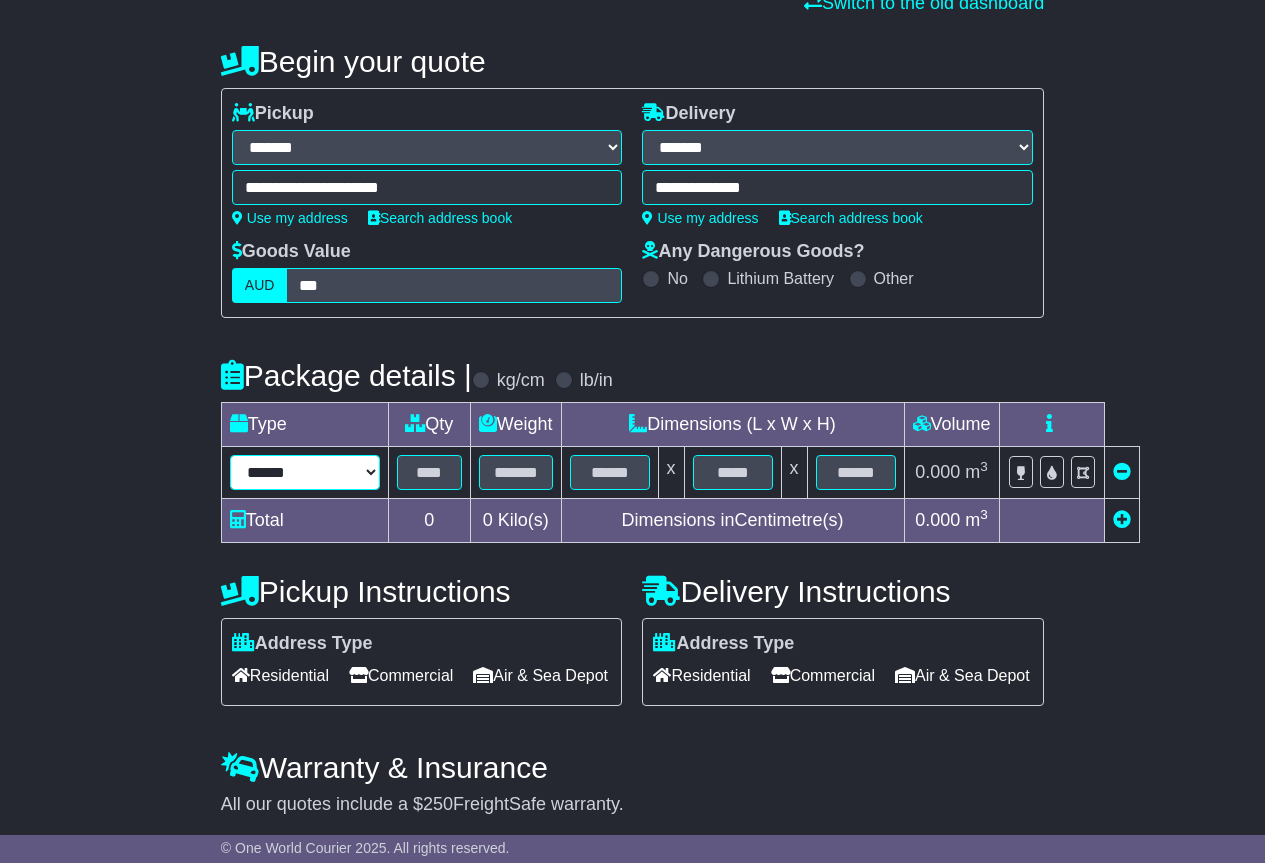 click on "****** ****** *** ******** ***** **** **** ****** *** *******" at bounding box center [305, 472] 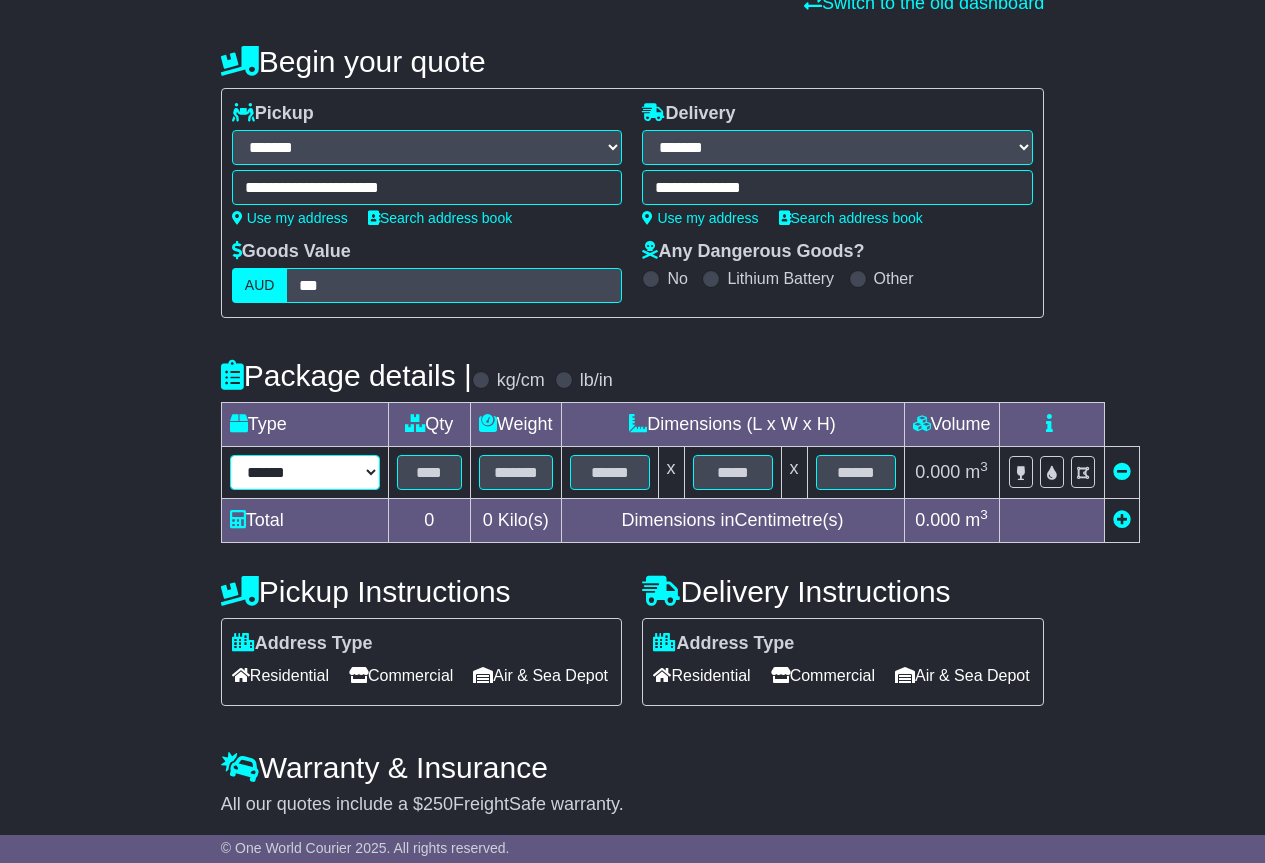 select on "****" 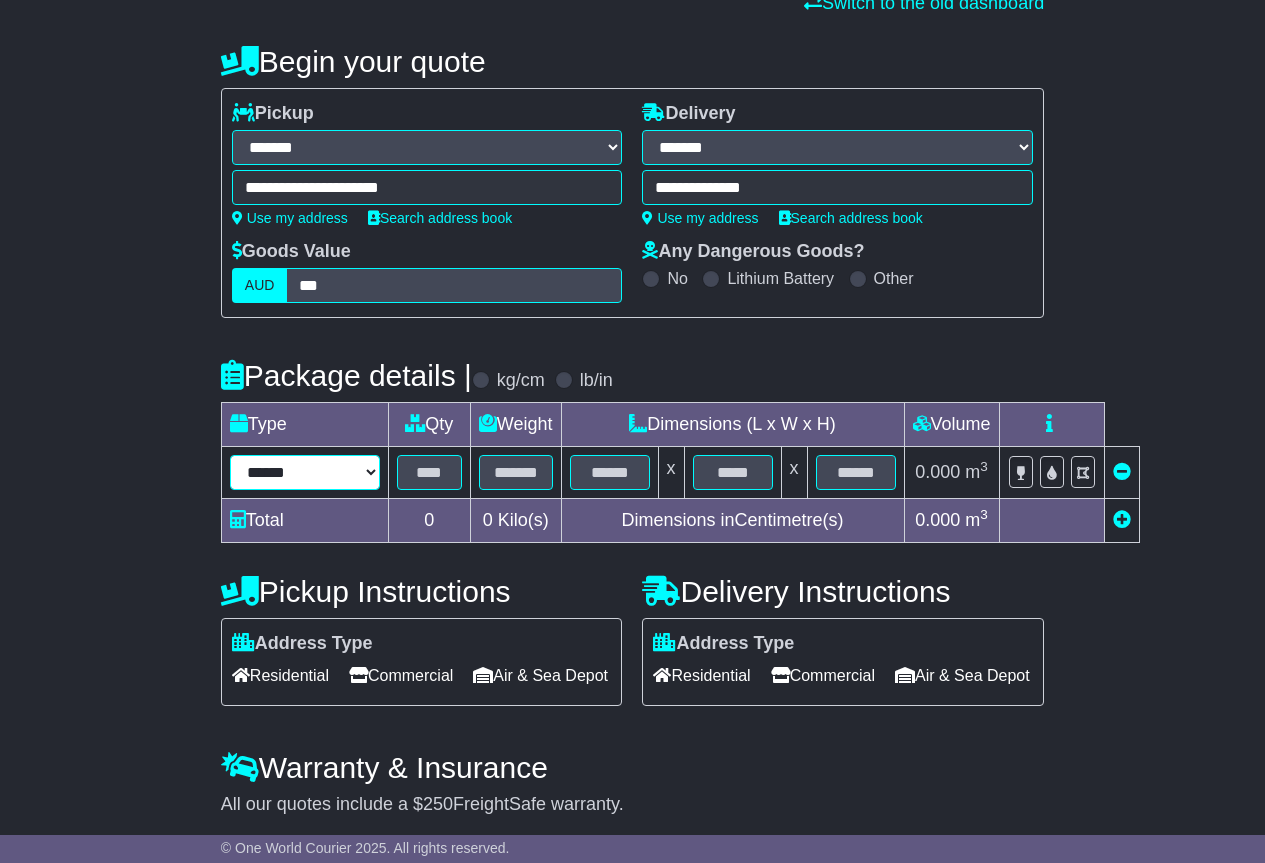 click on "****** ****** *** ******** ***** **** **** ****** *** *******" at bounding box center [305, 472] 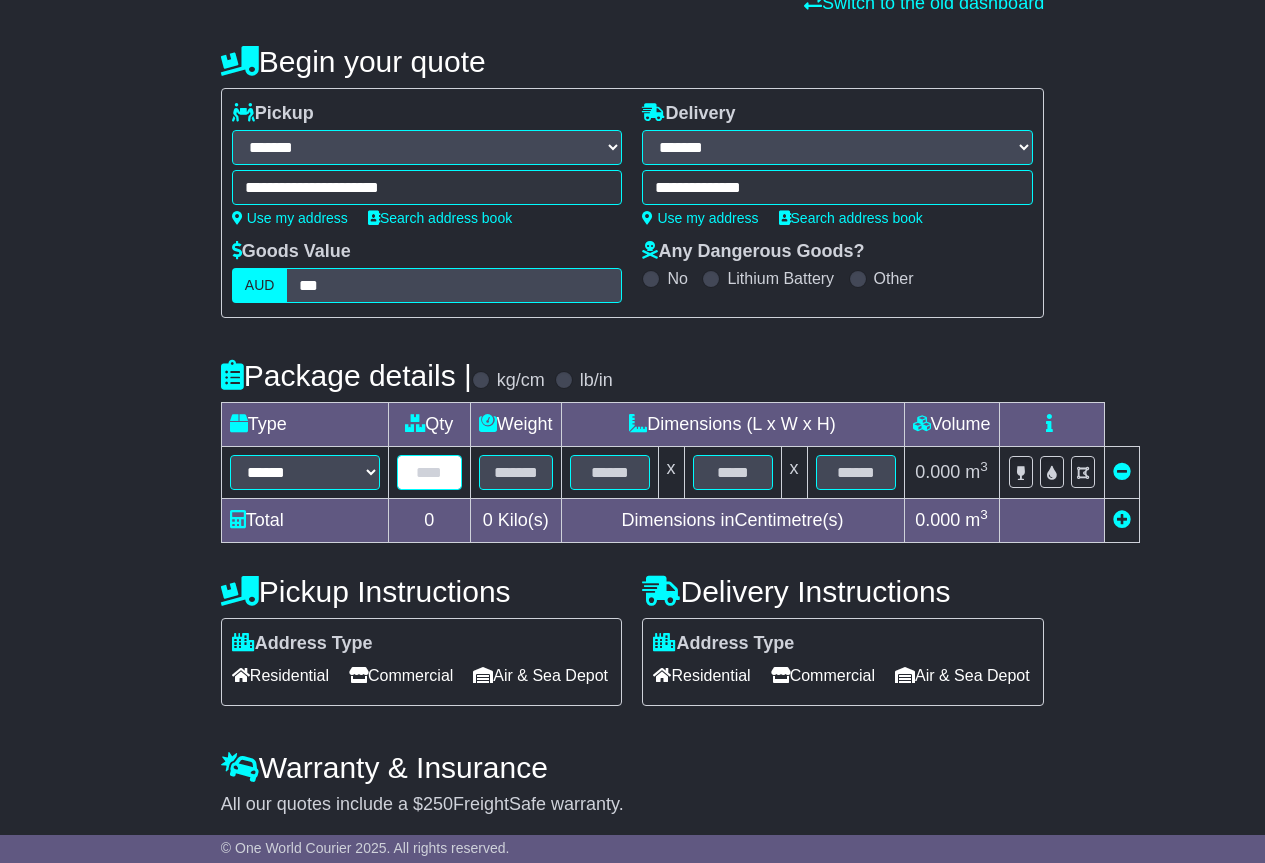 click at bounding box center (429, 472) 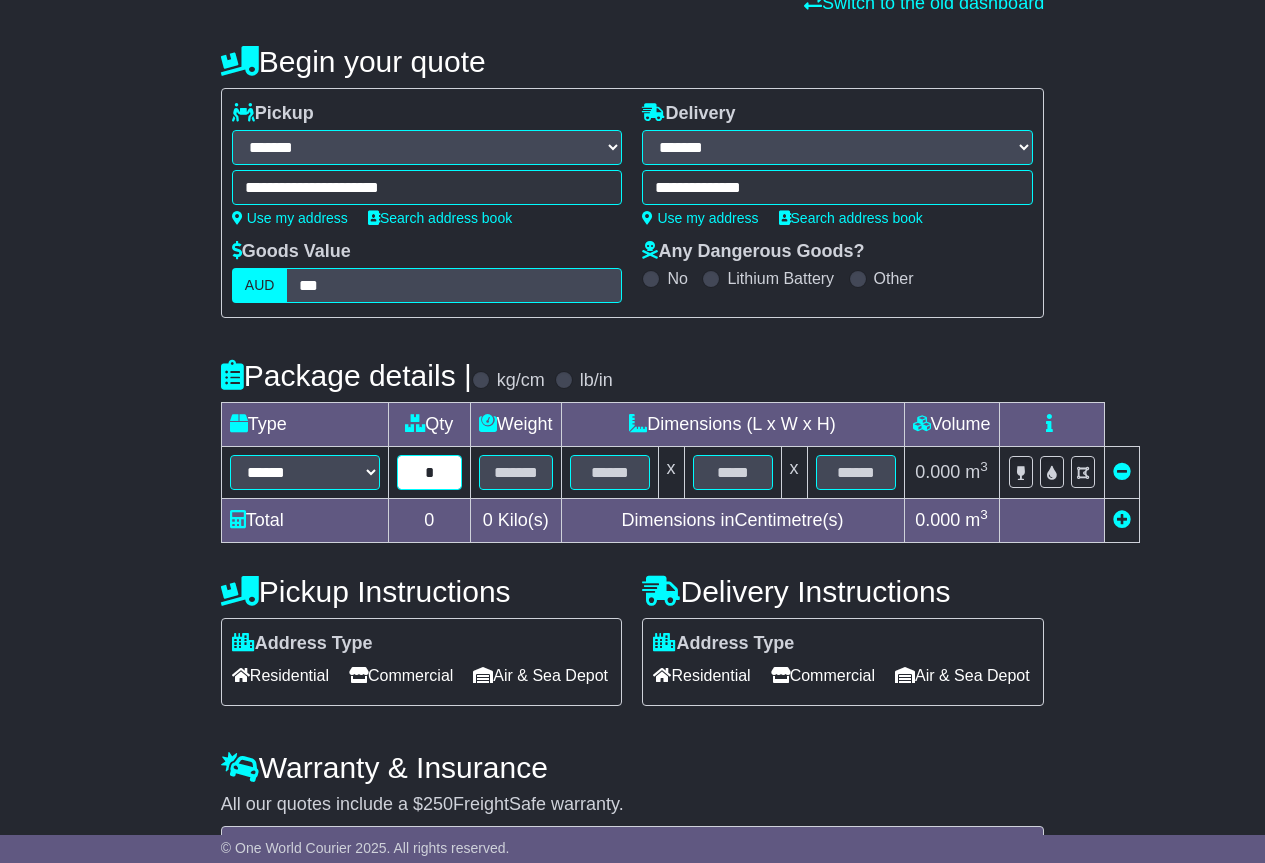type on "*" 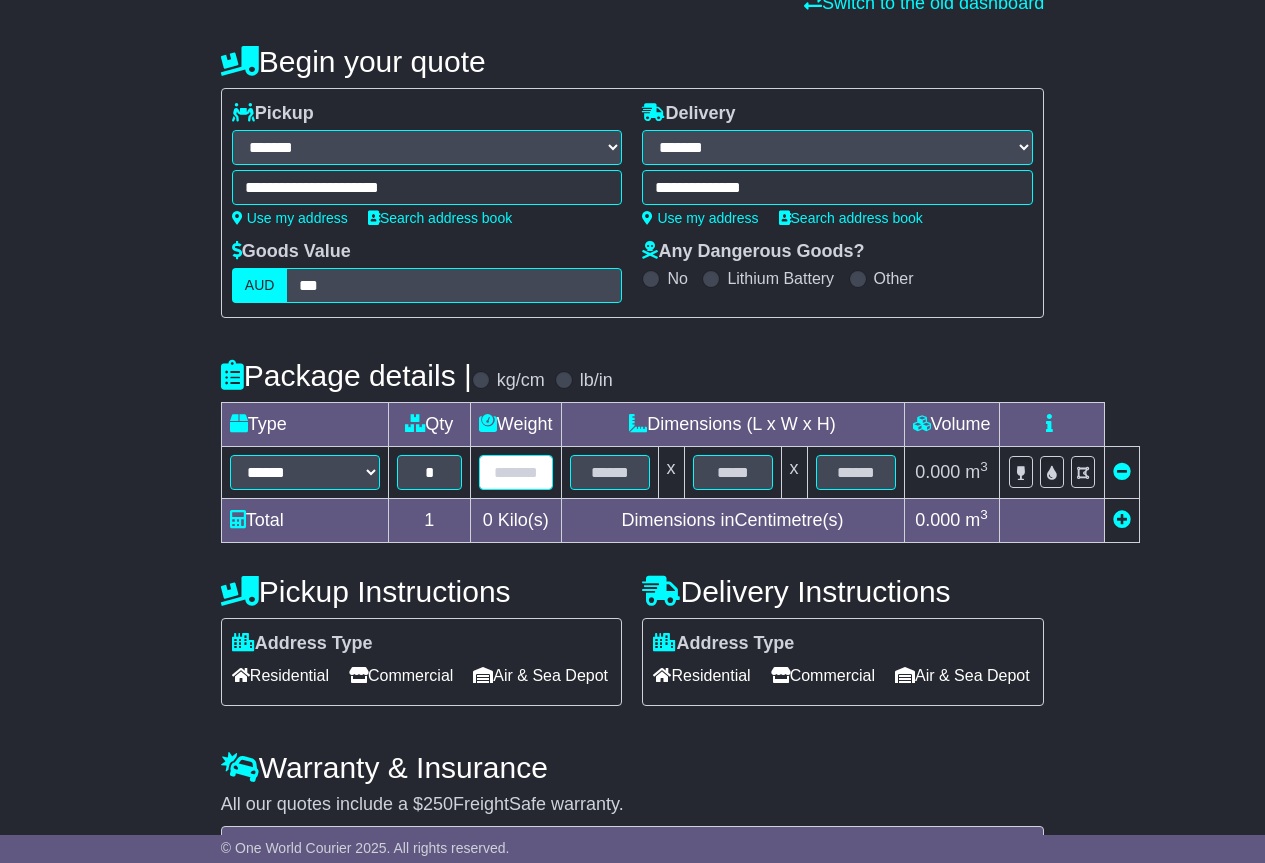 click at bounding box center (516, 472) 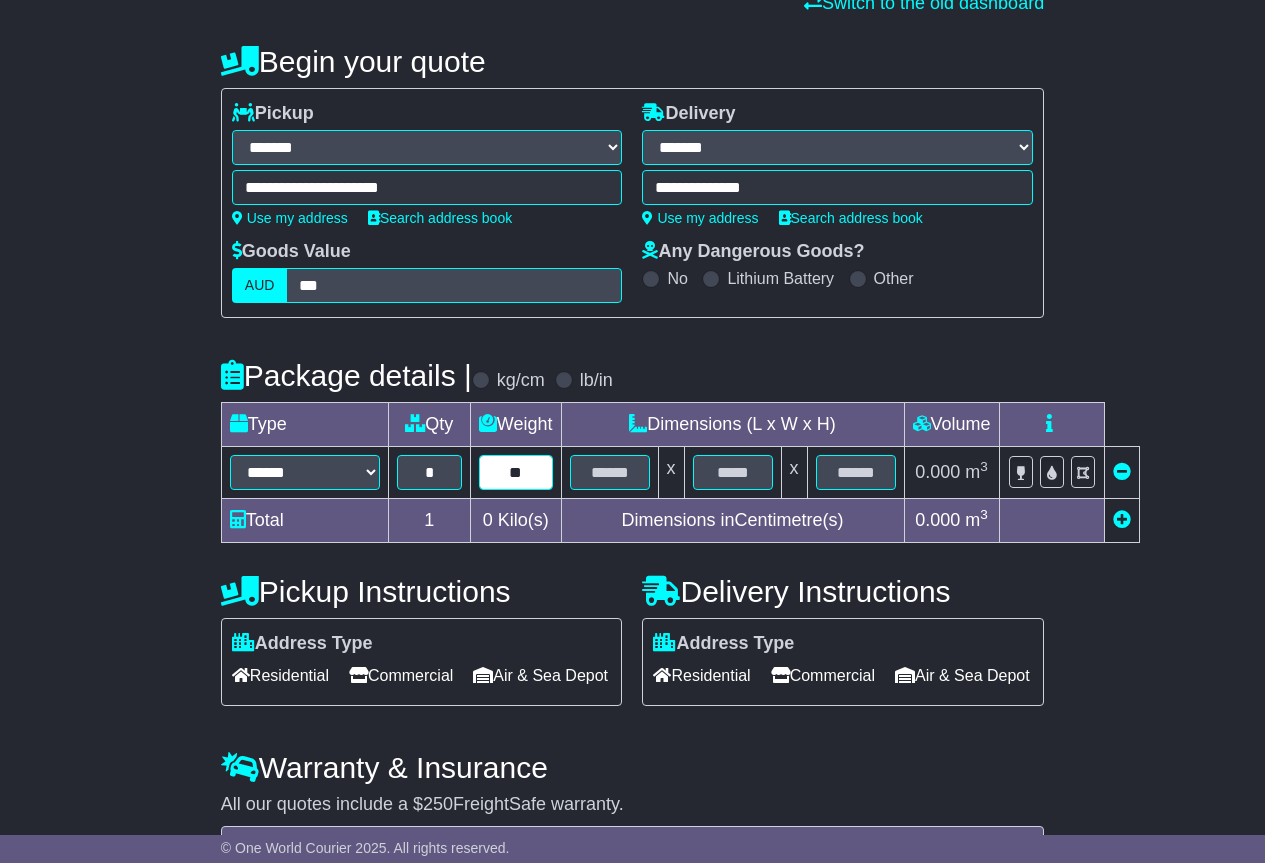 type on "**" 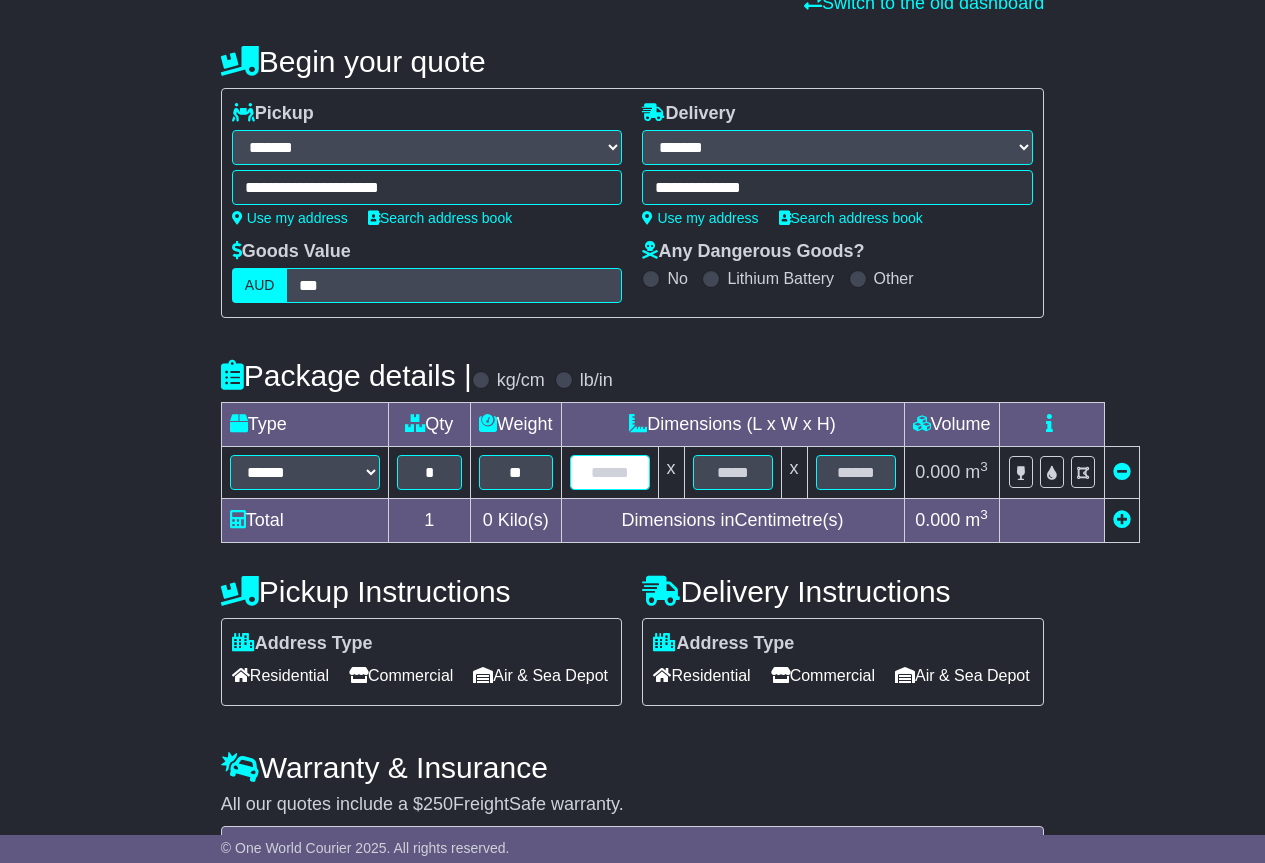 click at bounding box center (610, 472) 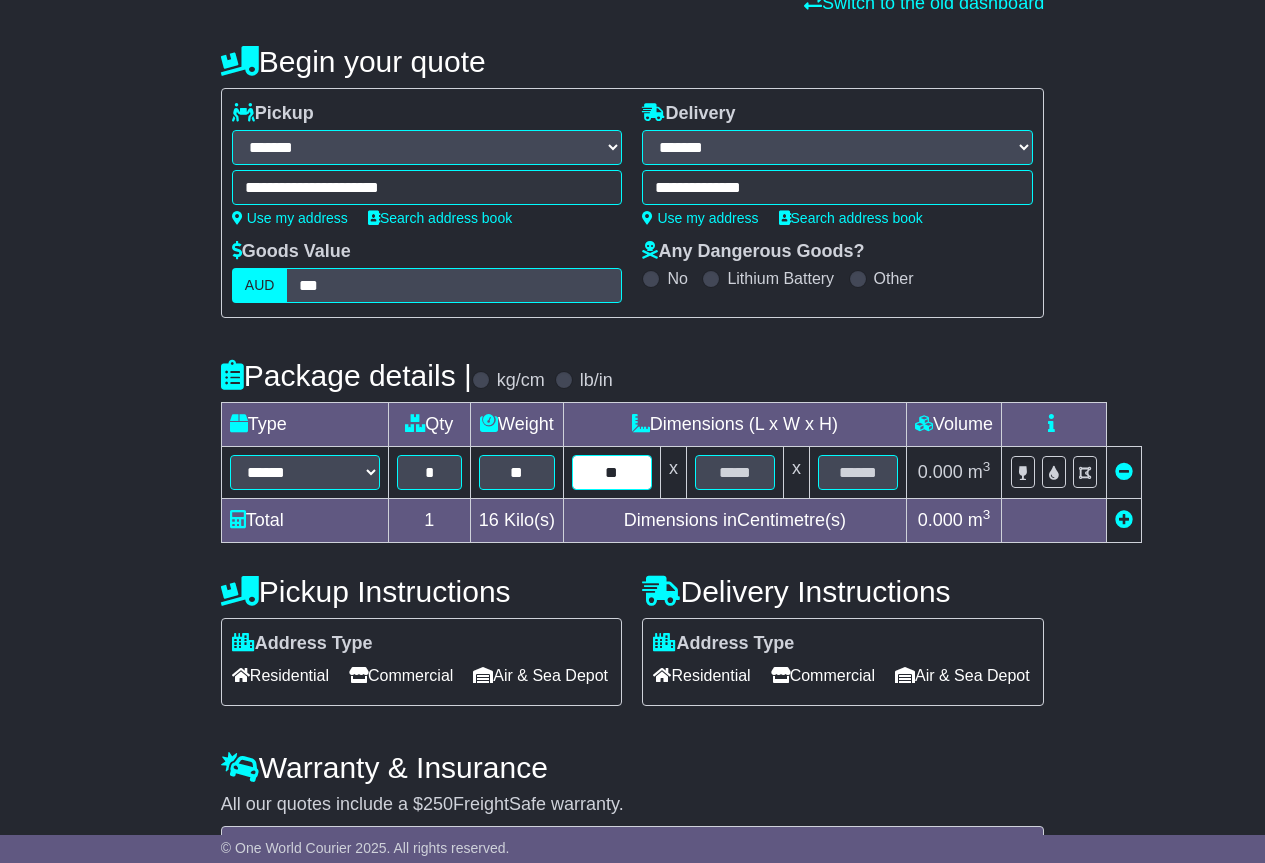 type on "**" 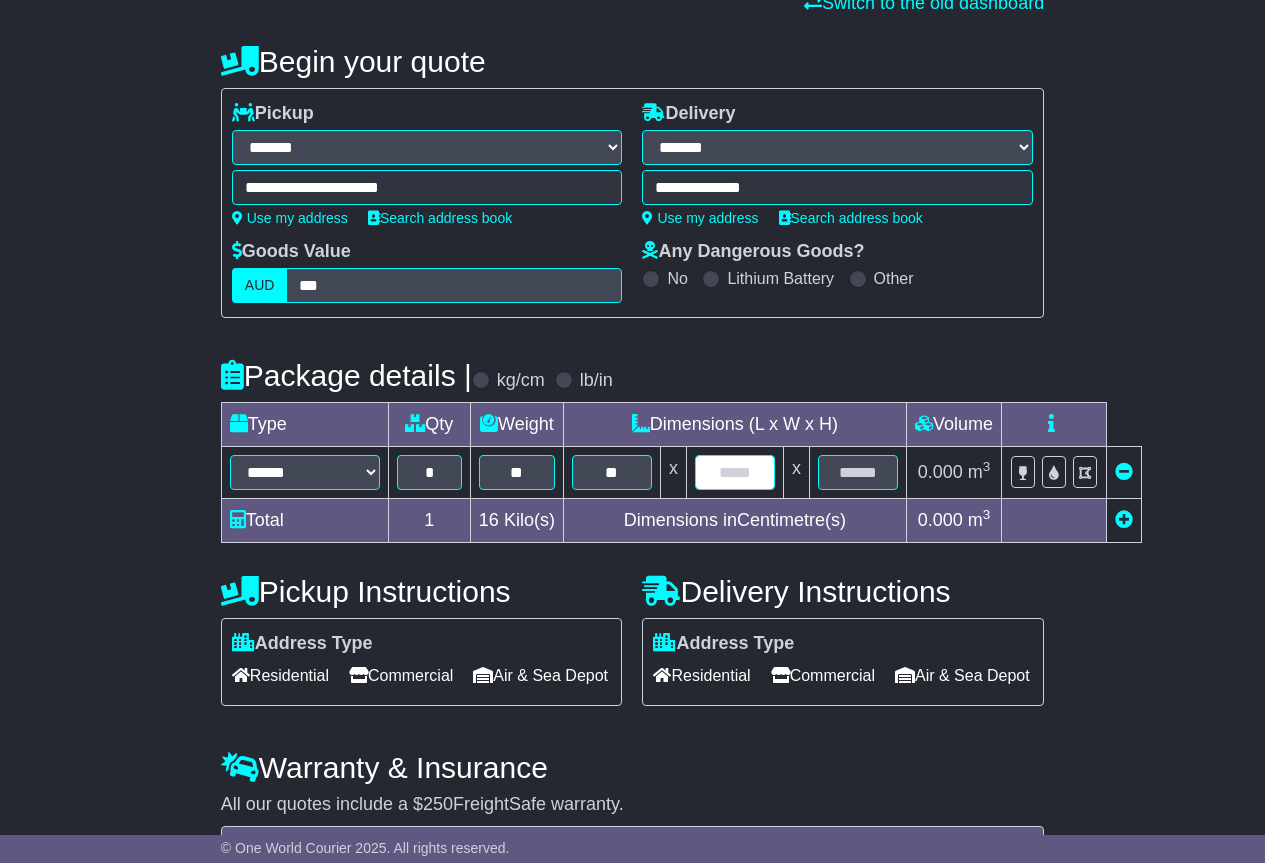 click at bounding box center [735, 472] 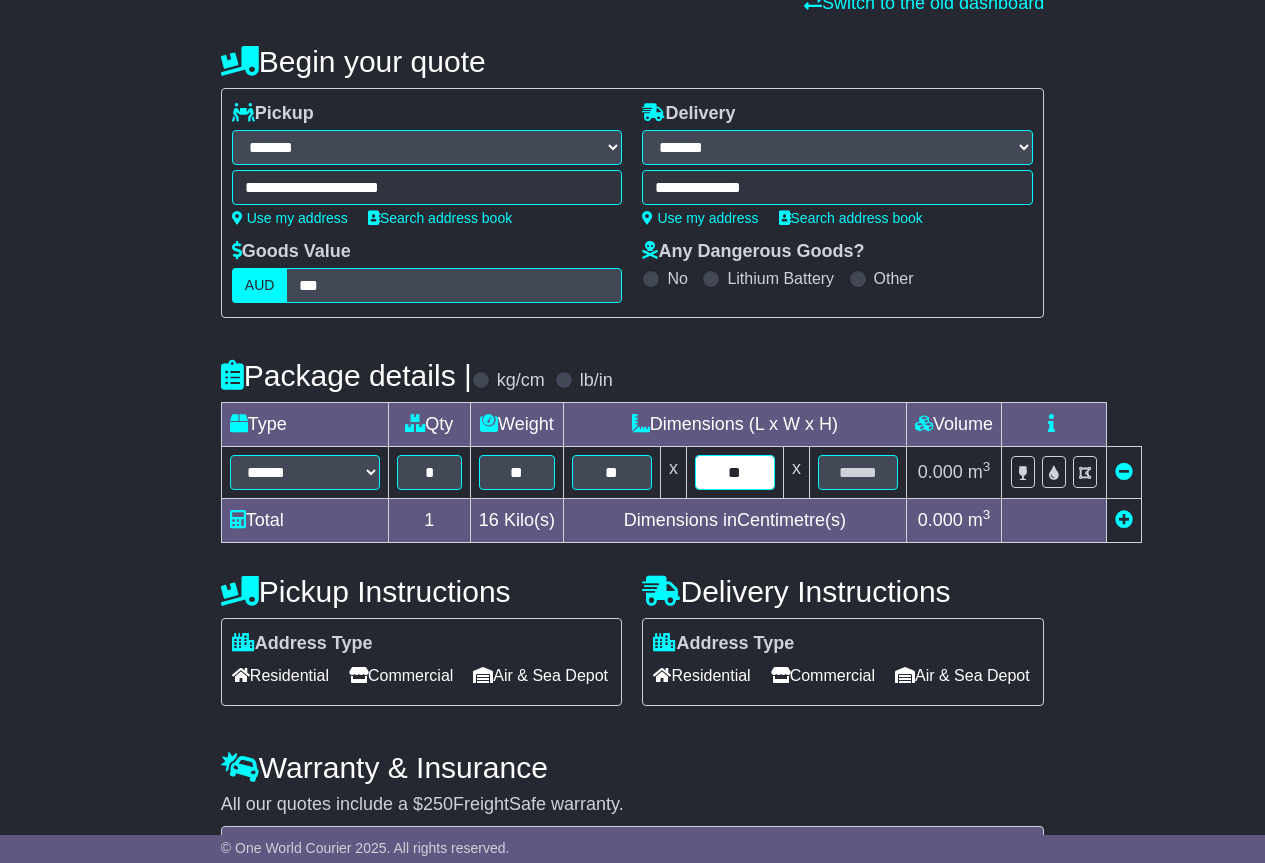 type on "**" 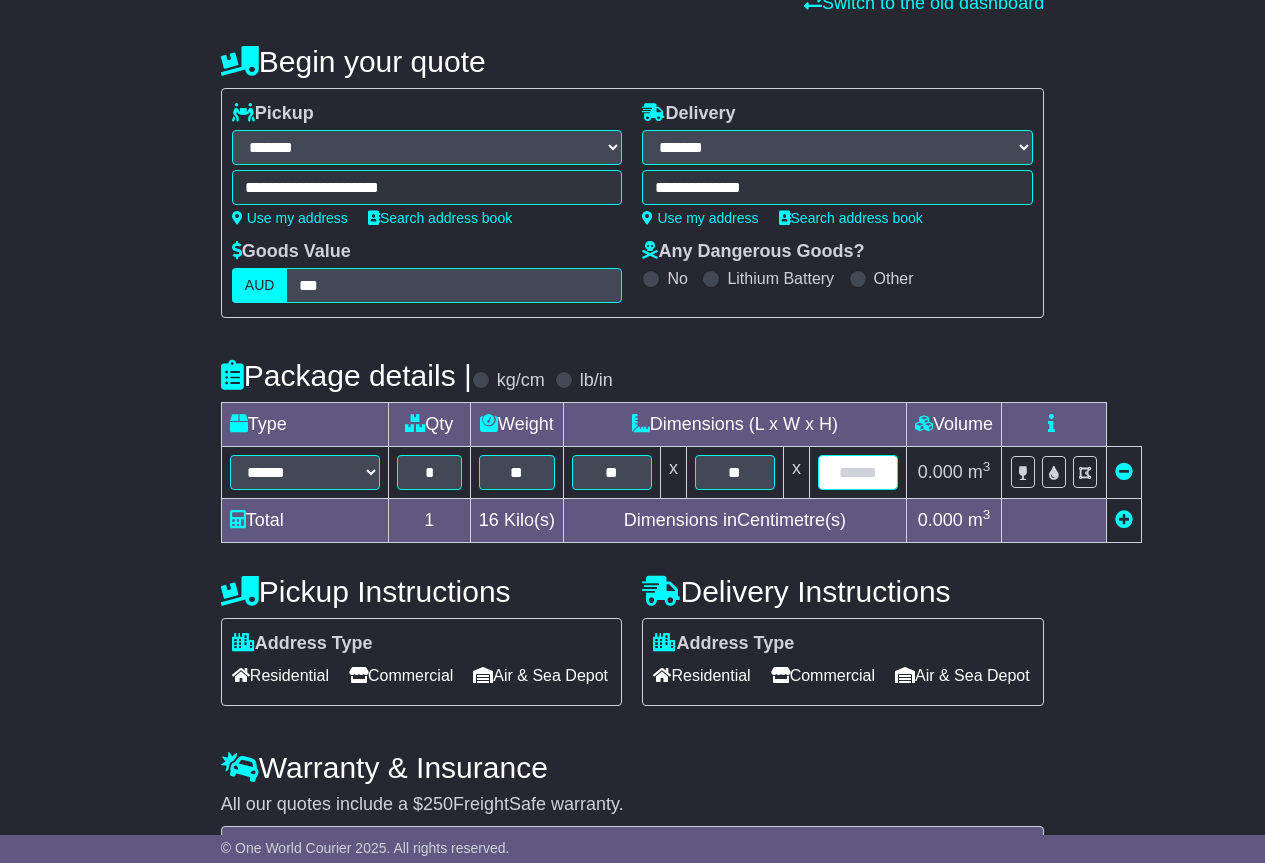 click at bounding box center [858, 472] 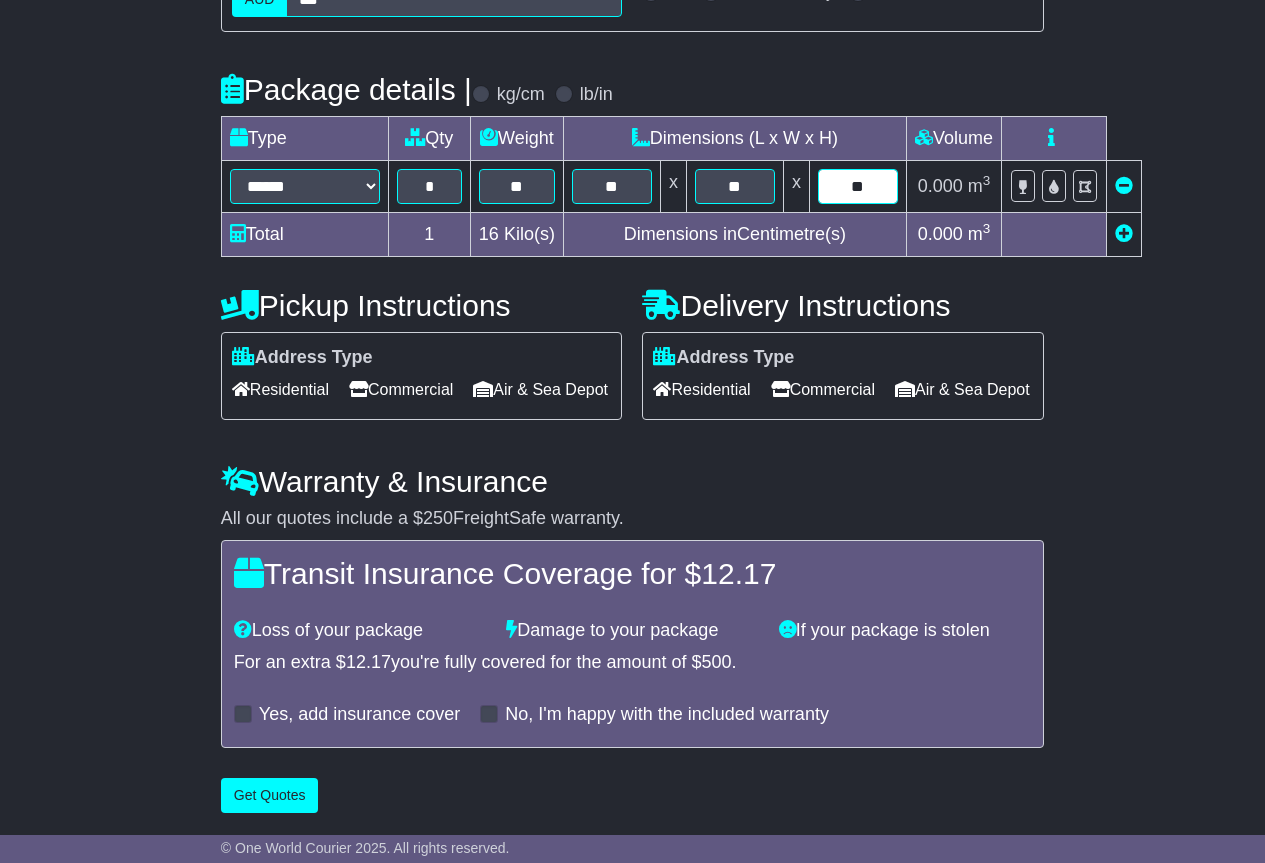 scroll, scrollTop: 500, scrollLeft: 0, axis: vertical 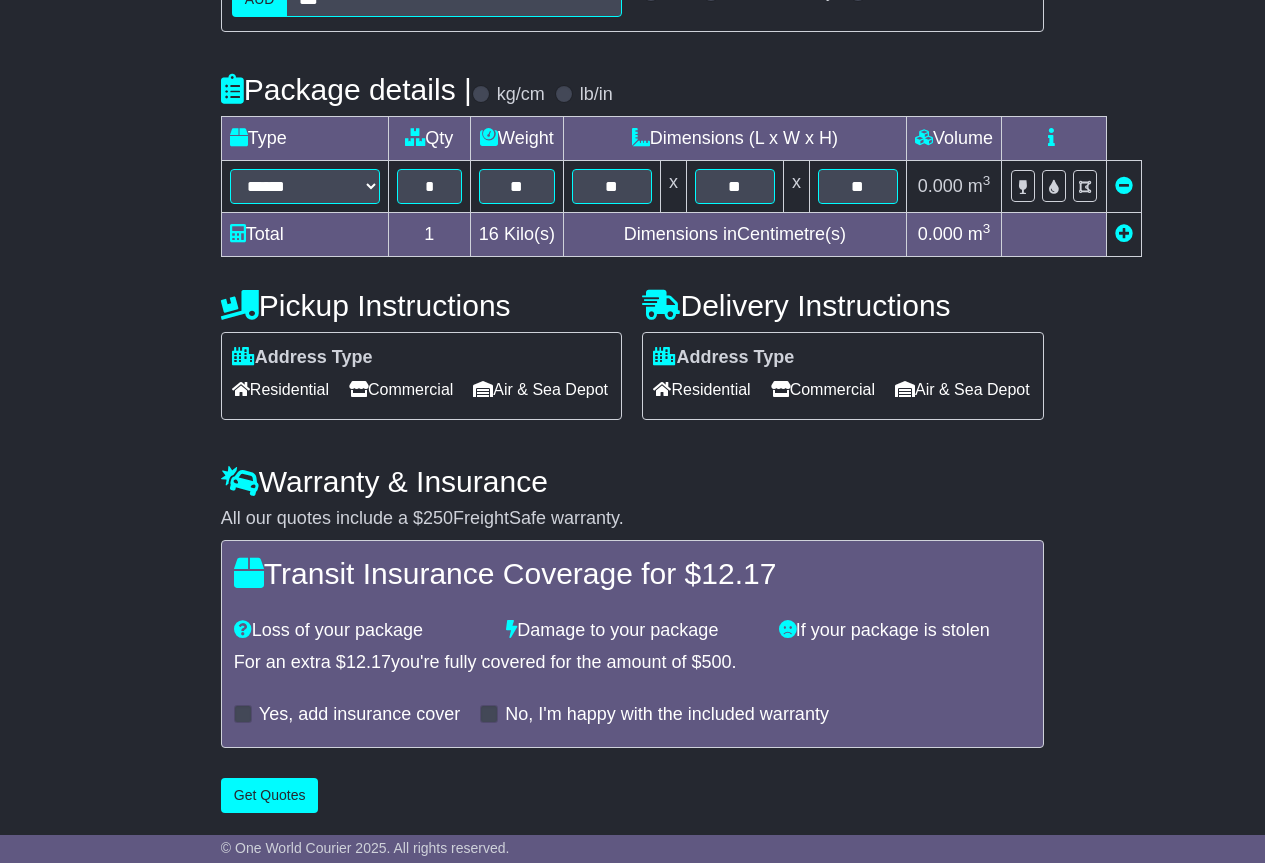 click on "Commercial" at bounding box center (401, 389) 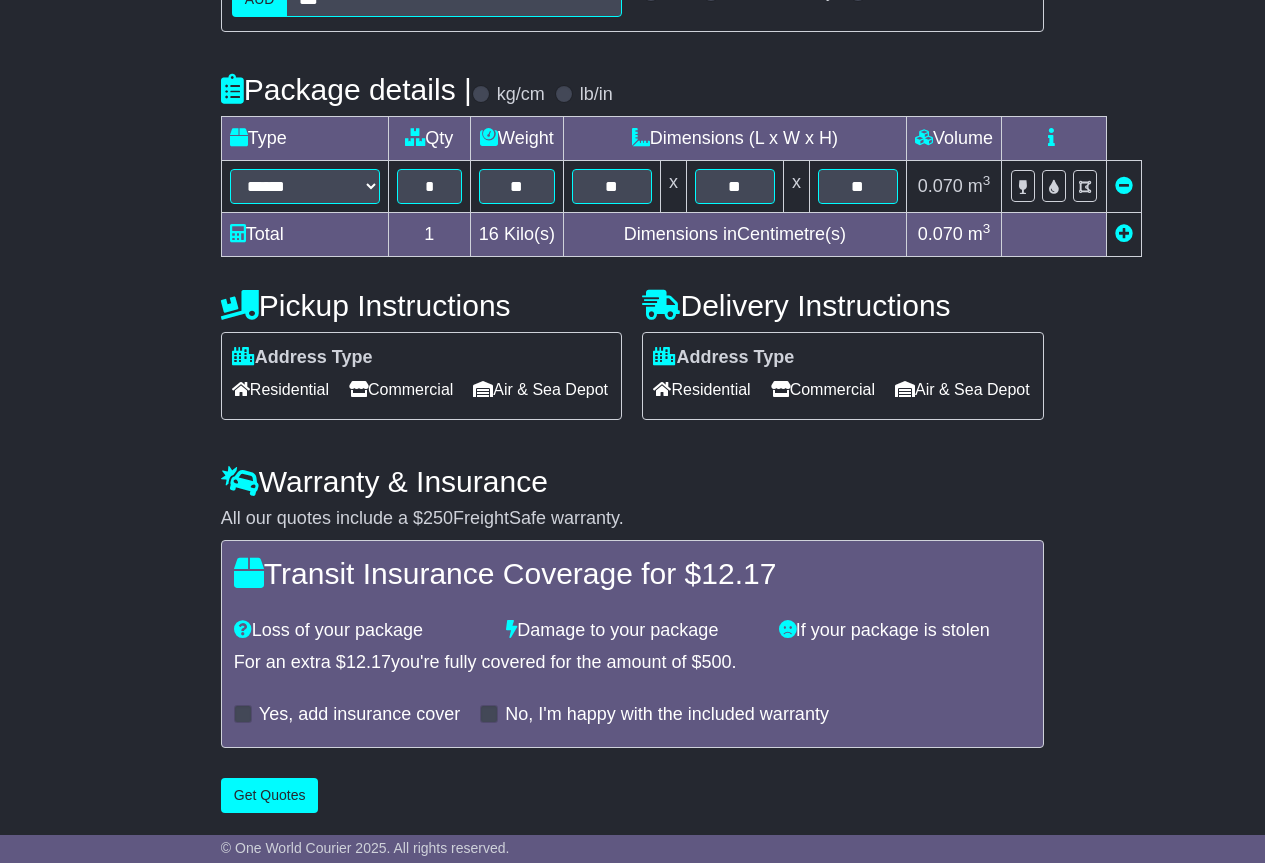 click on "Commercial" at bounding box center (823, 389) 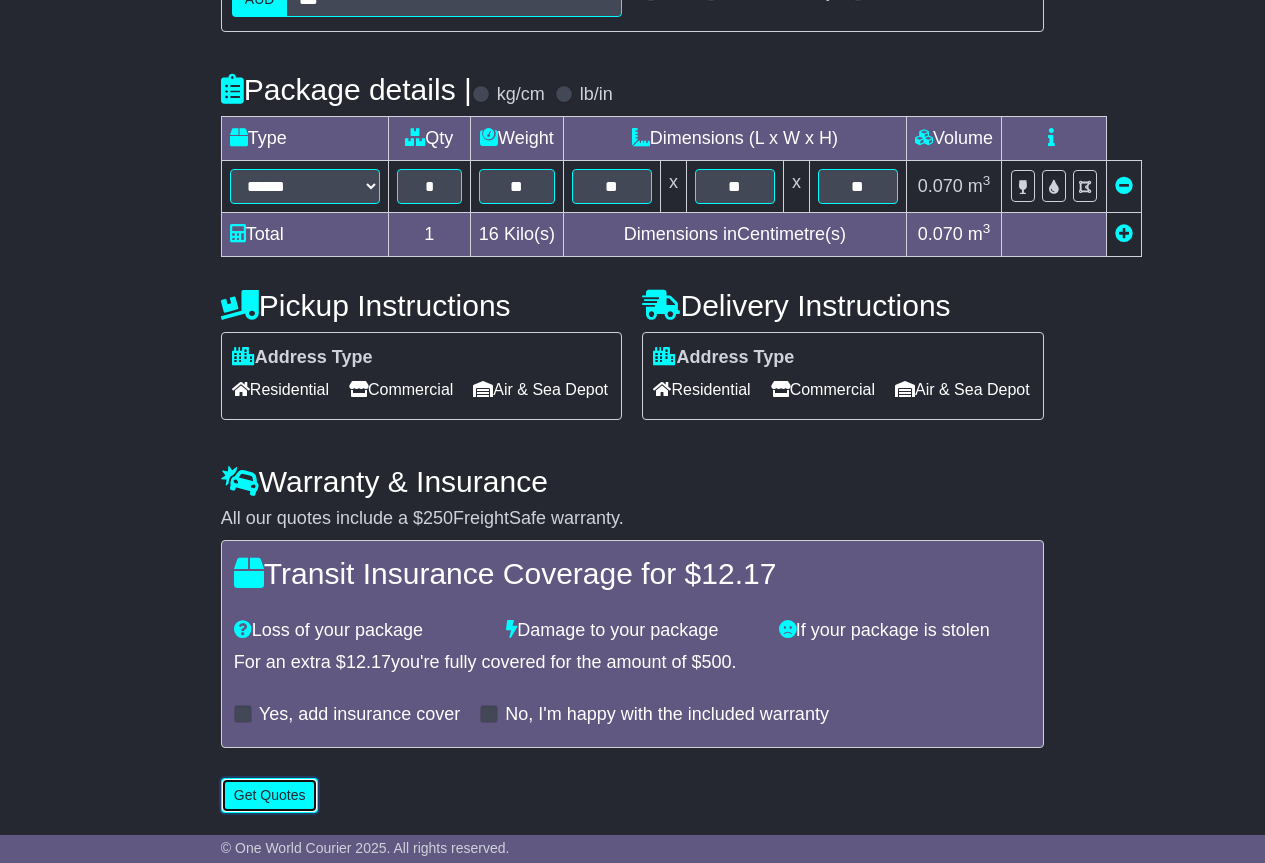click on "Get Quotes" at bounding box center (270, 795) 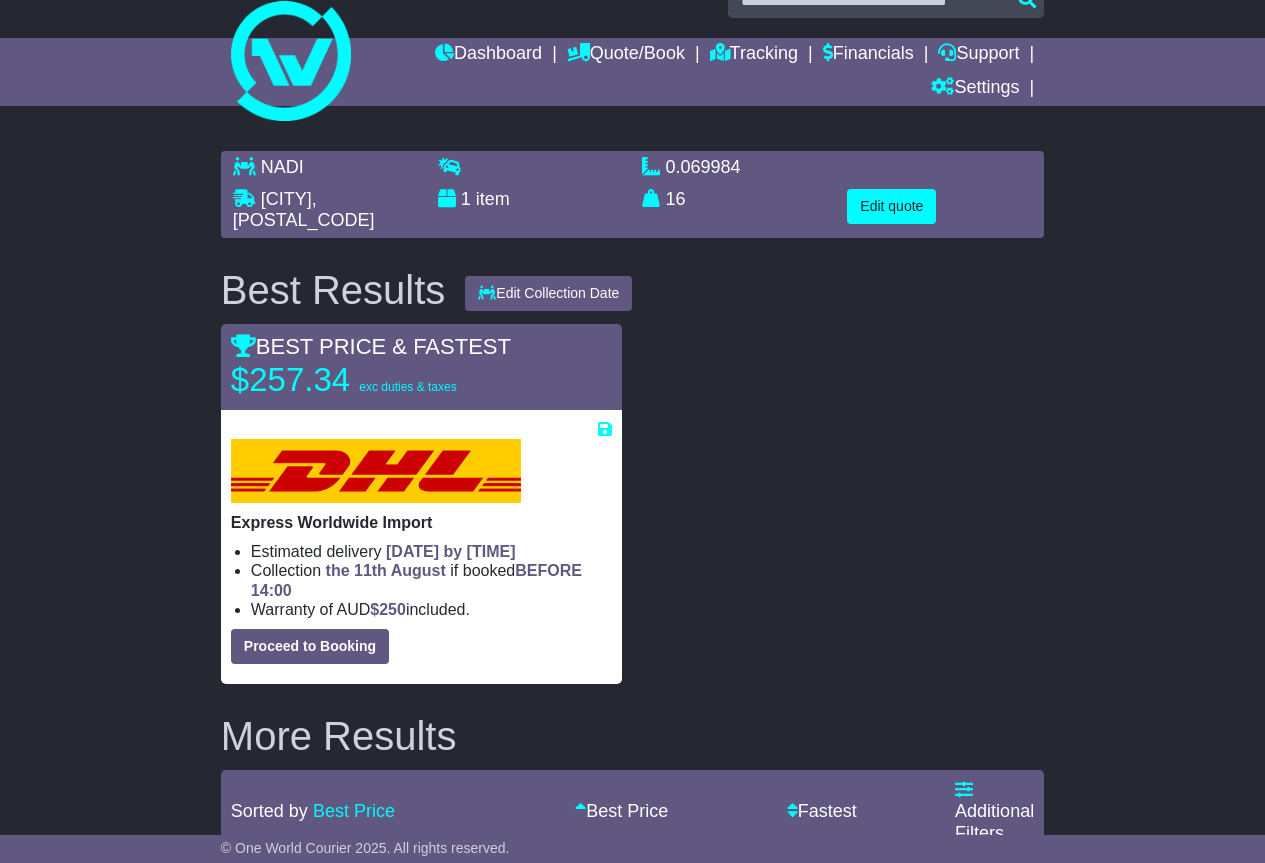 scroll, scrollTop: 85, scrollLeft: 0, axis: vertical 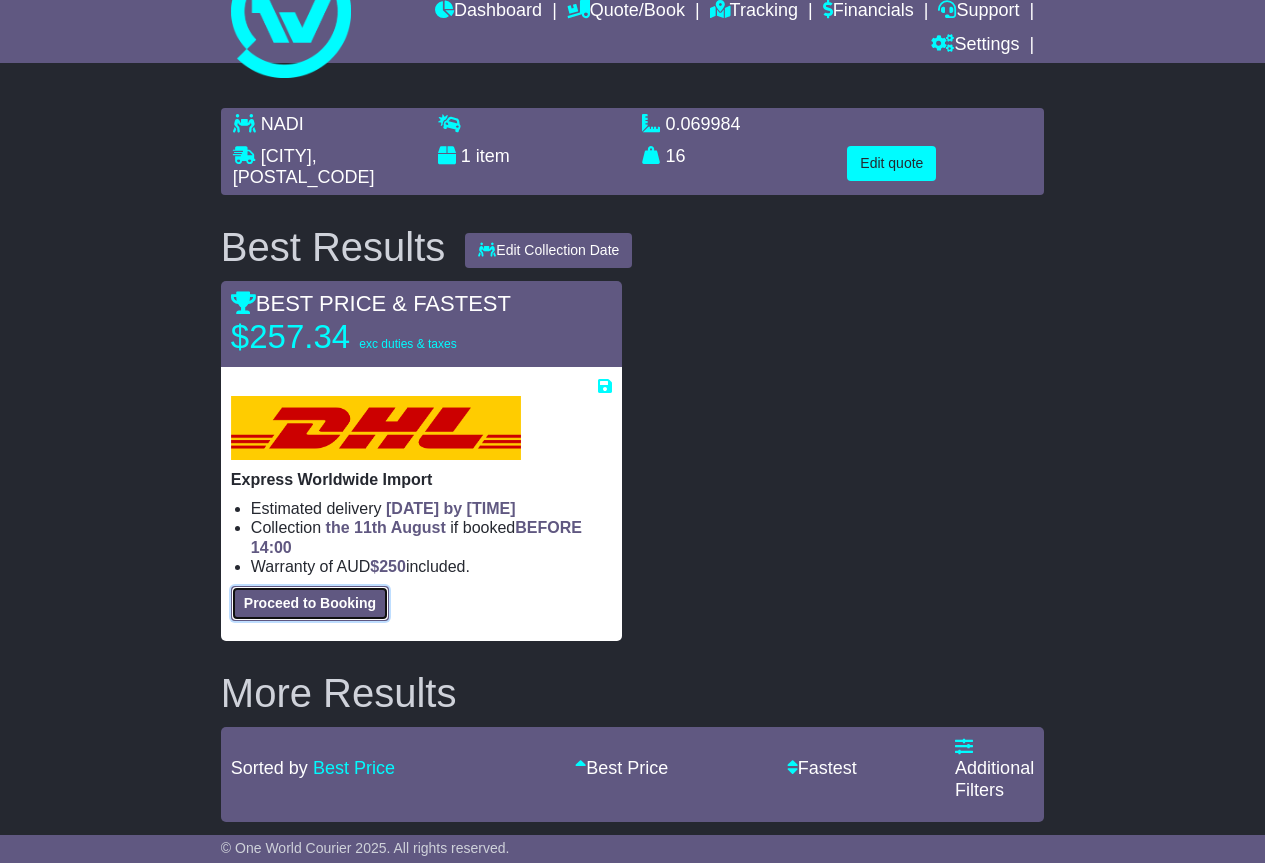 click on "Proceed to Booking" at bounding box center (310, 603) 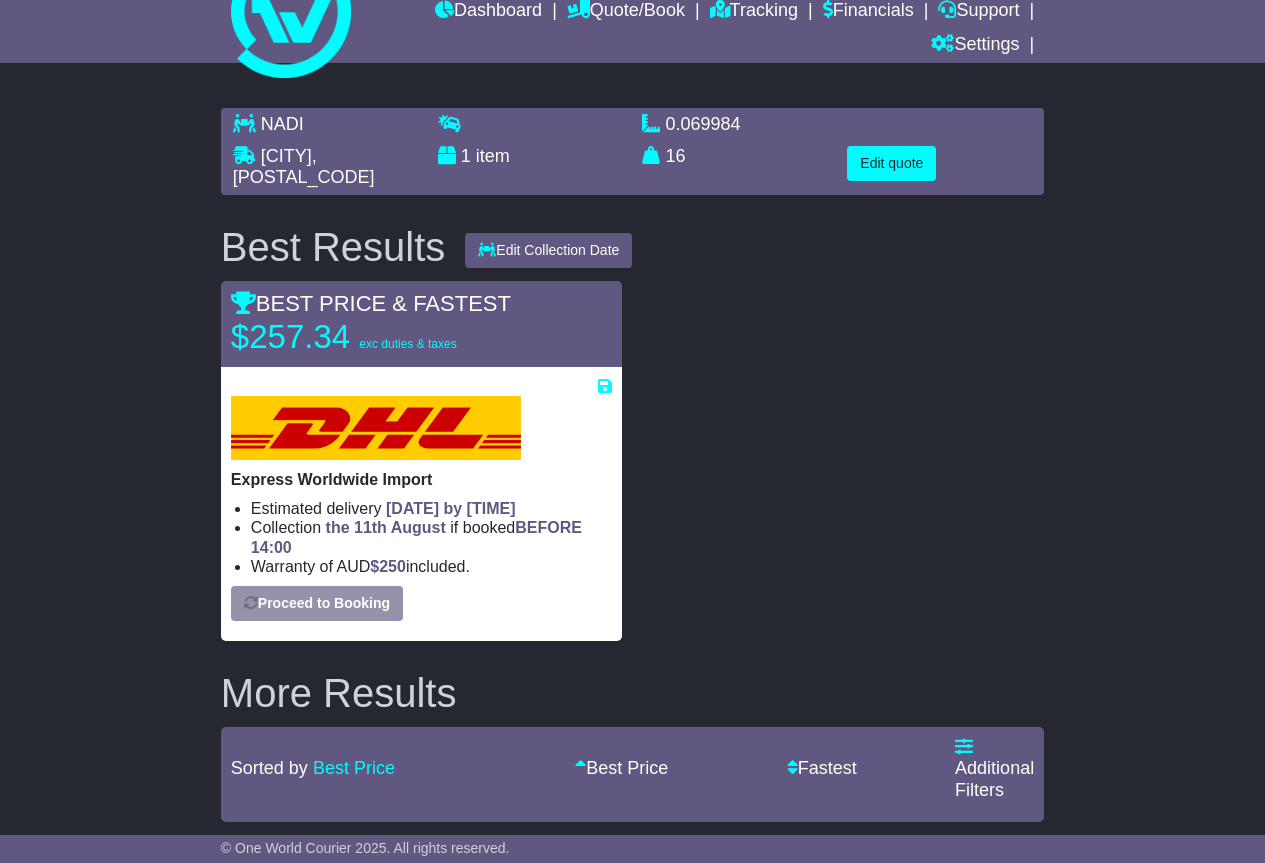 select on "****" 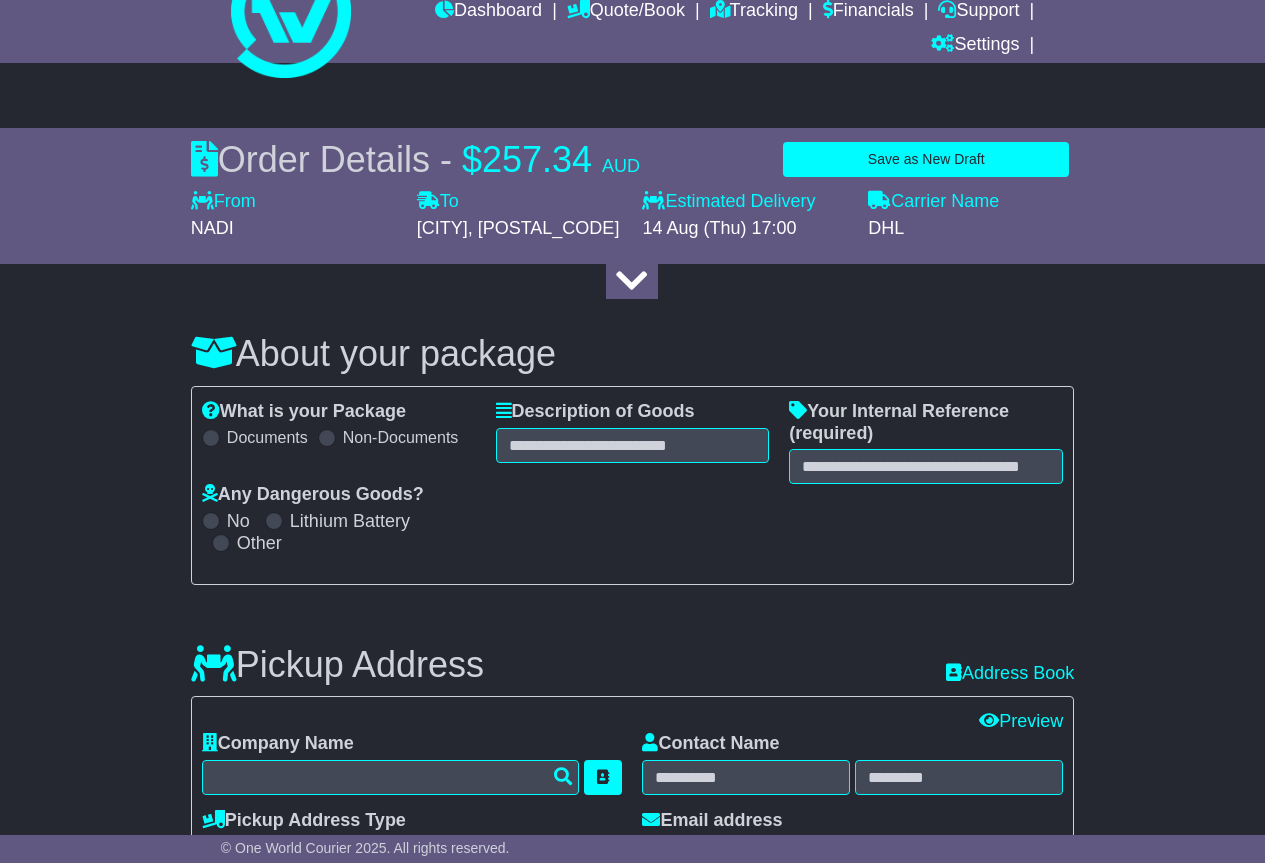select on "***" 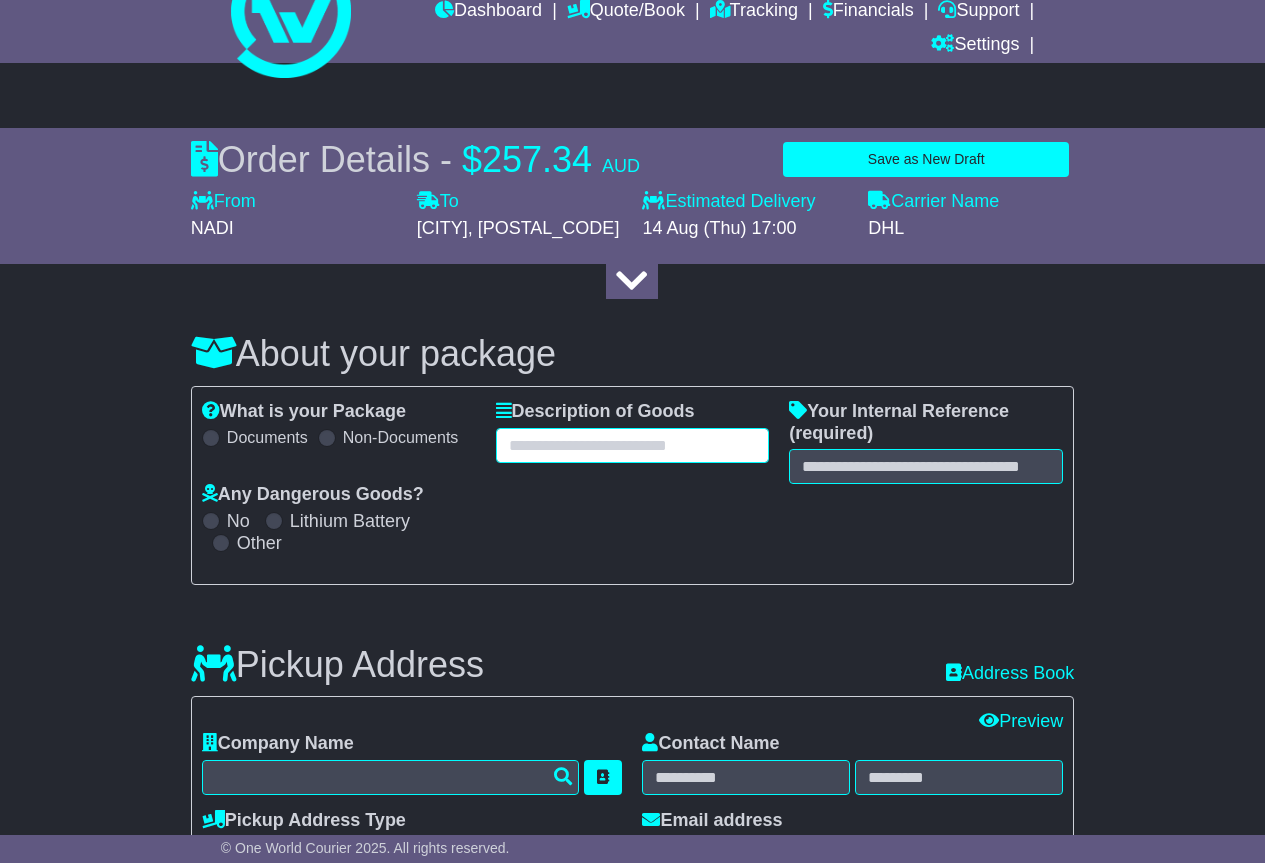 click at bounding box center (633, 445) 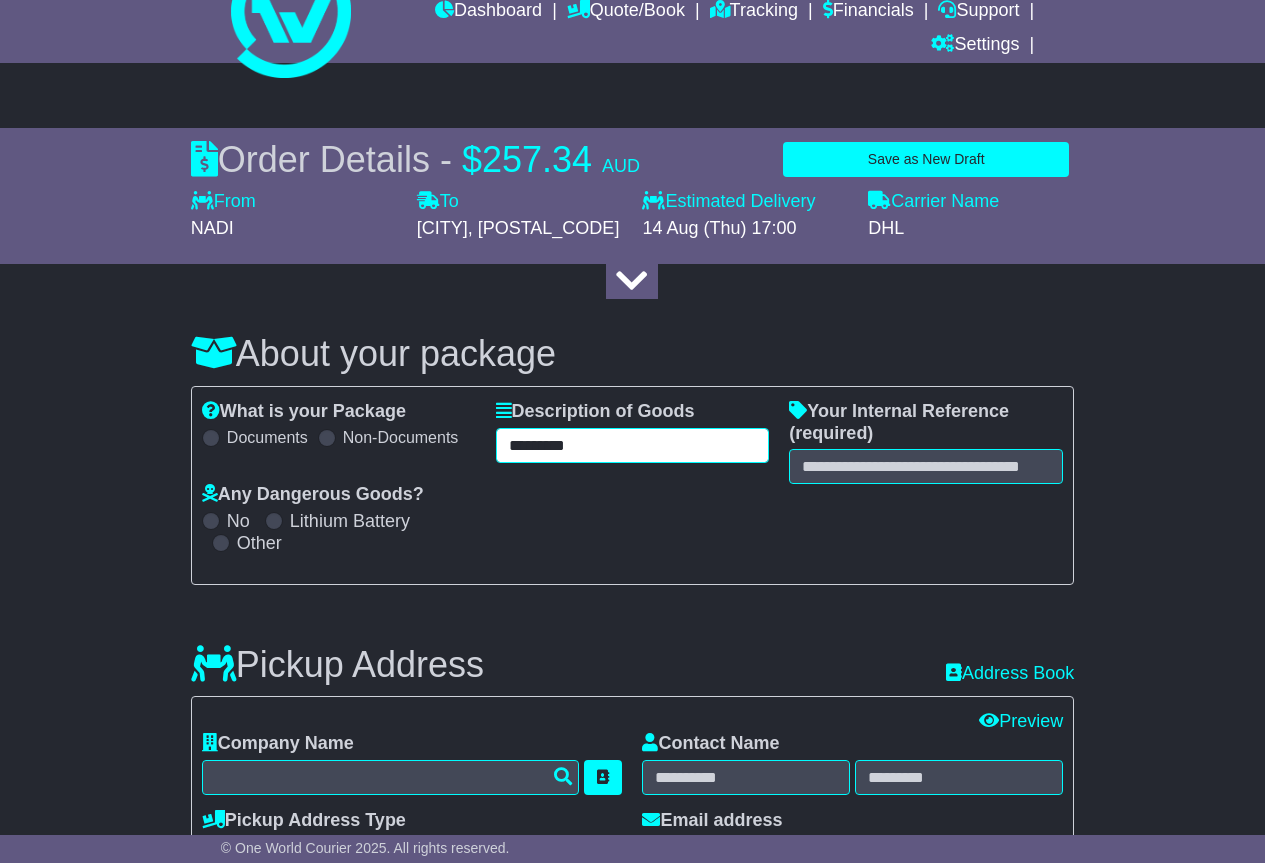 type on "[MASKED_DATA]" 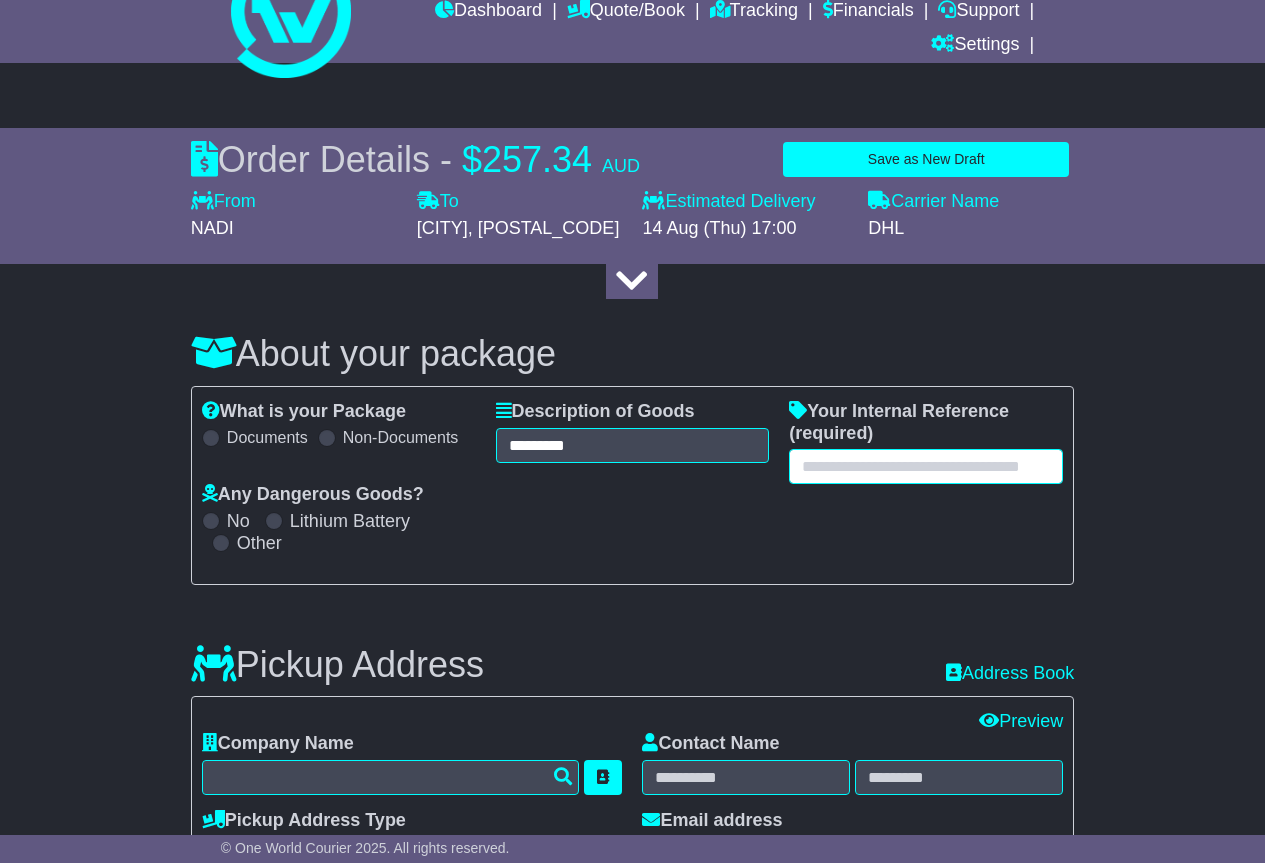 click at bounding box center (926, 466) 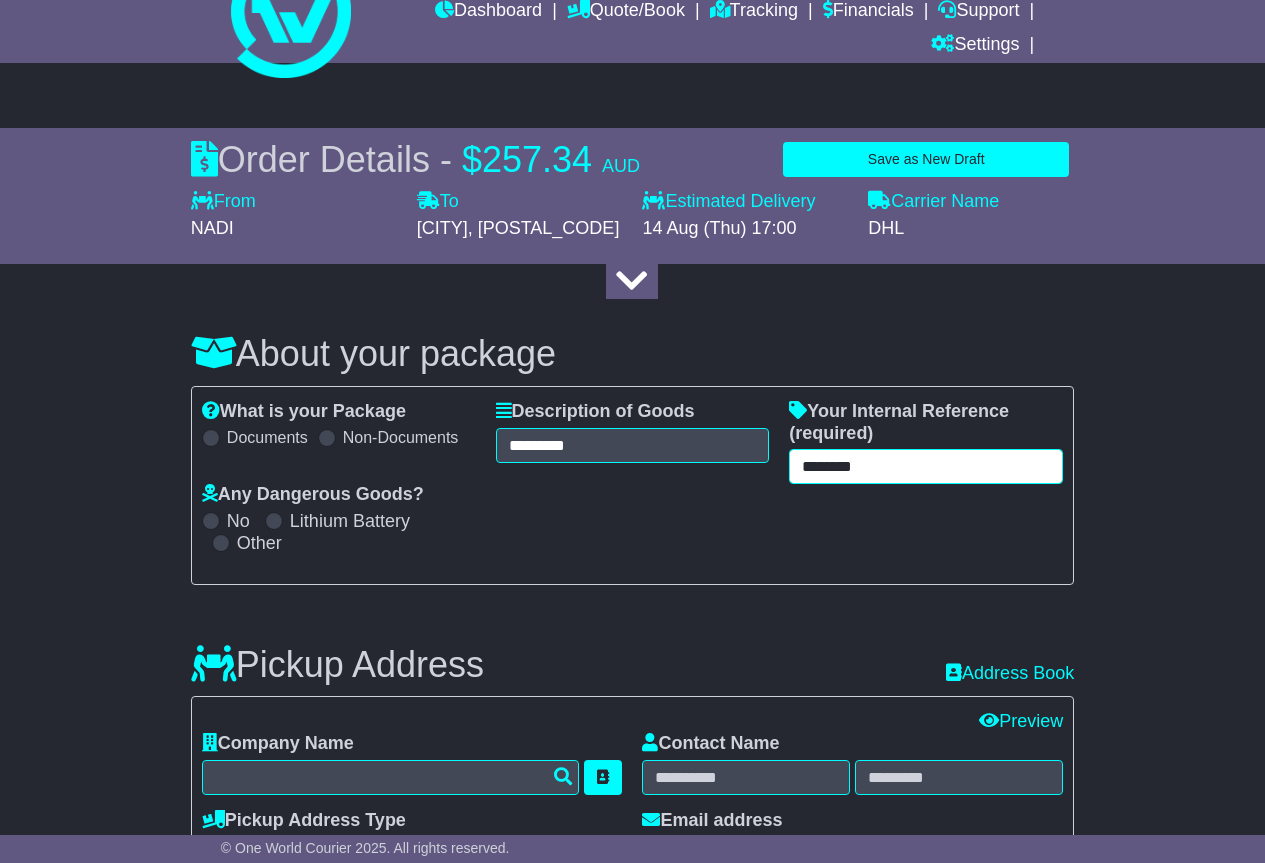 click on "[MASKED_DATA]" at bounding box center (926, 466) 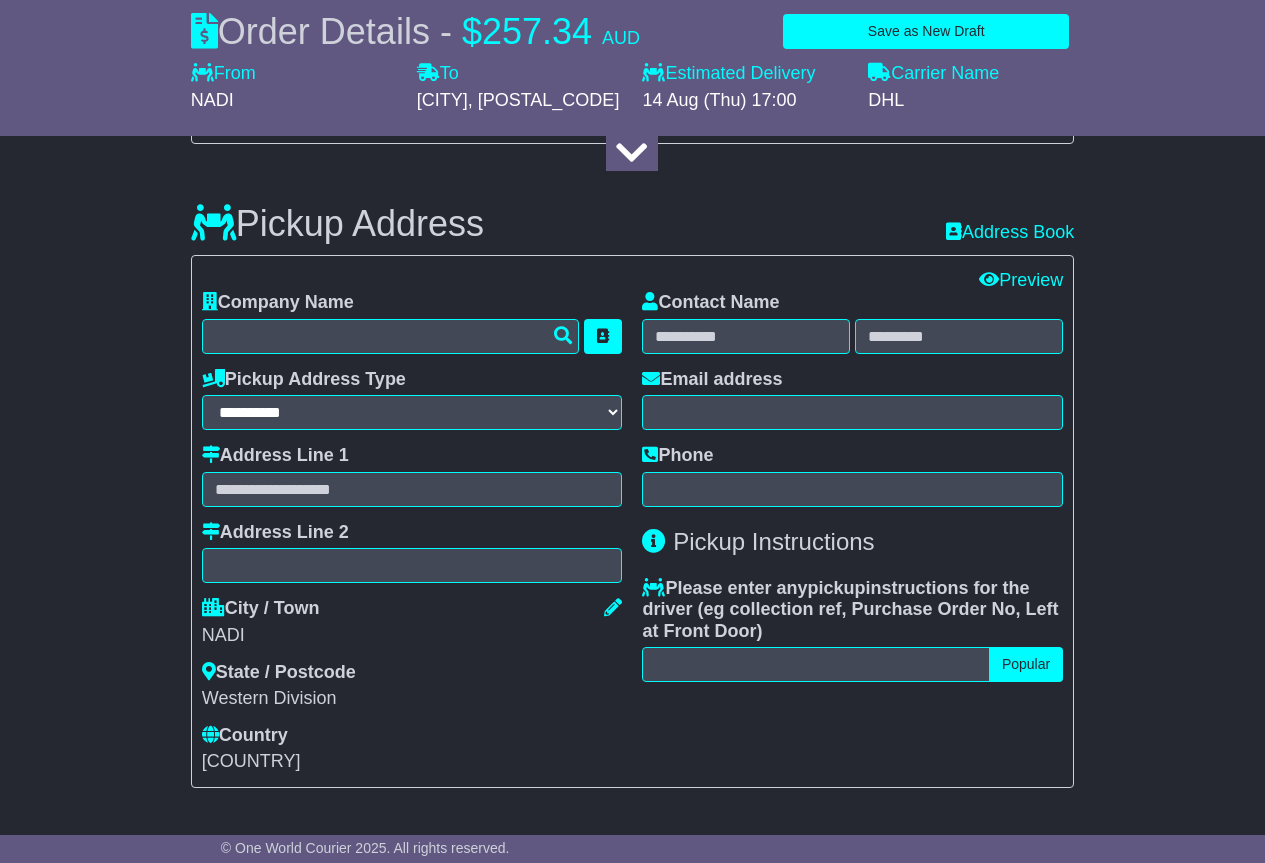 scroll, scrollTop: 485, scrollLeft: 0, axis: vertical 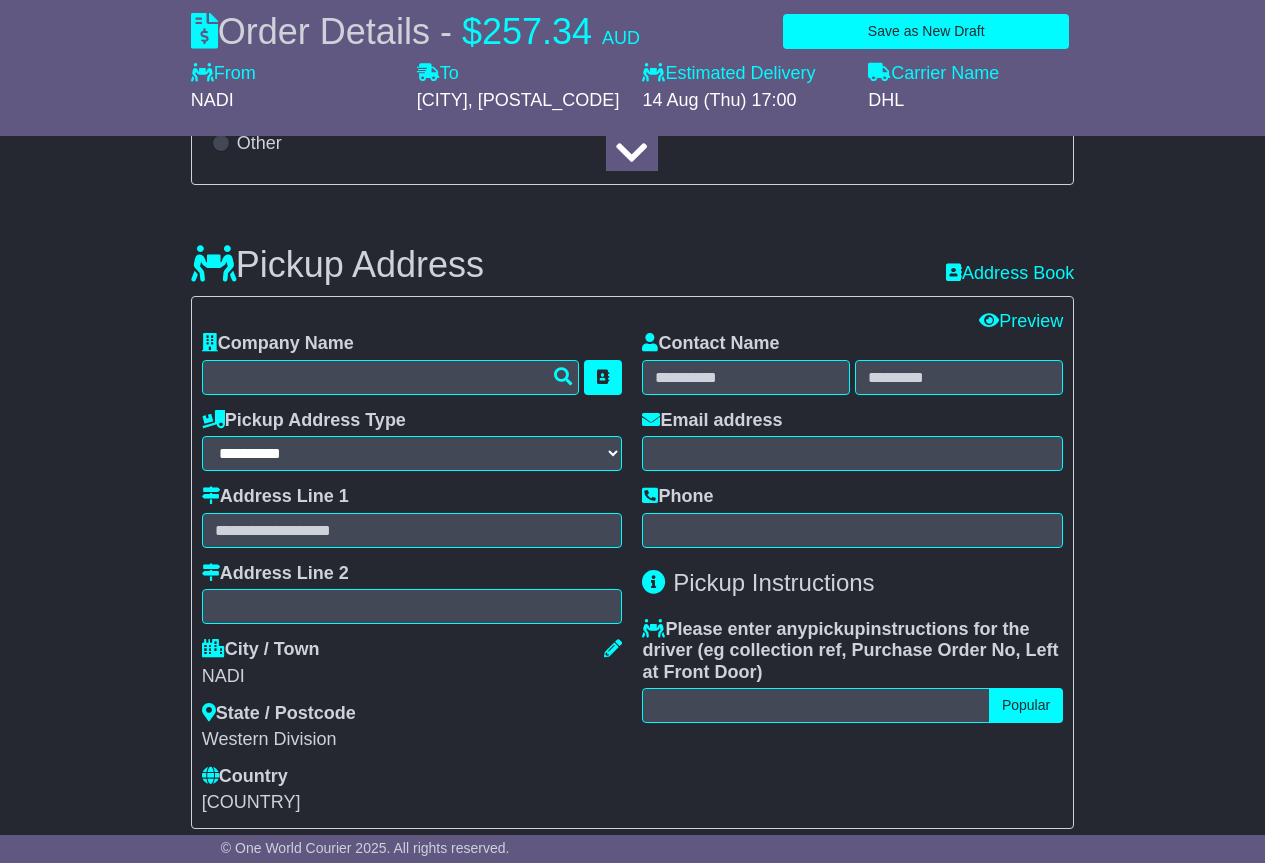 type on "*******" 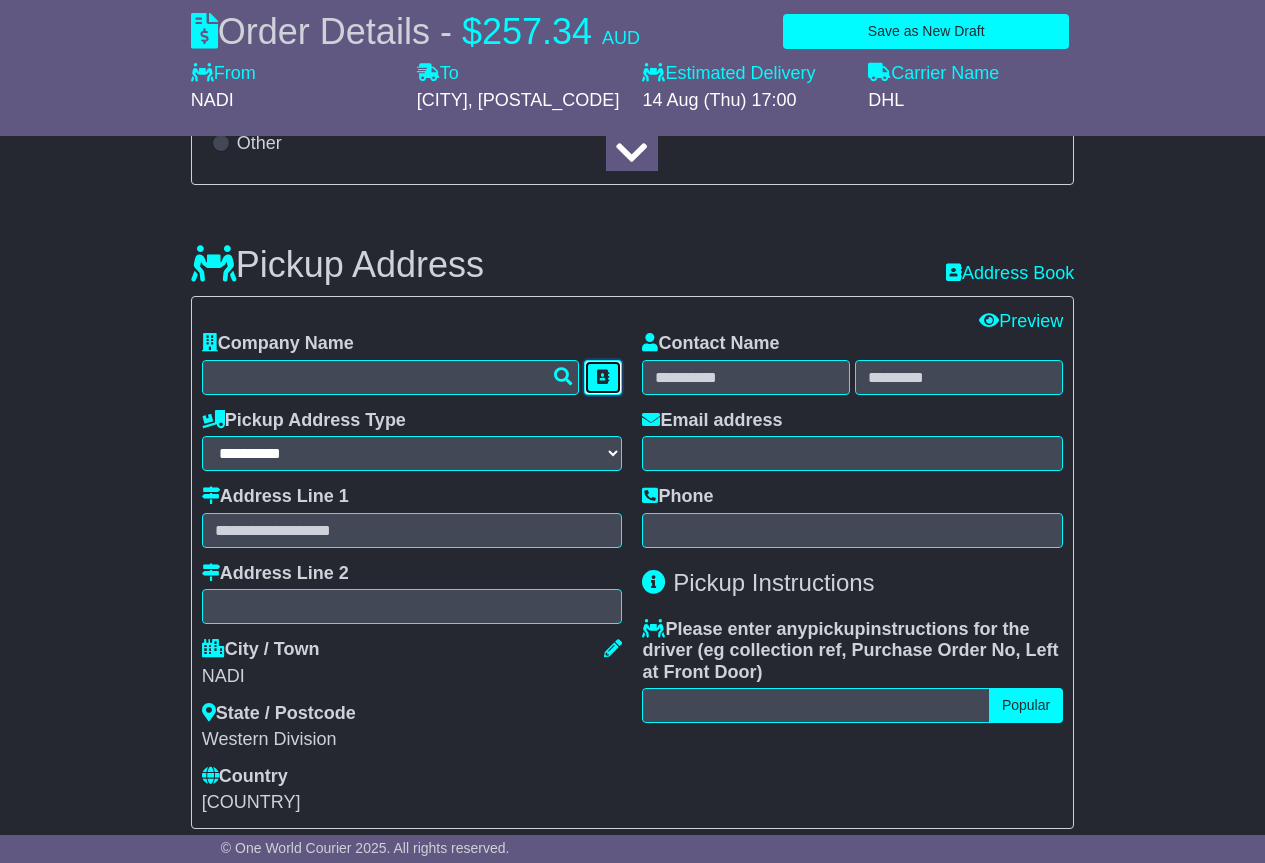 click at bounding box center [603, 377] 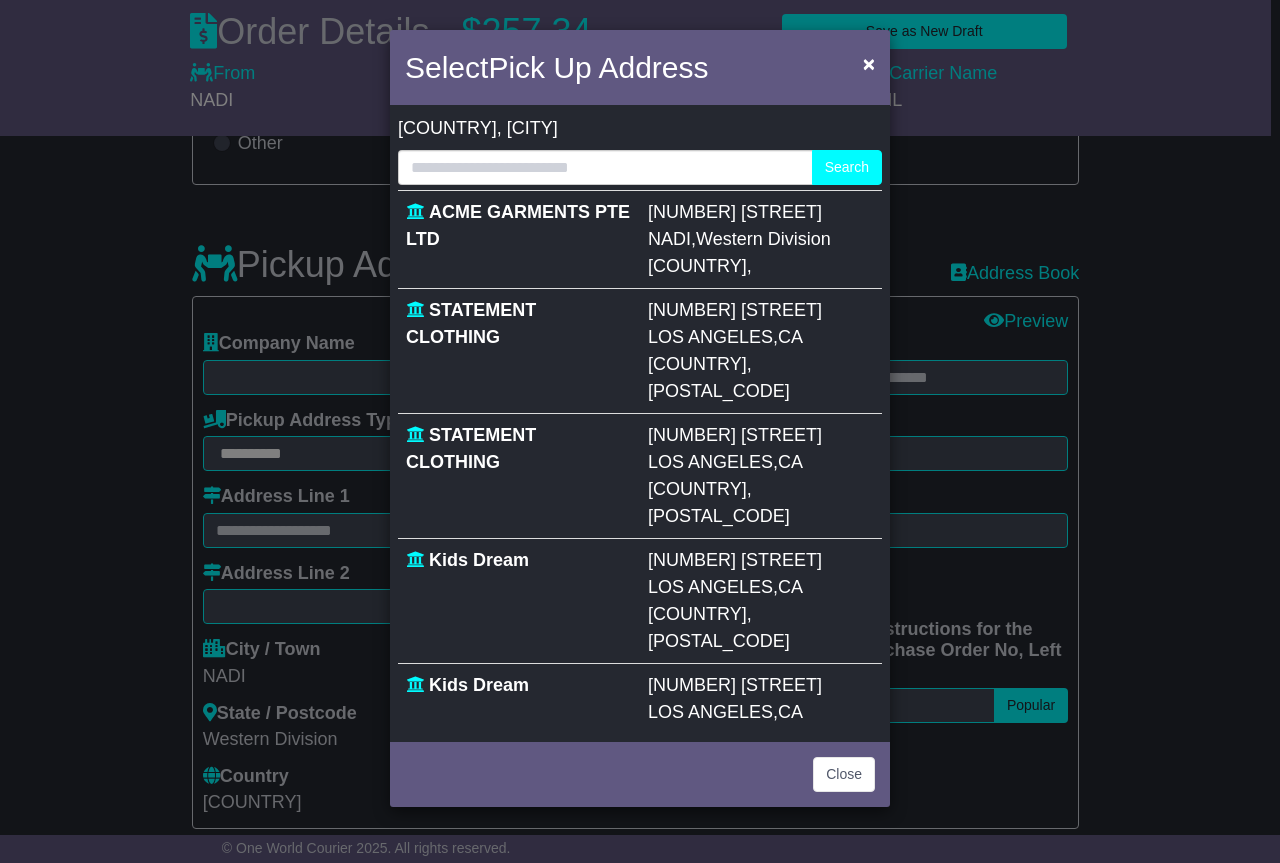 click on "ACME GARMENTS PTE LTD" at bounding box center [519, 239] 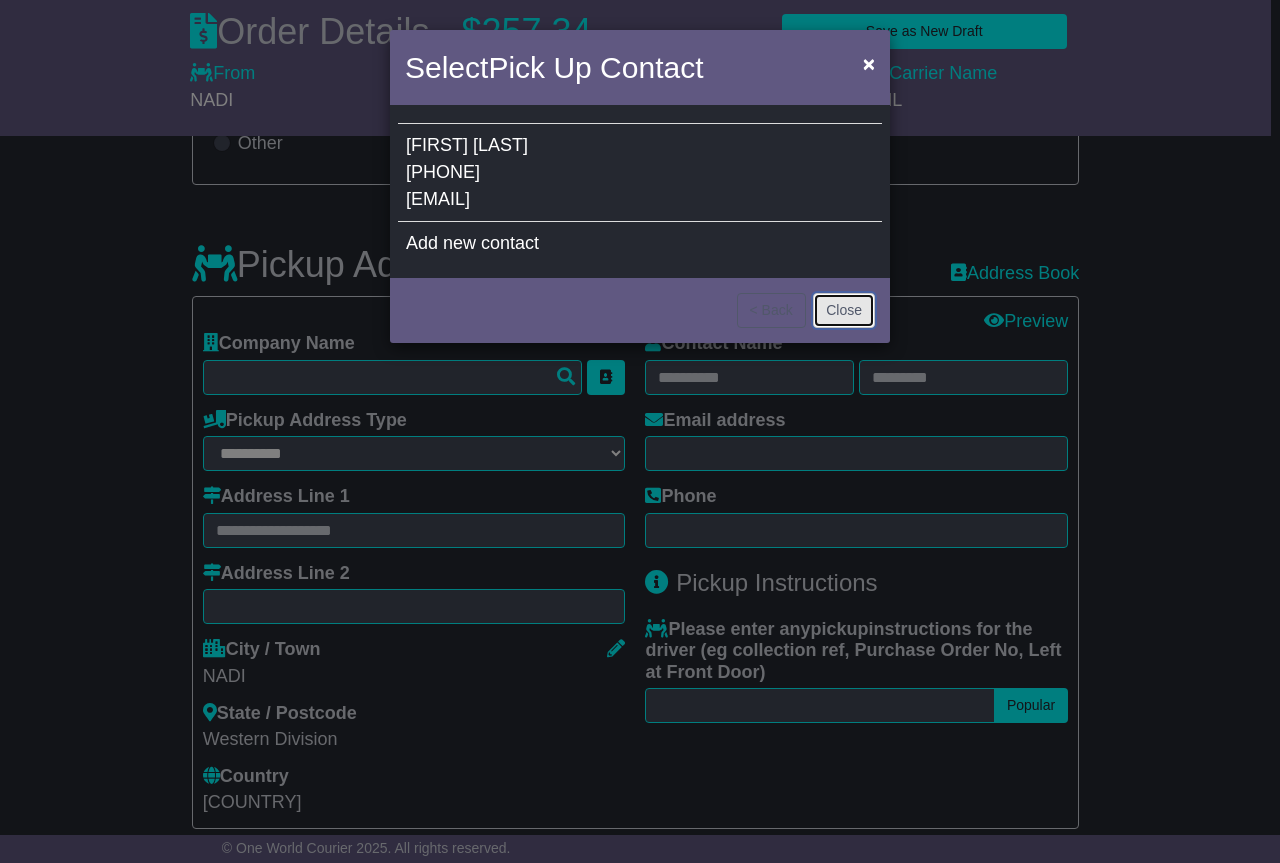 click on "Close" at bounding box center [844, 310] 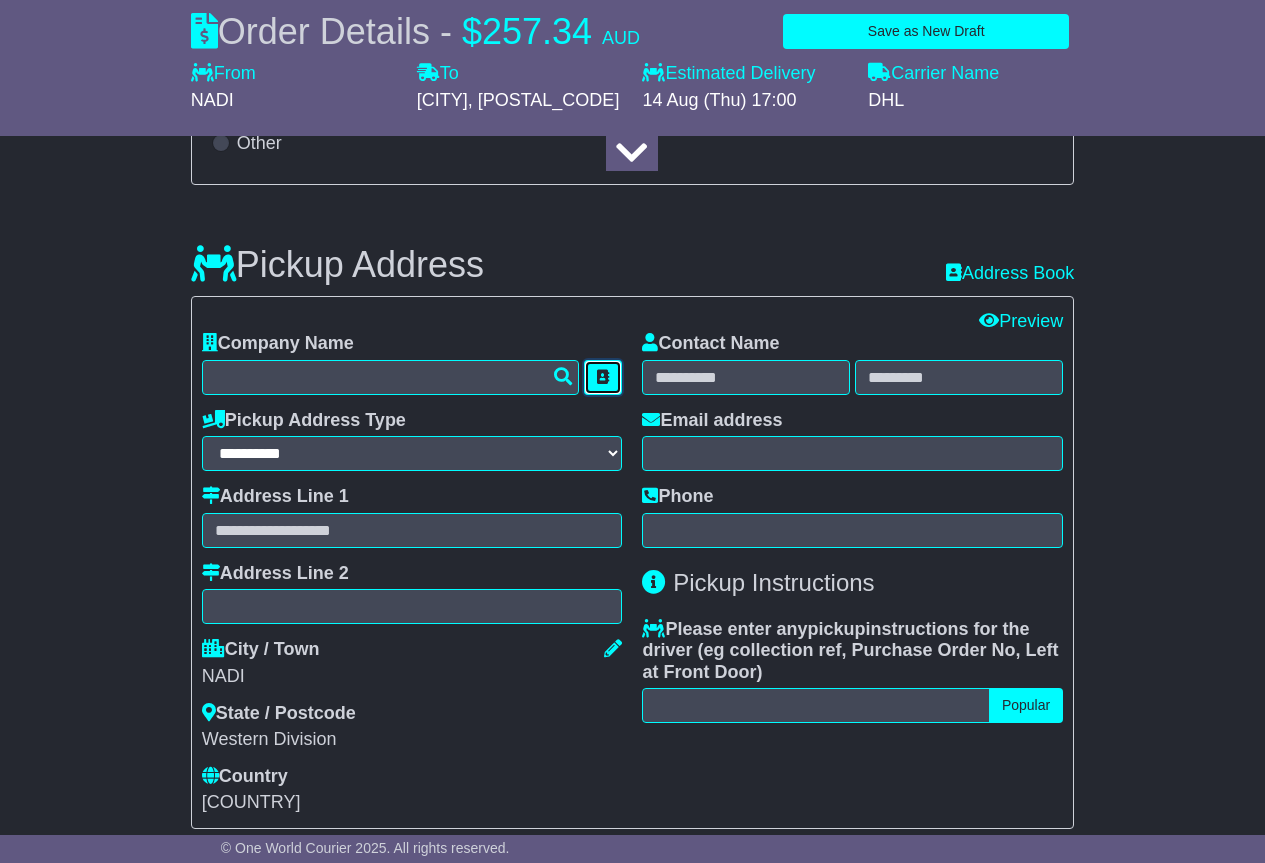 click at bounding box center [603, 377] 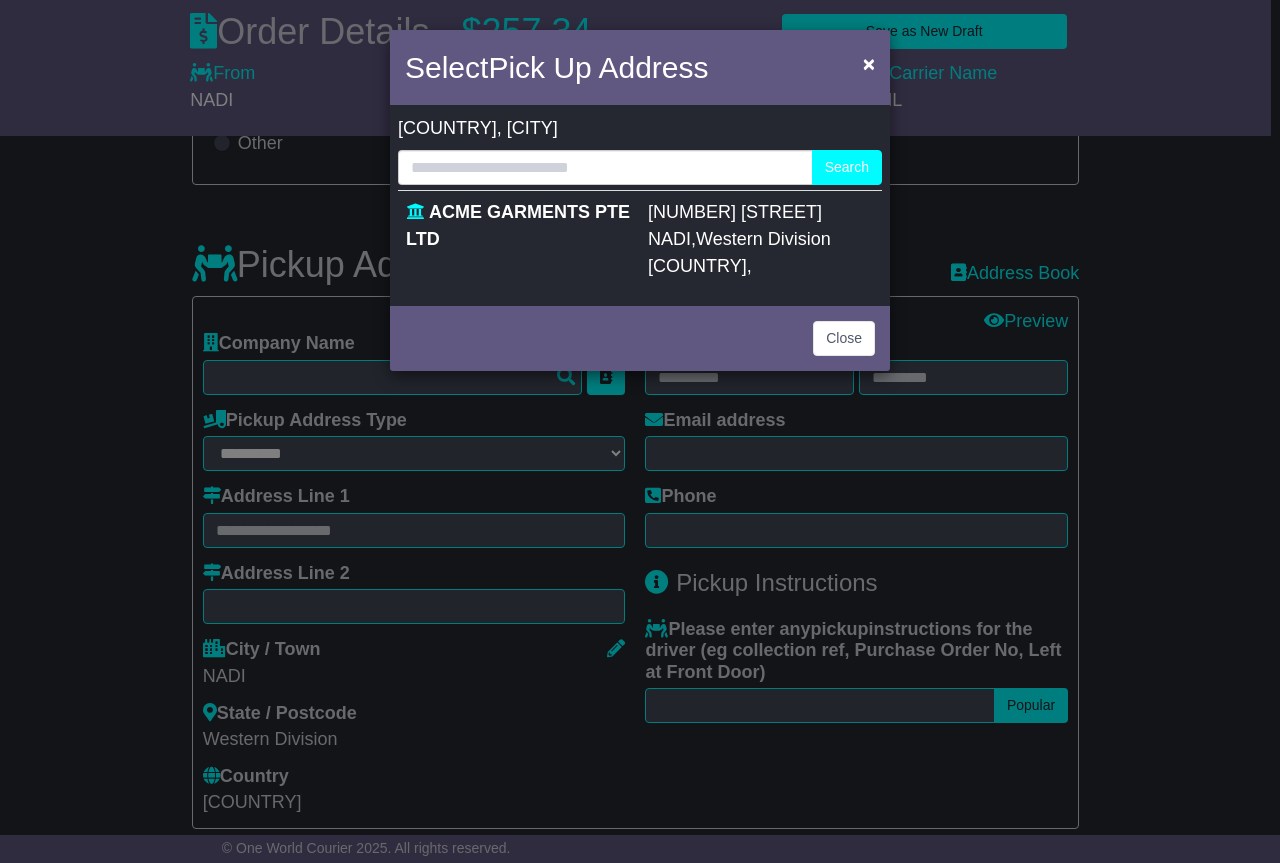 click on "ACME GARMENTS PTE LTD" at bounding box center (518, 225) 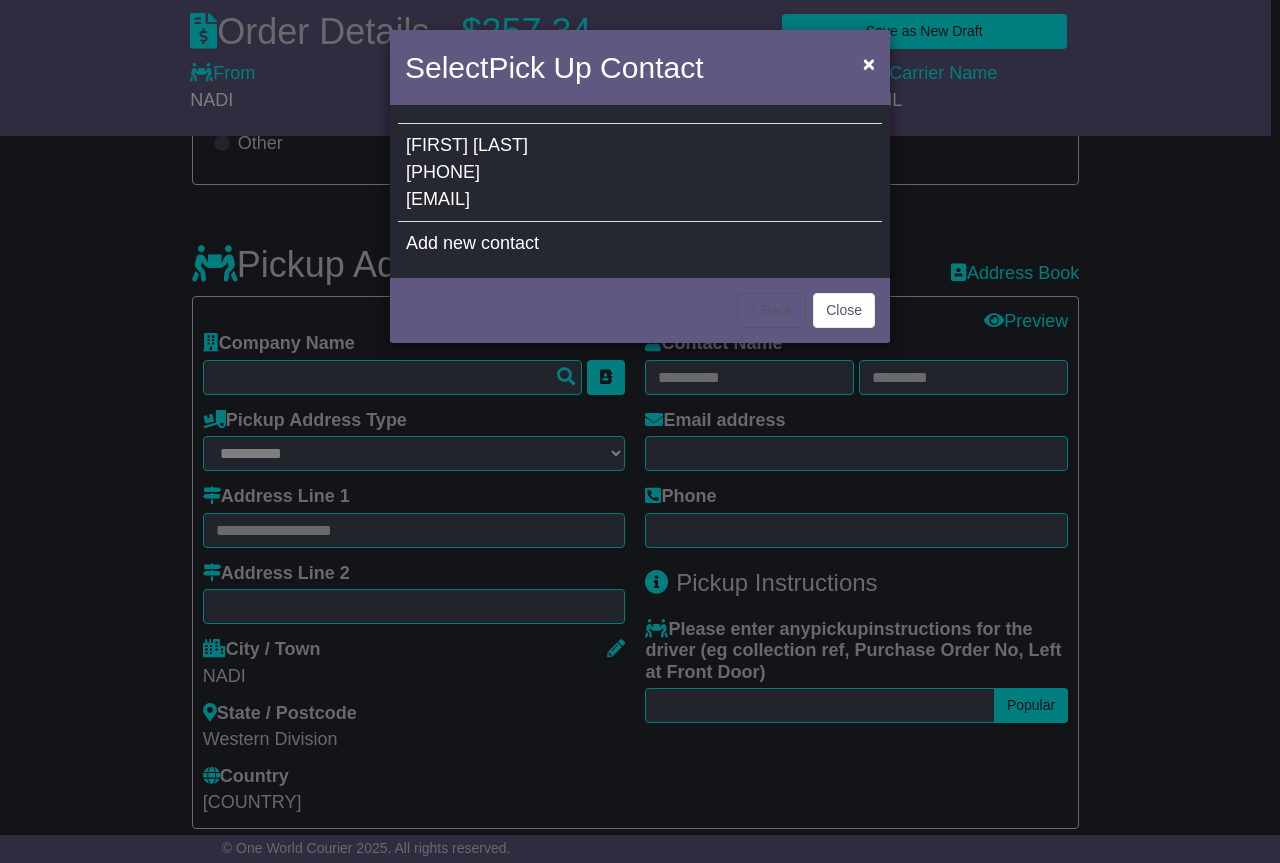 click on "[EMAIL]" at bounding box center (438, 199) 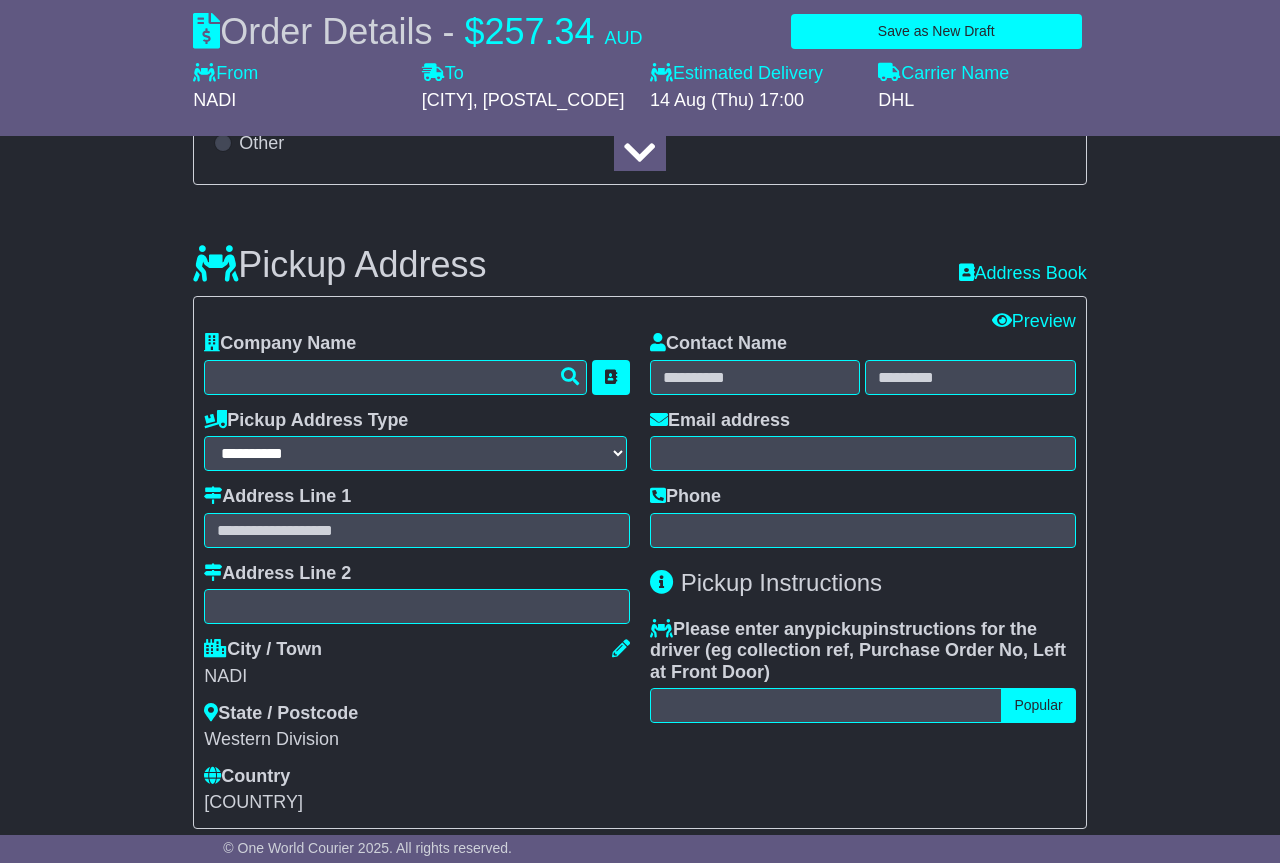 type on "**********" 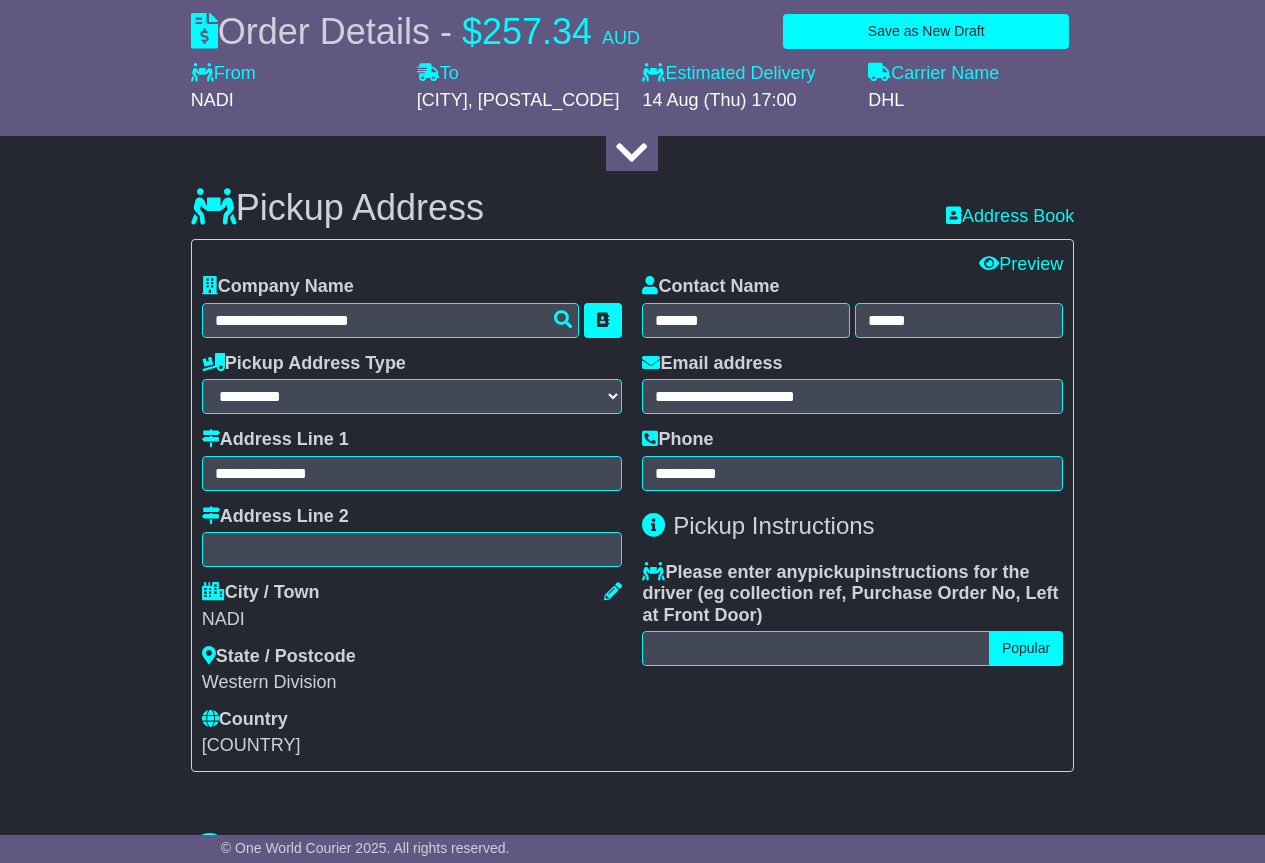 scroll, scrollTop: 485, scrollLeft: 0, axis: vertical 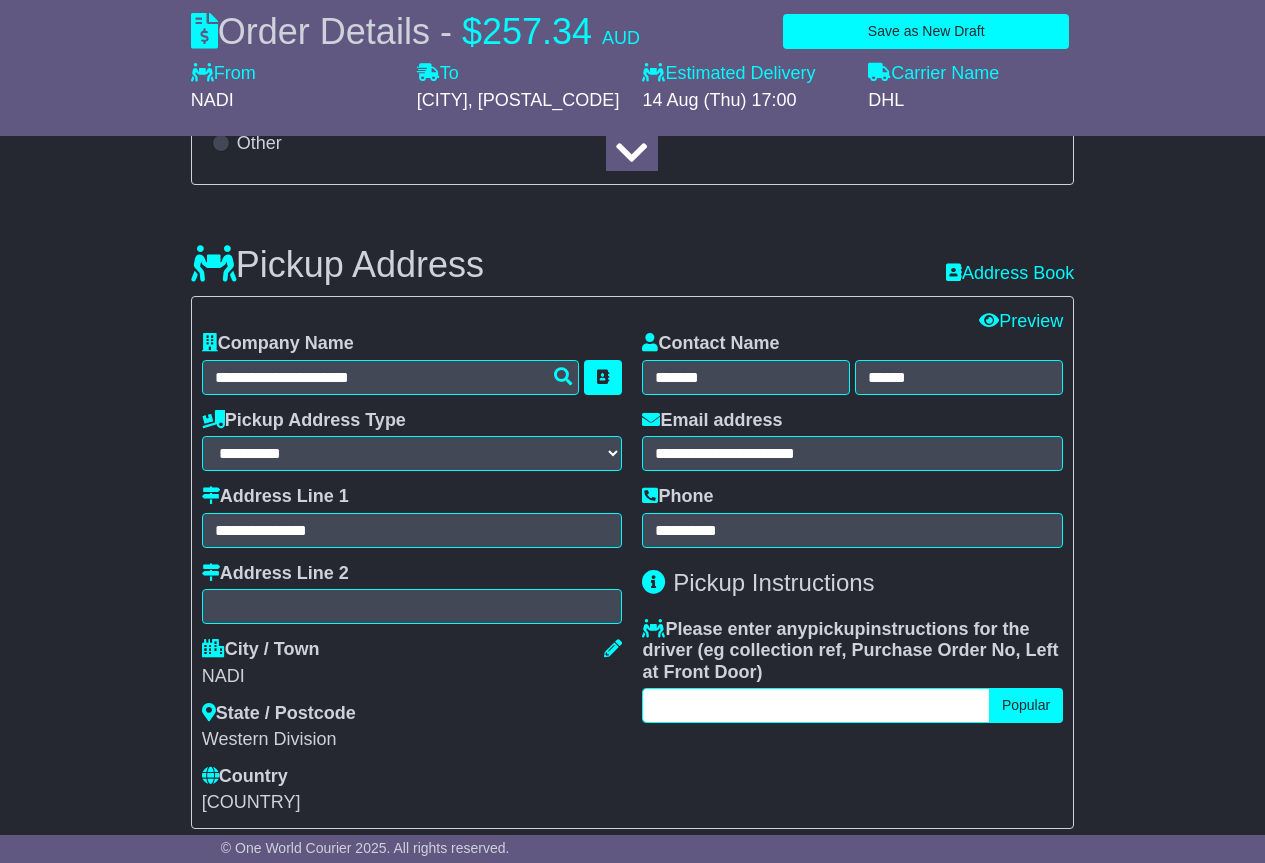click at bounding box center (815, 705) 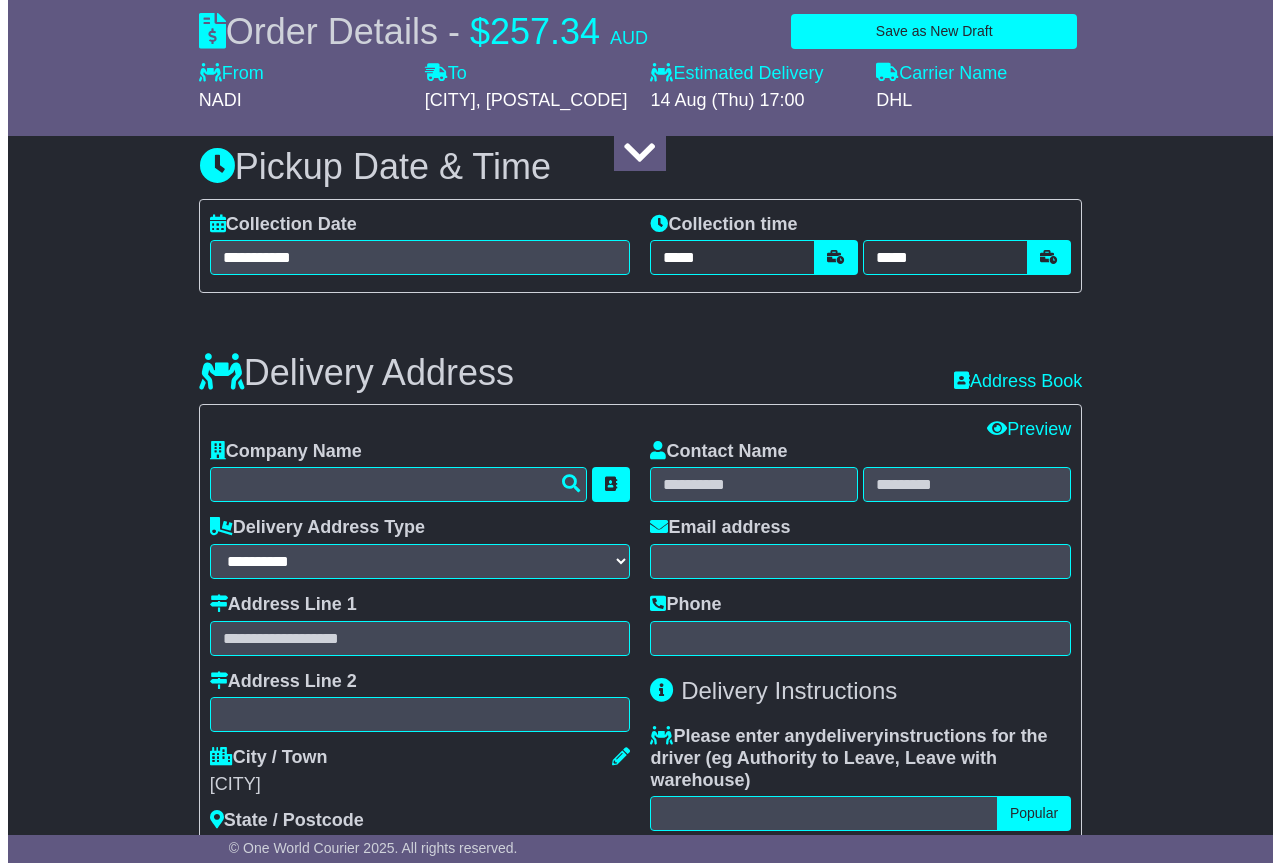 scroll, scrollTop: 1285, scrollLeft: 0, axis: vertical 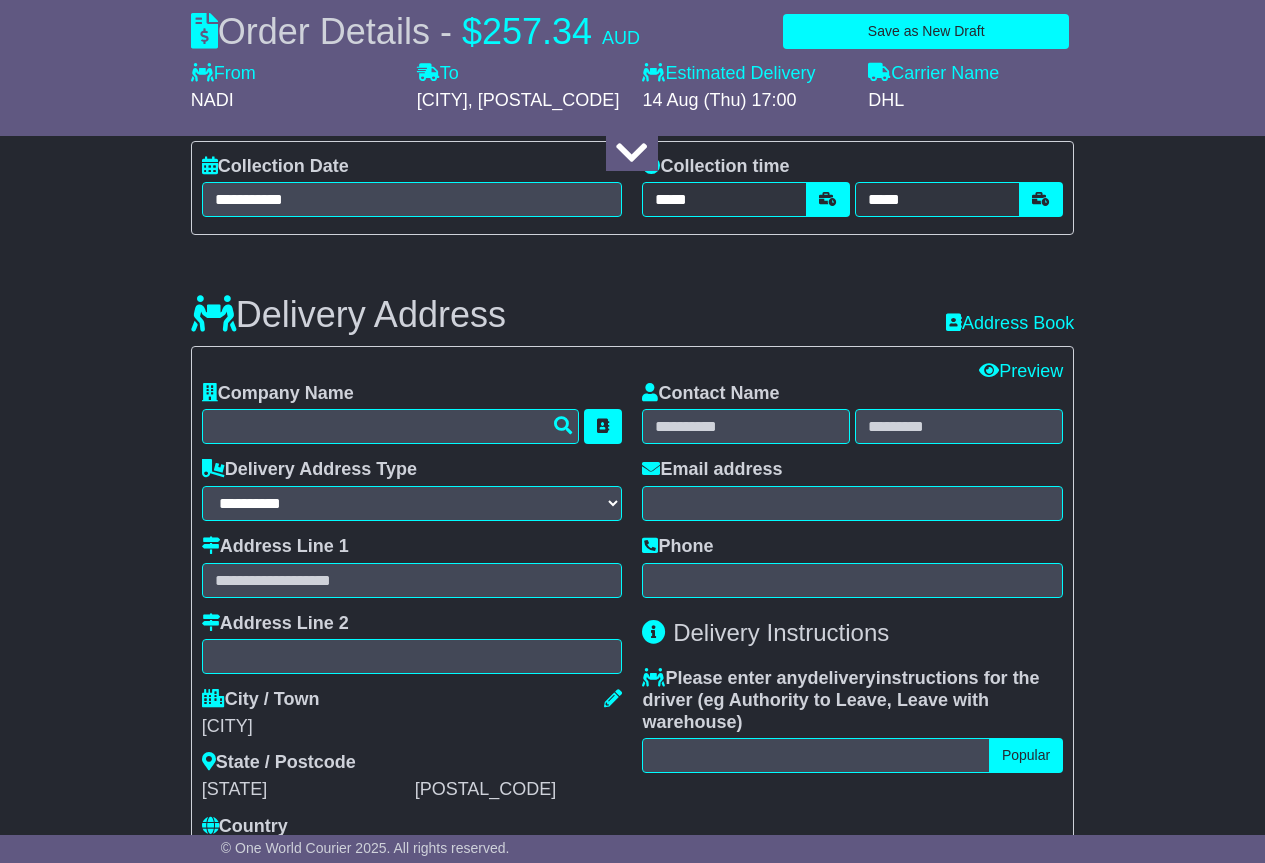 type on "*********" 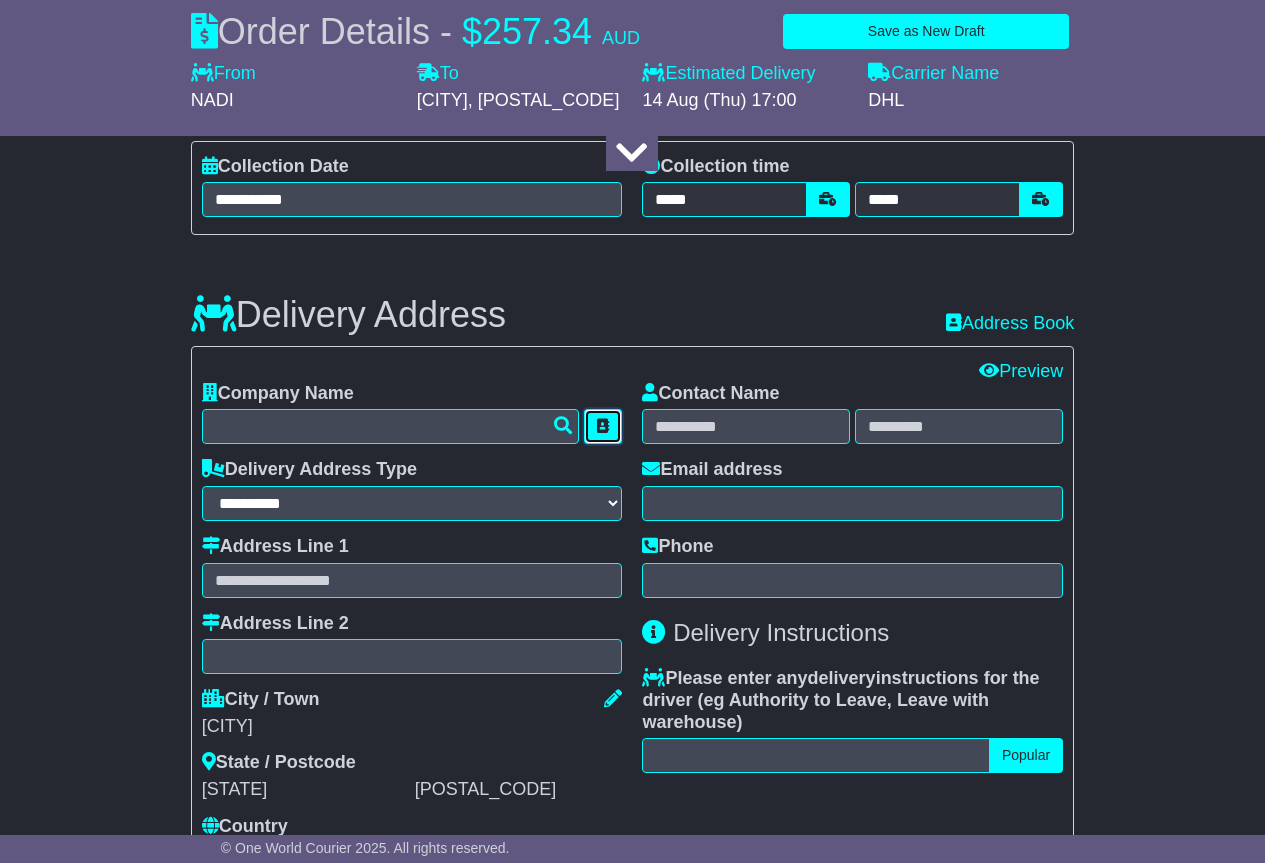 click at bounding box center [603, 426] 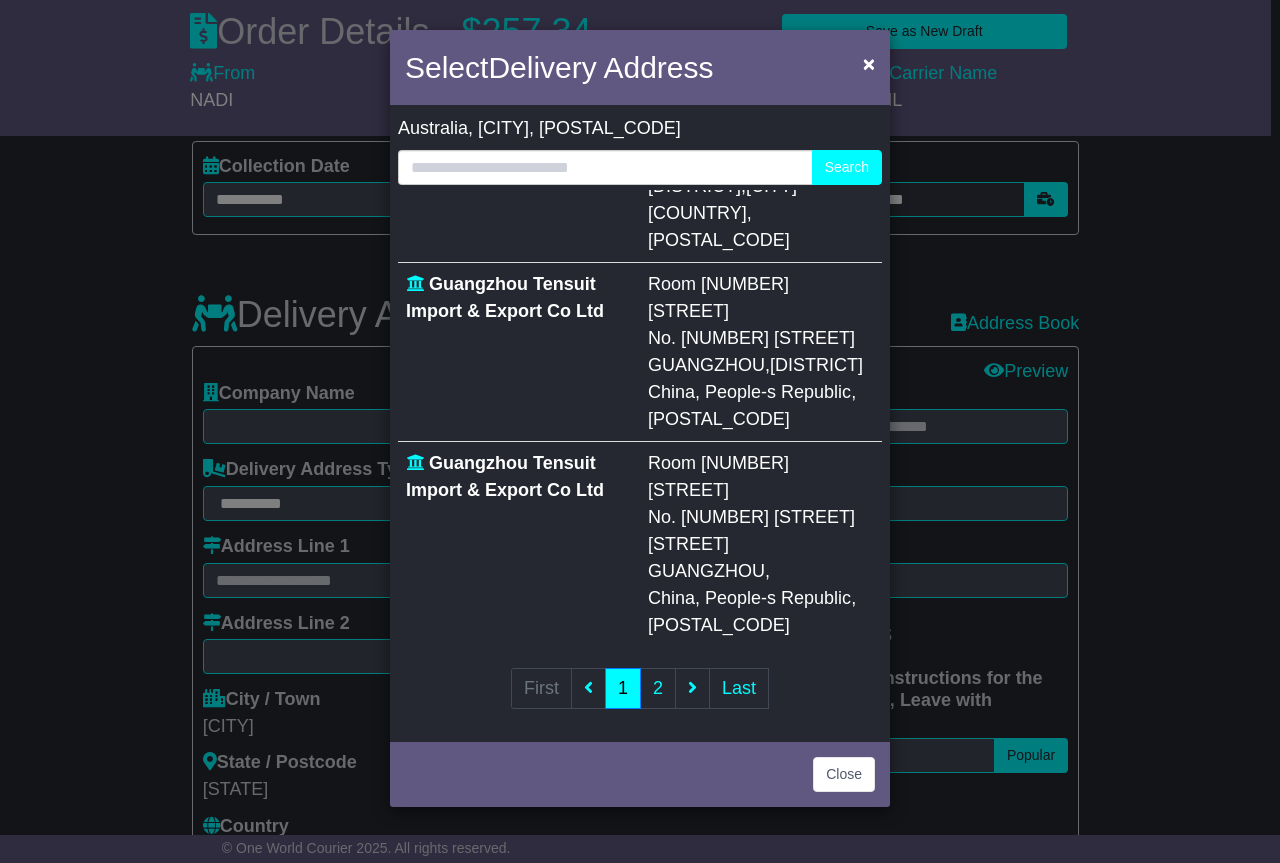 scroll, scrollTop: 993, scrollLeft: 0, axis: vertical 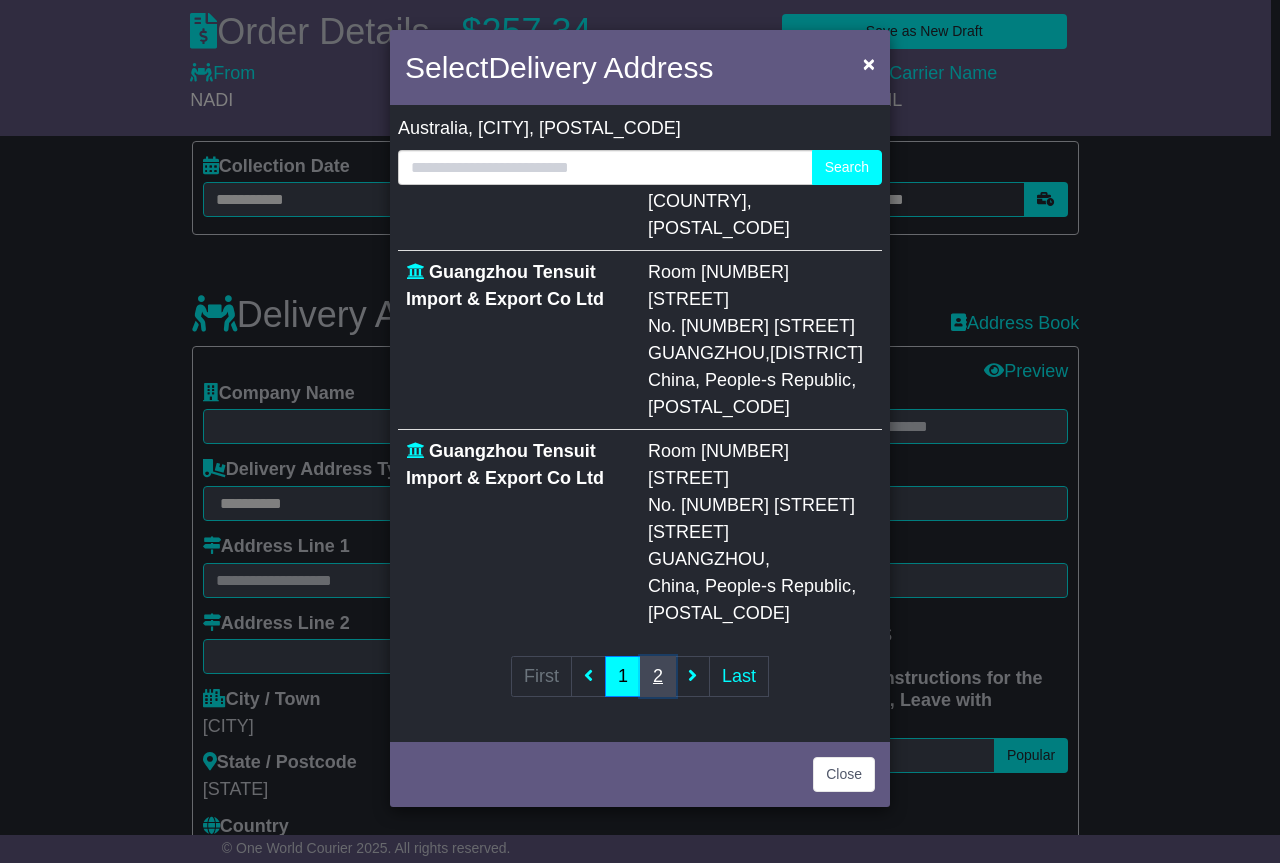 click on "2" at bounding box center (658, 676) 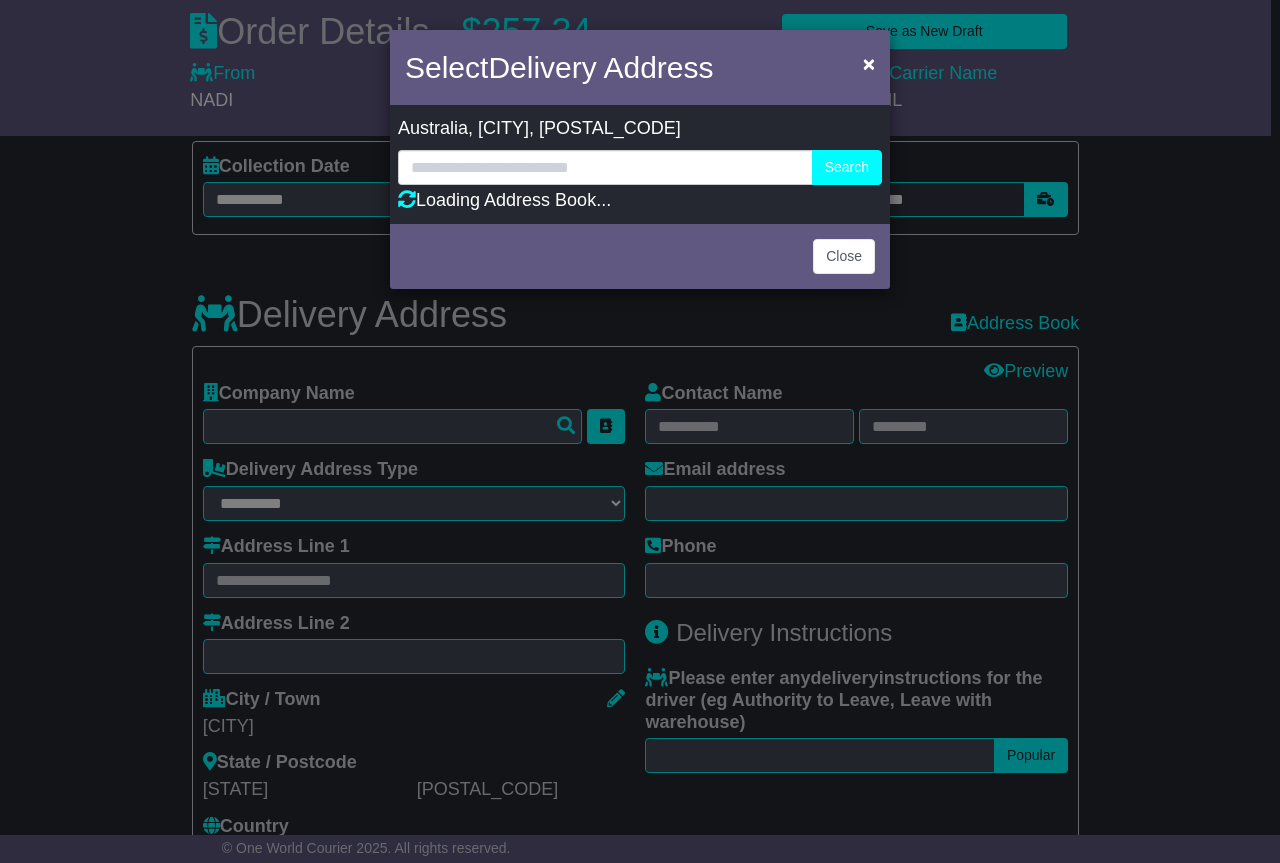 scroll, scrollTop: 0, scrollLeft: 0, axis: both 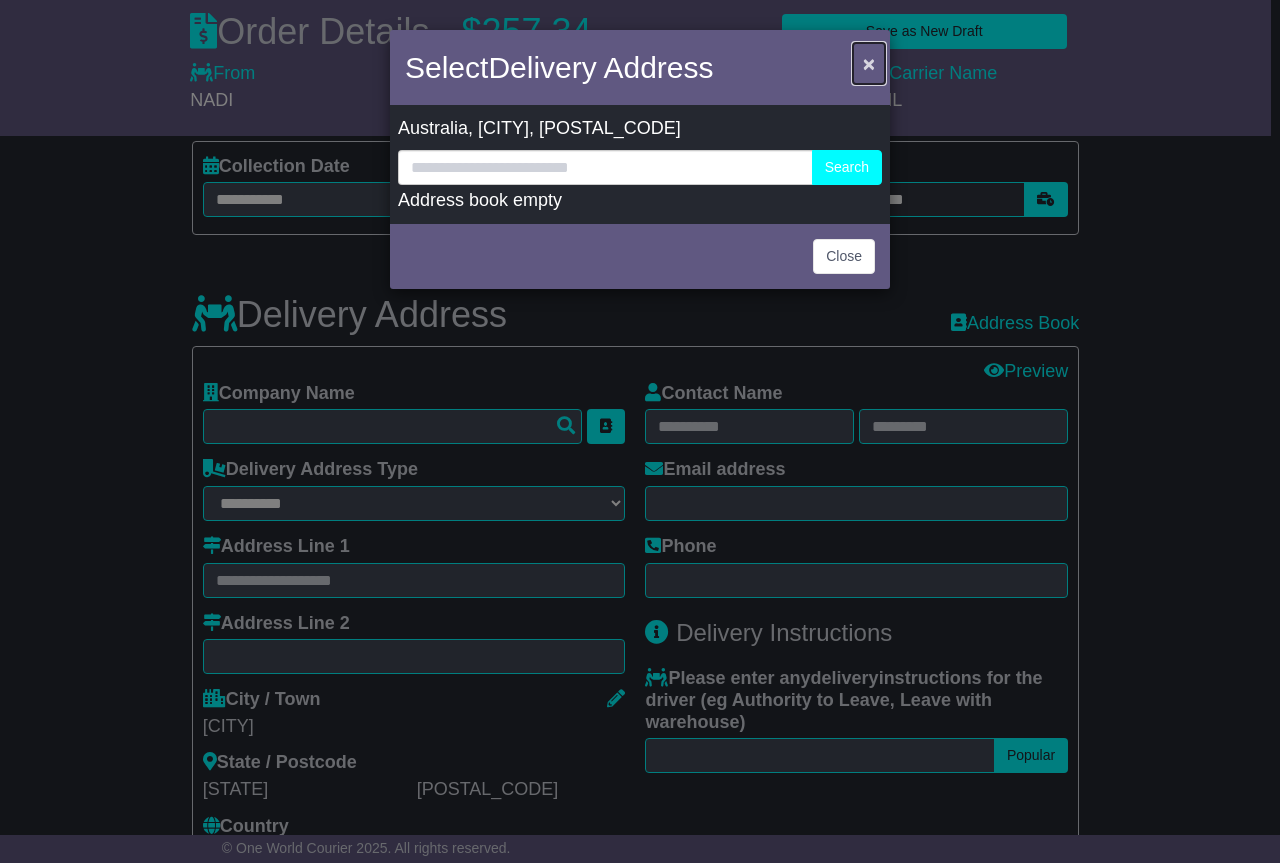 click on "×" at bounding box center (869, 63) 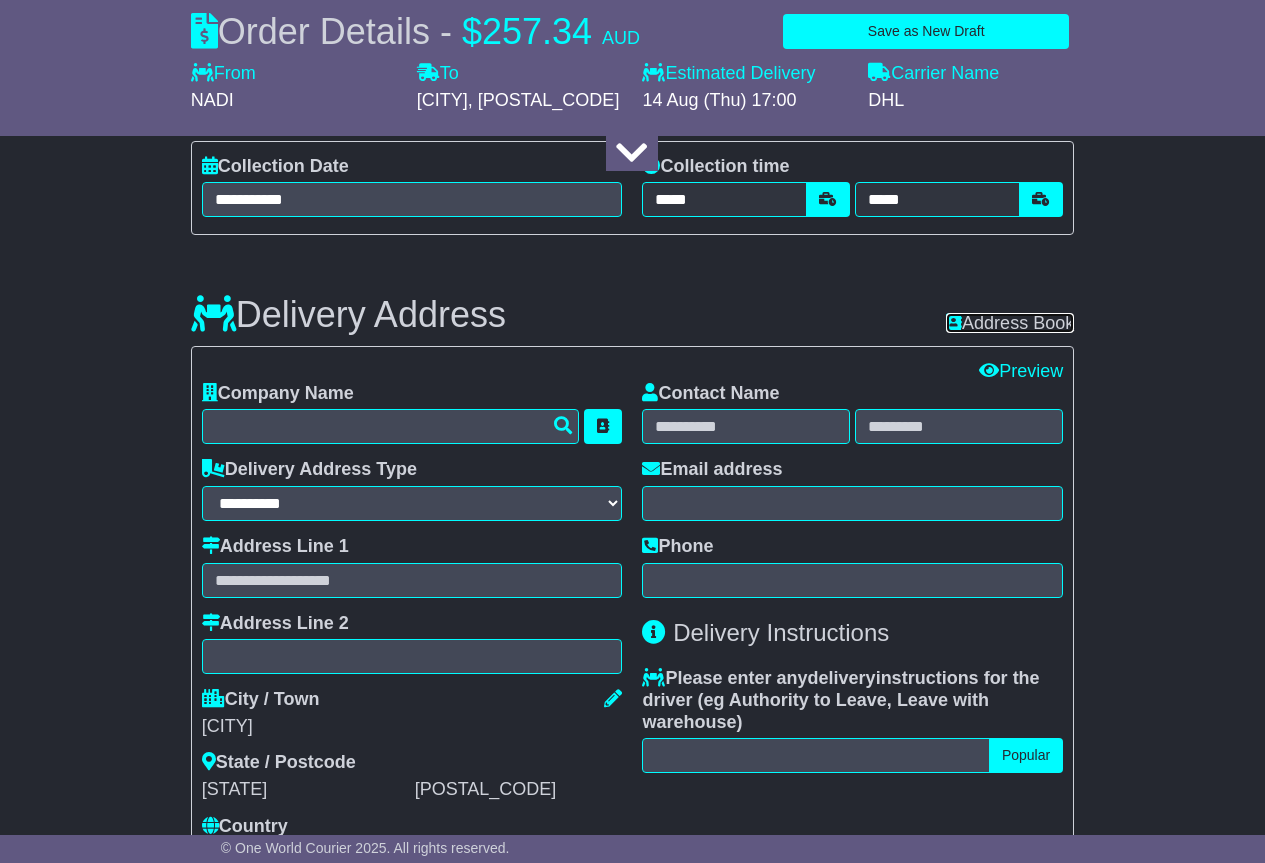click on "Address Book" at bounding box center (1010, 323) 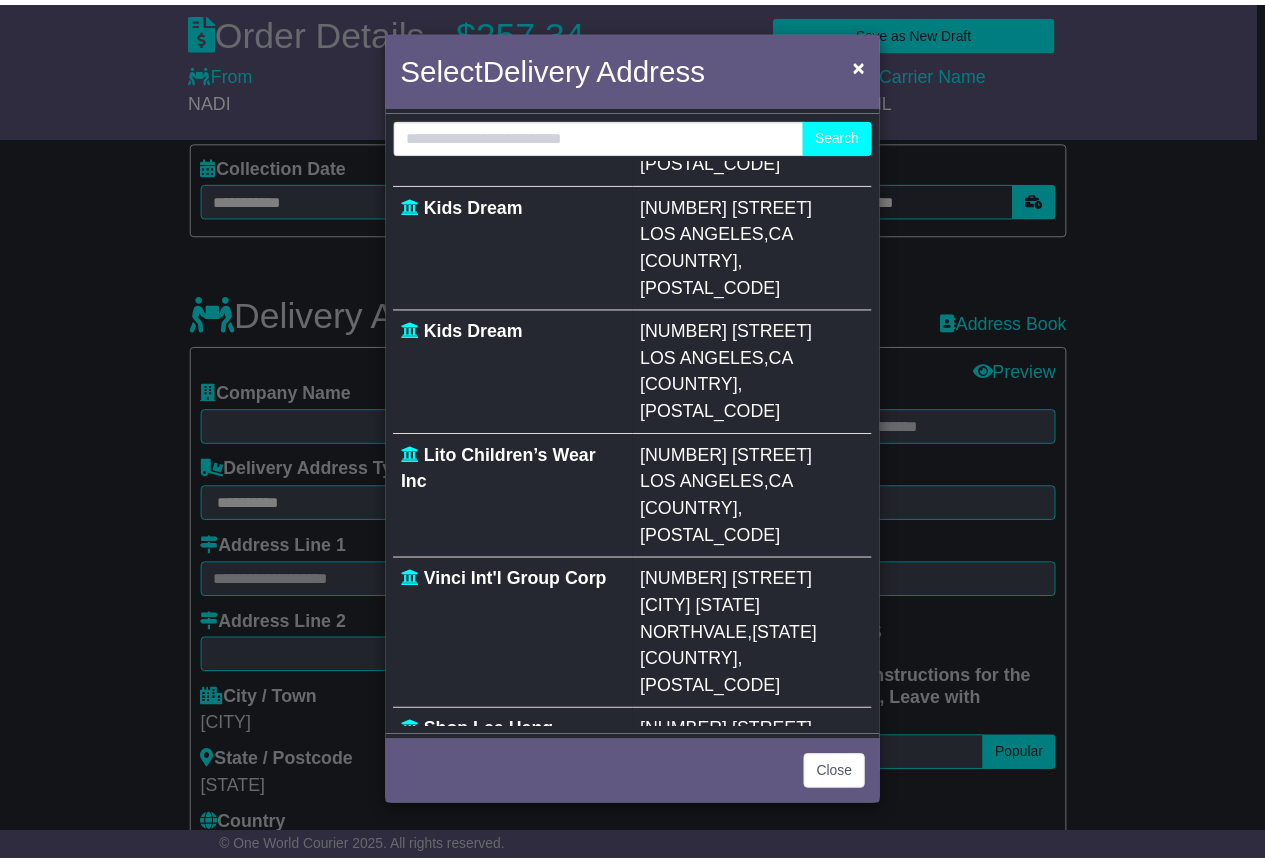 scroll, scrollTop: 0, scrollLeft: 0, axis: both 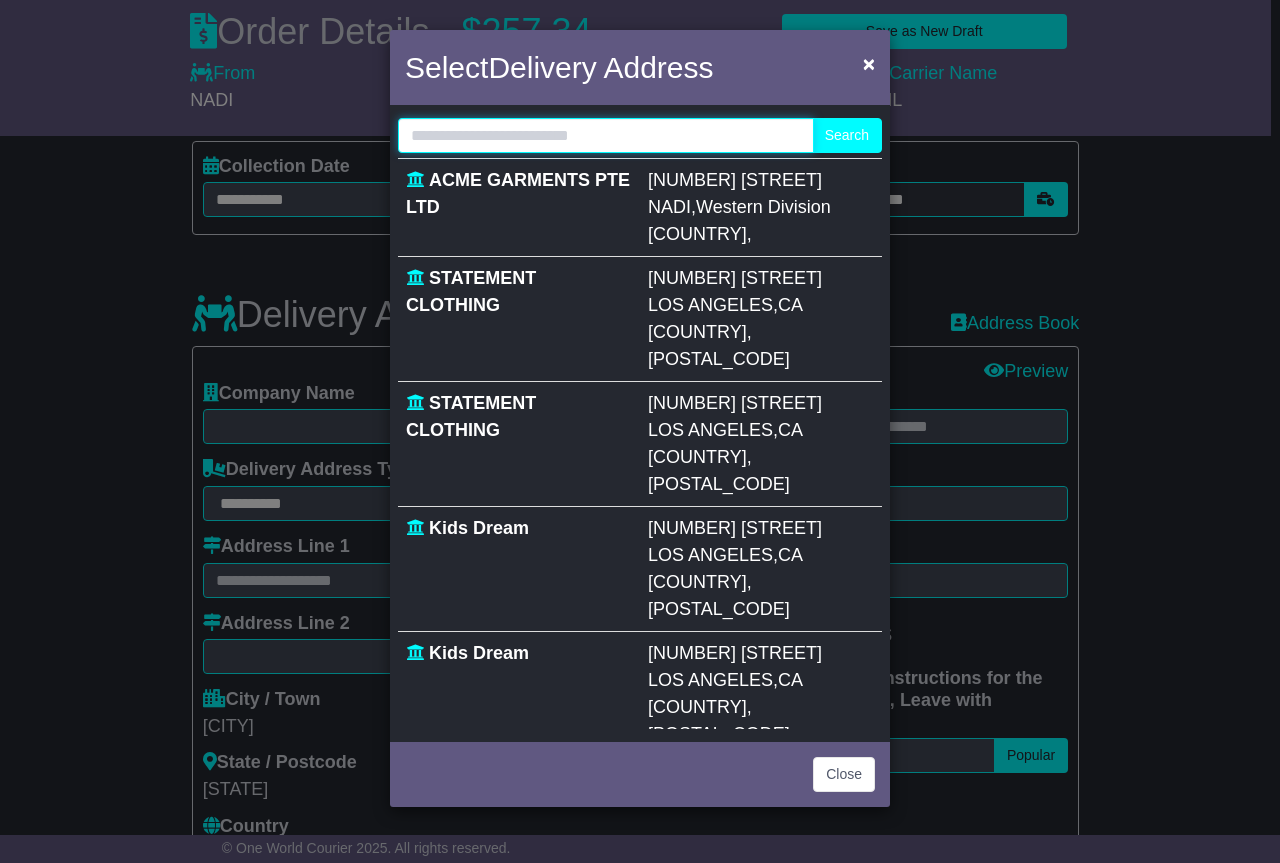 click at bounding box center [606, 135] 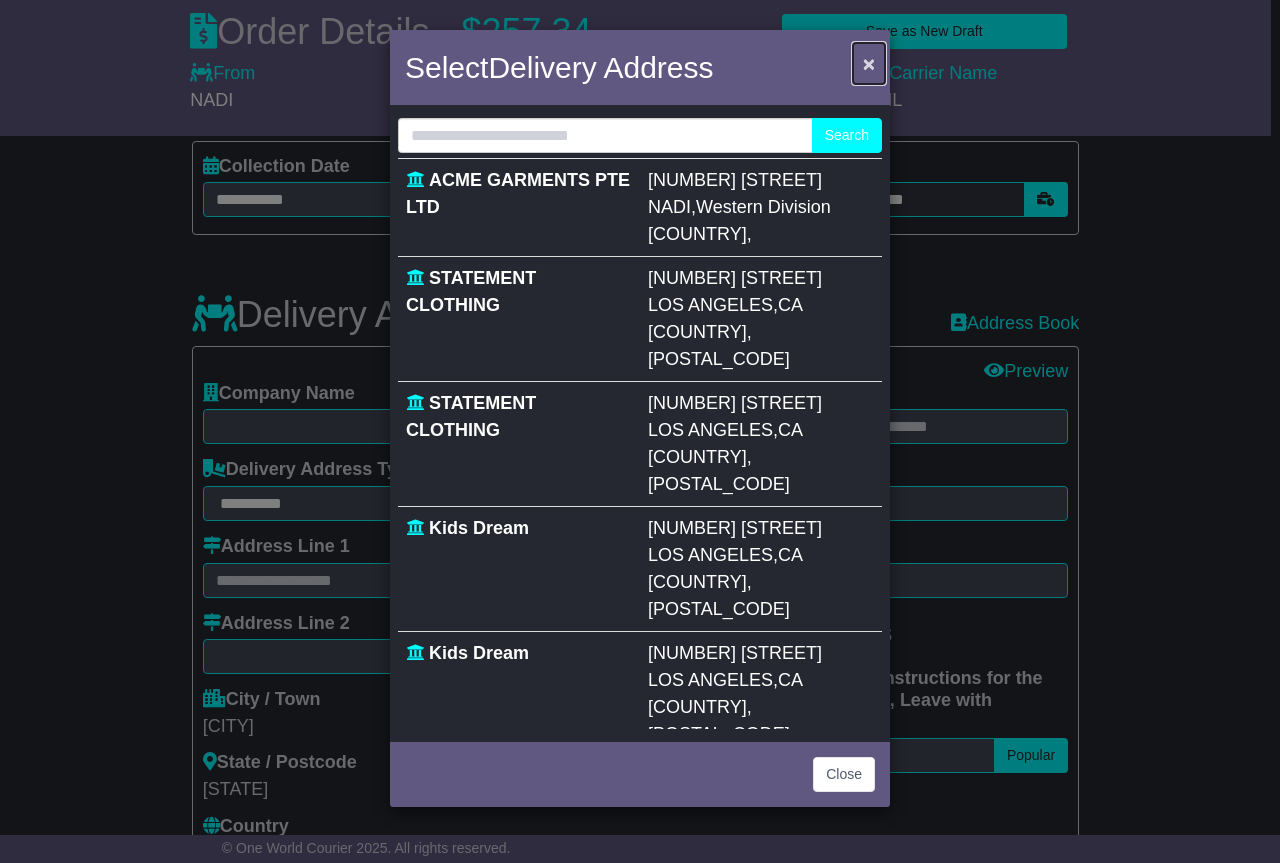 drag, startPoint x: 868, startPoint y: 64, endPoint x: 875, endPoint y: 72, distance: 10.630146 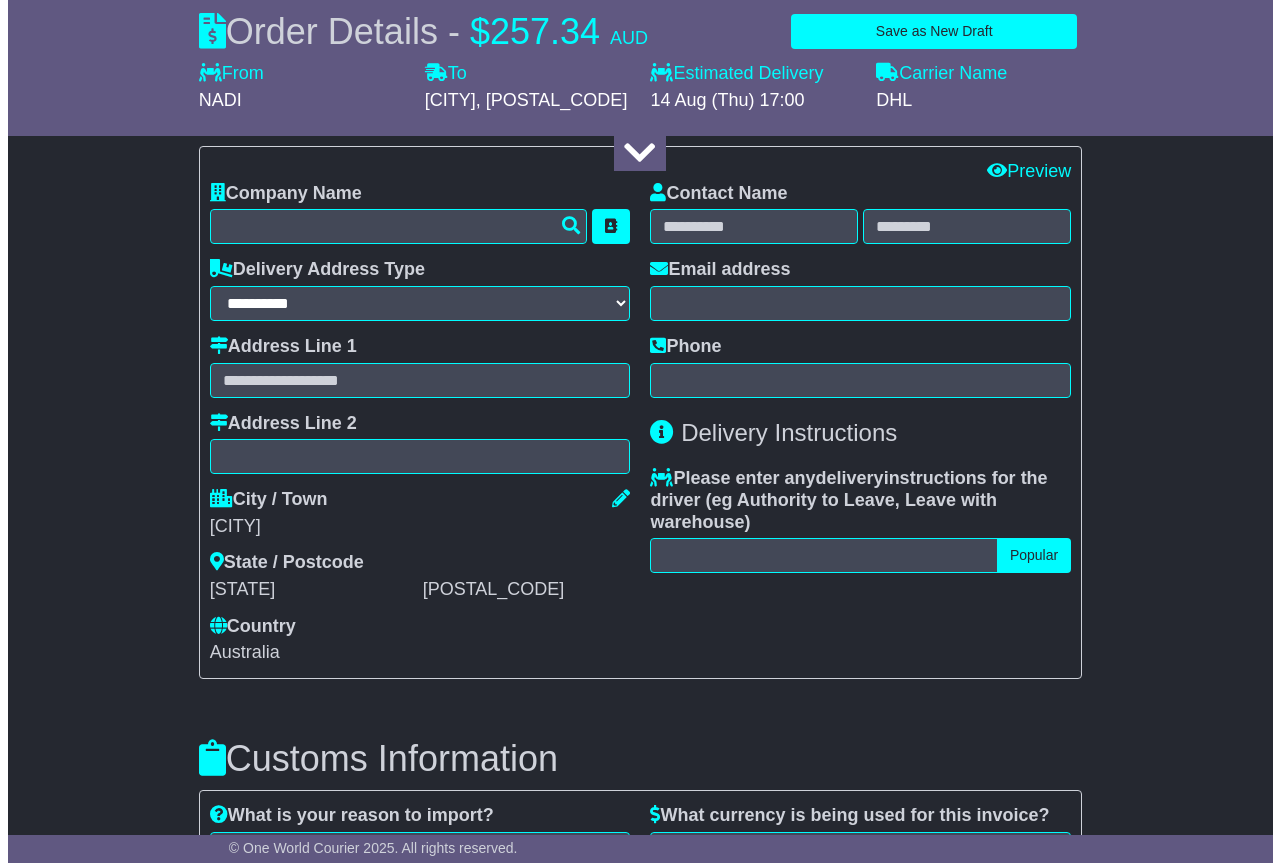 scroll, scrollTop: 1385, scrollLeft: 0, axis: vertical 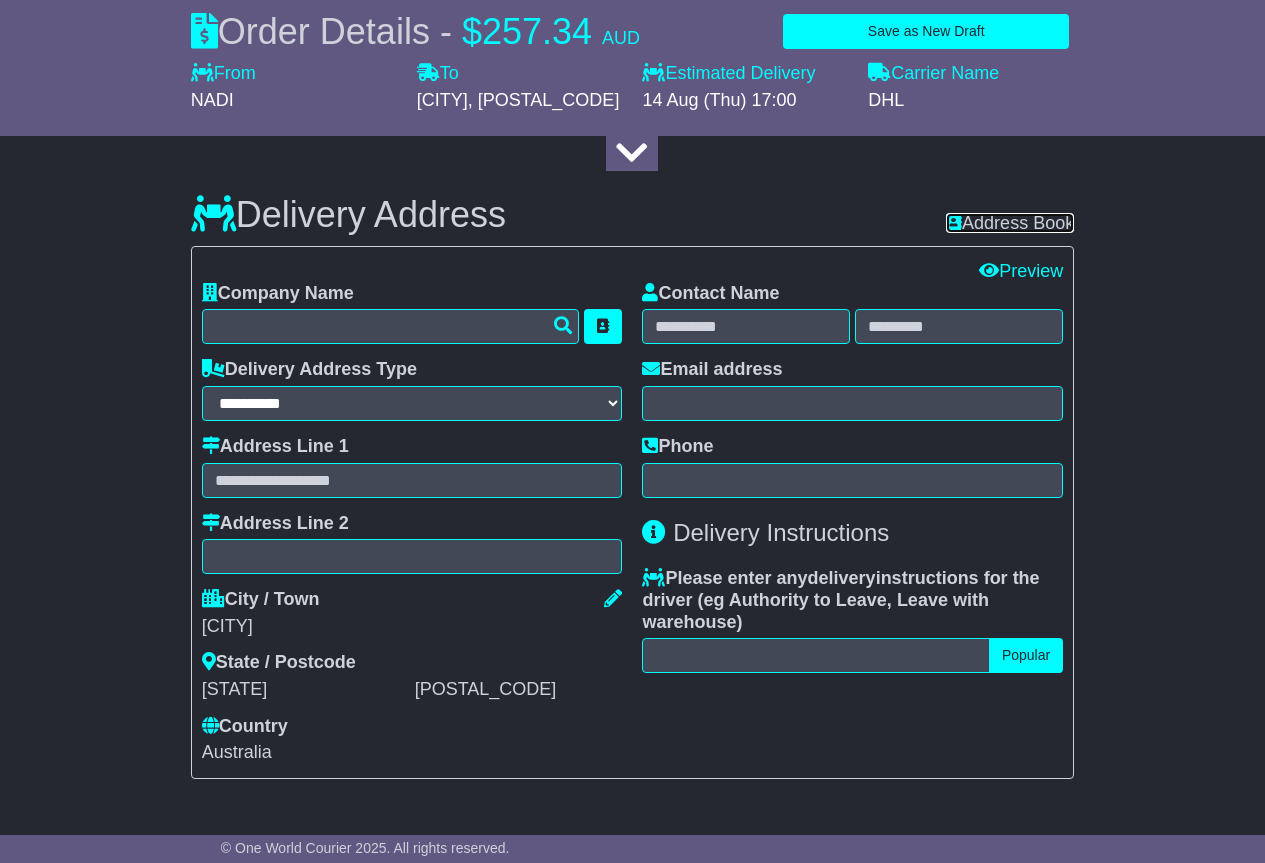 click on "Address Book" at bounding box center [1010, 223] 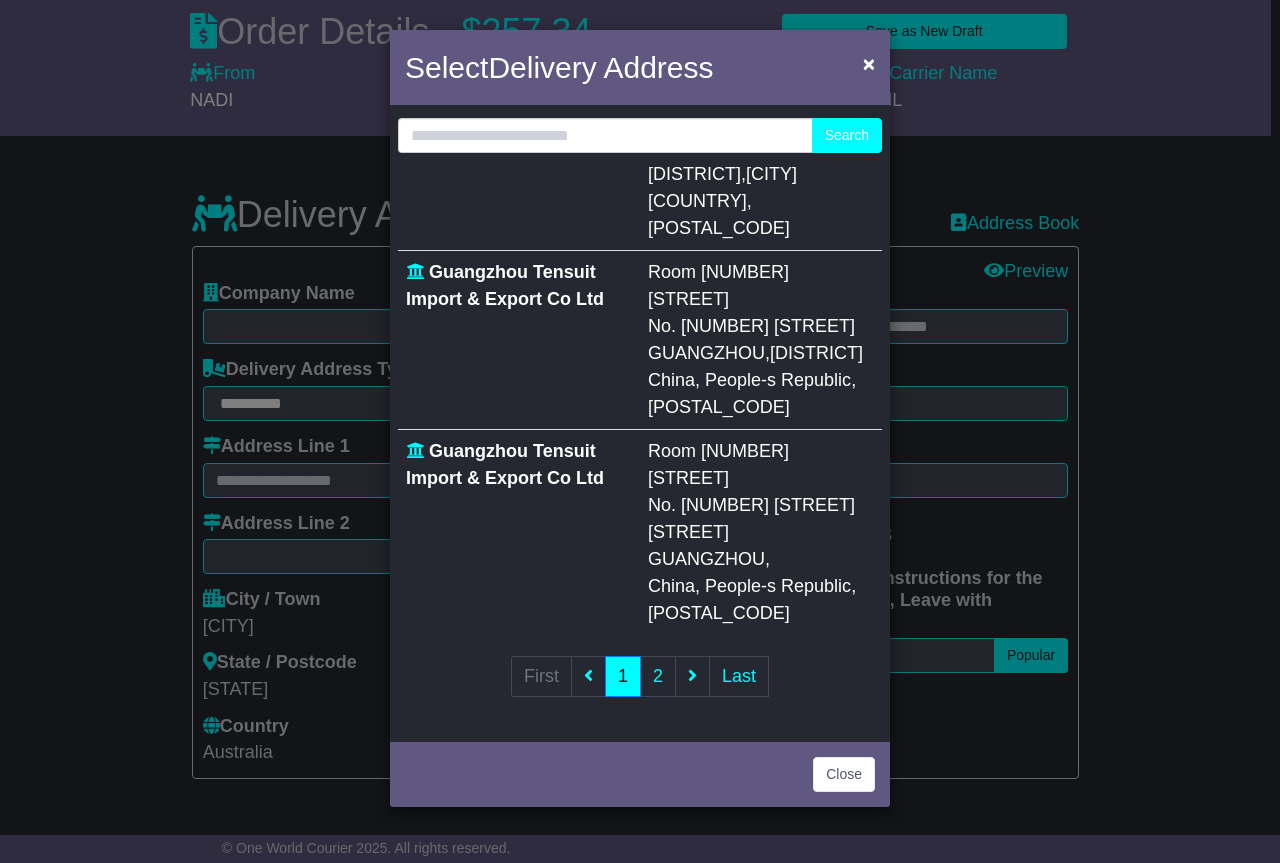 scroll, scrollTop: 962, scrollLeft: 0, axis: vertical 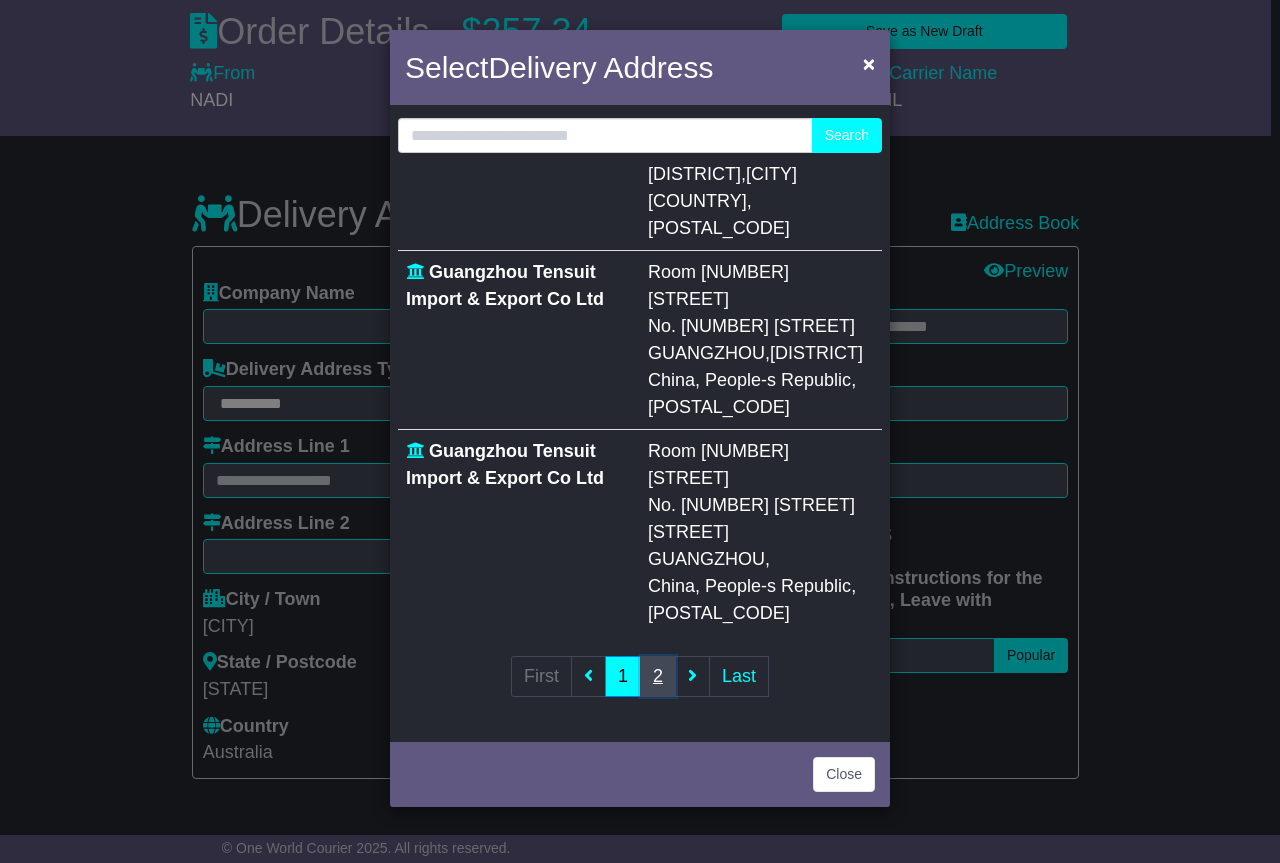 click on "2" at bounding box center [658, 676] 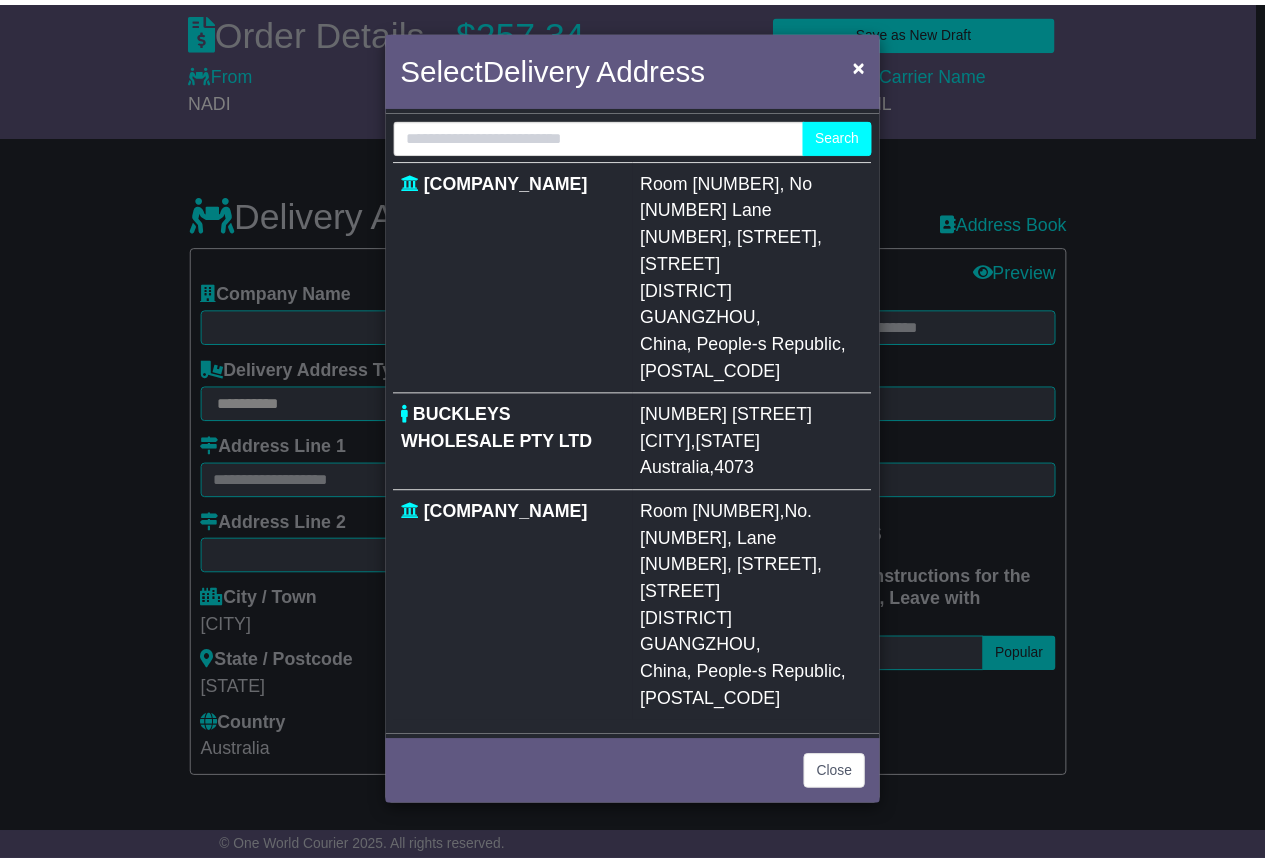 scroll, scrollTop: 1161, scrollLeft: 0, axis: vertical 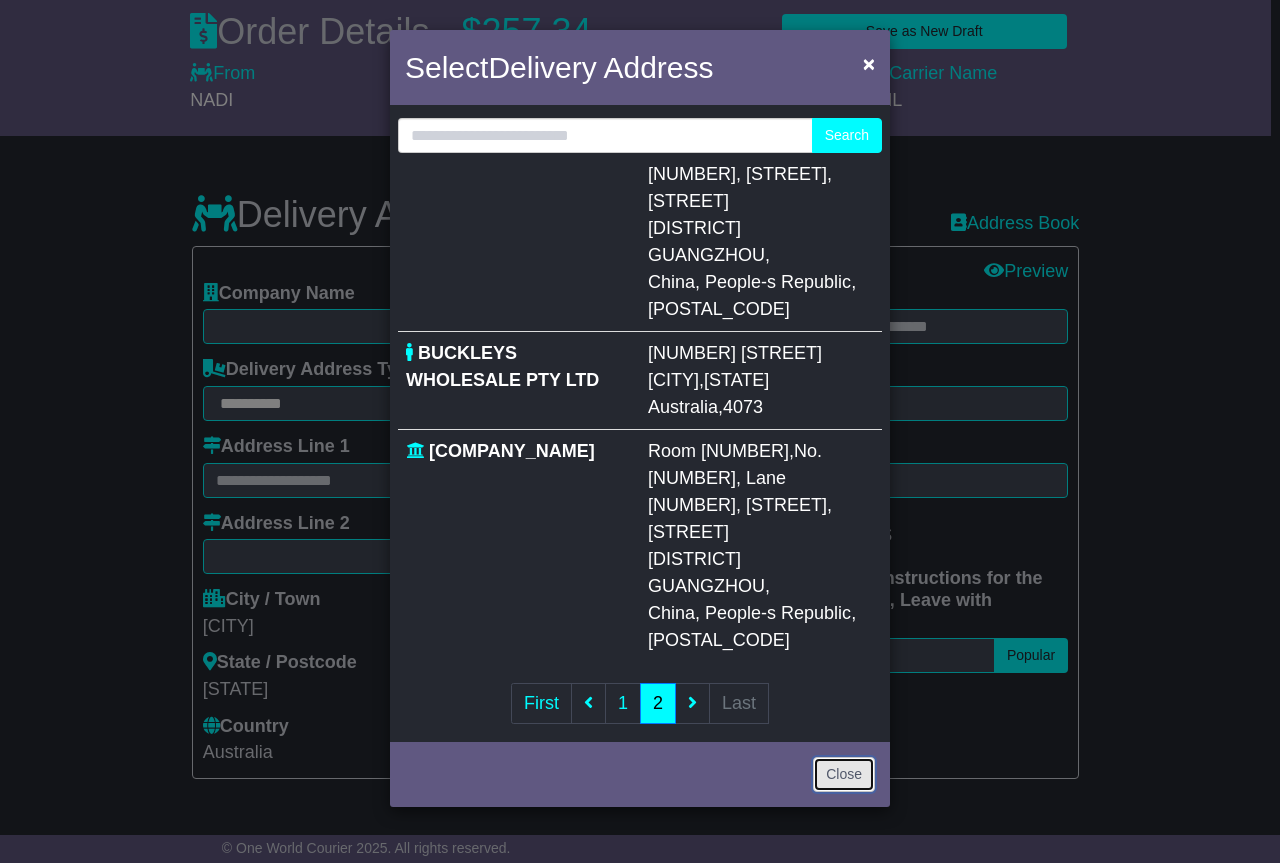 click on "Close" at bounding box center (844, 774) 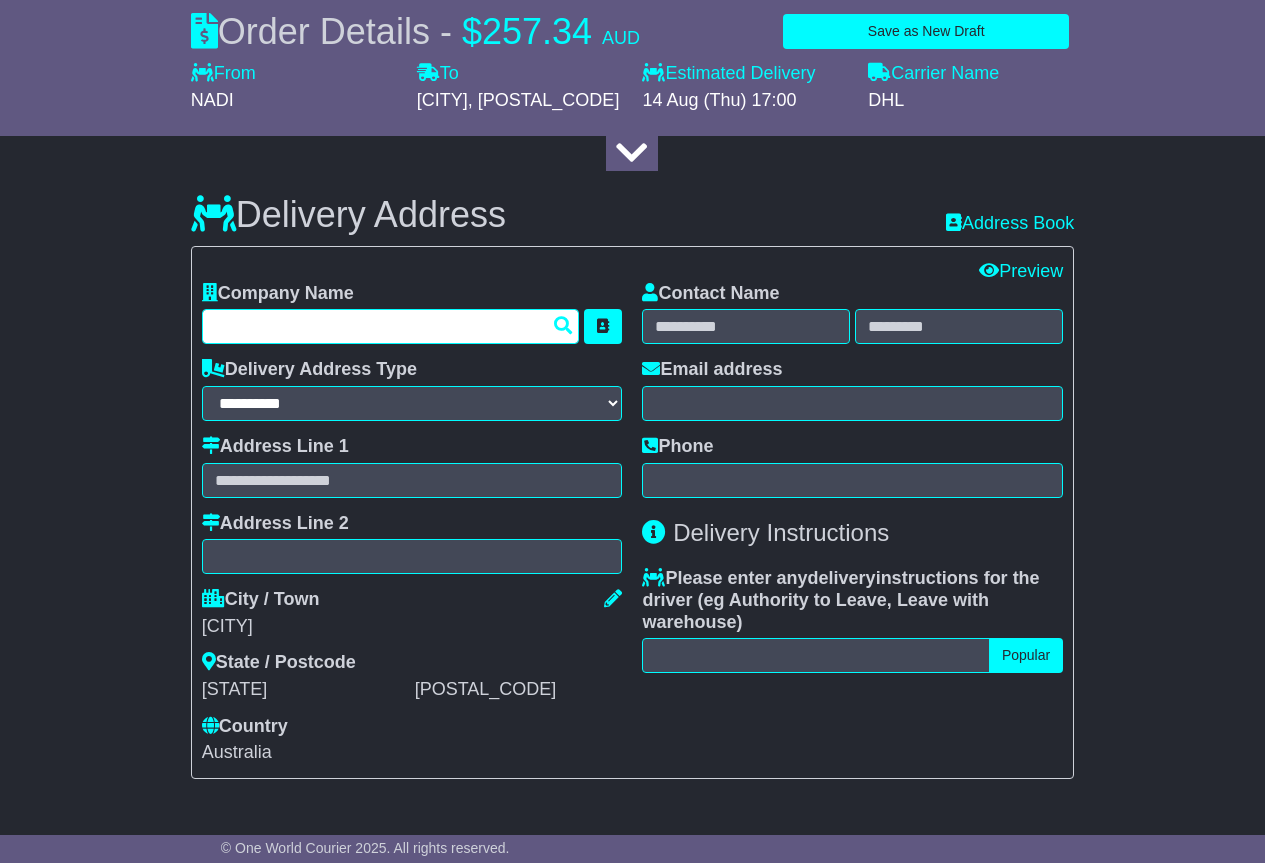 click at bounding box center (391, 326) 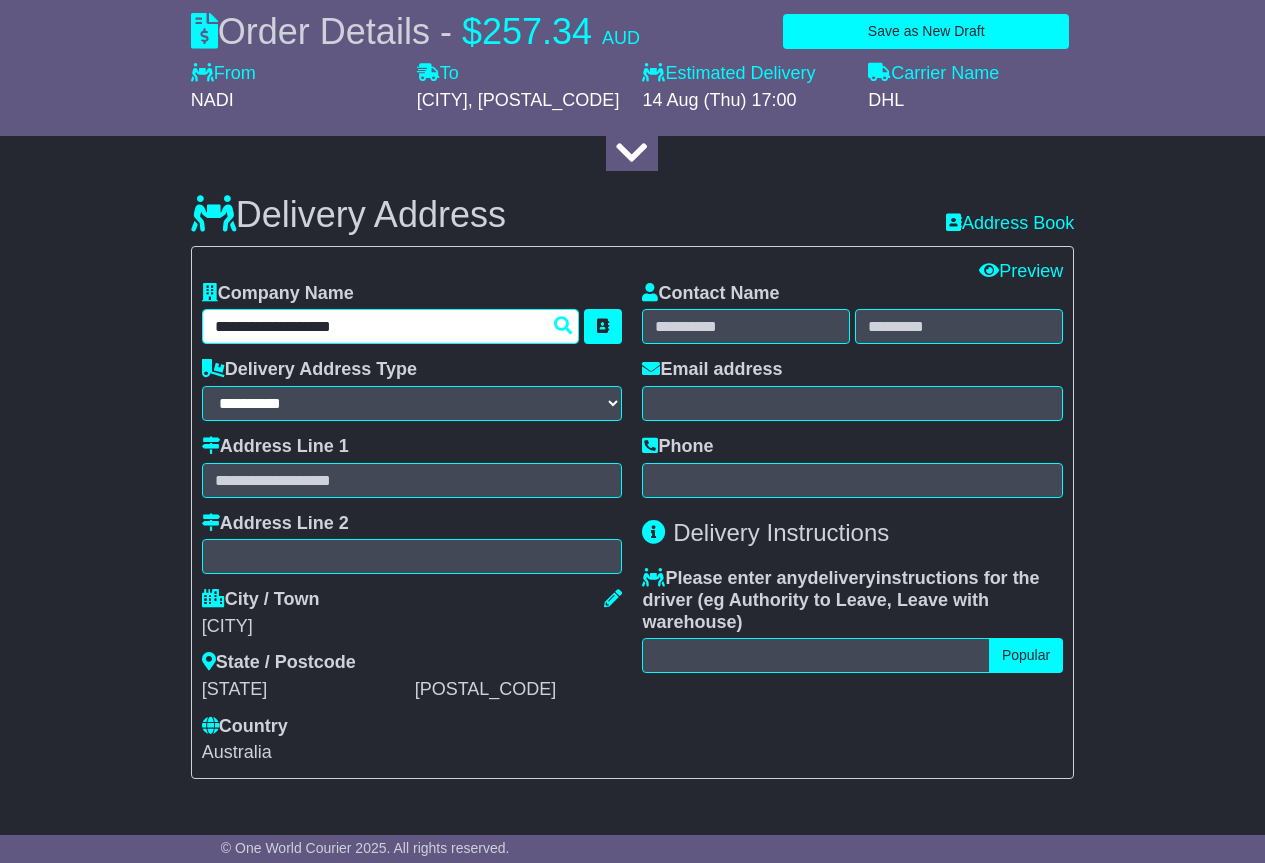 type on "**********" 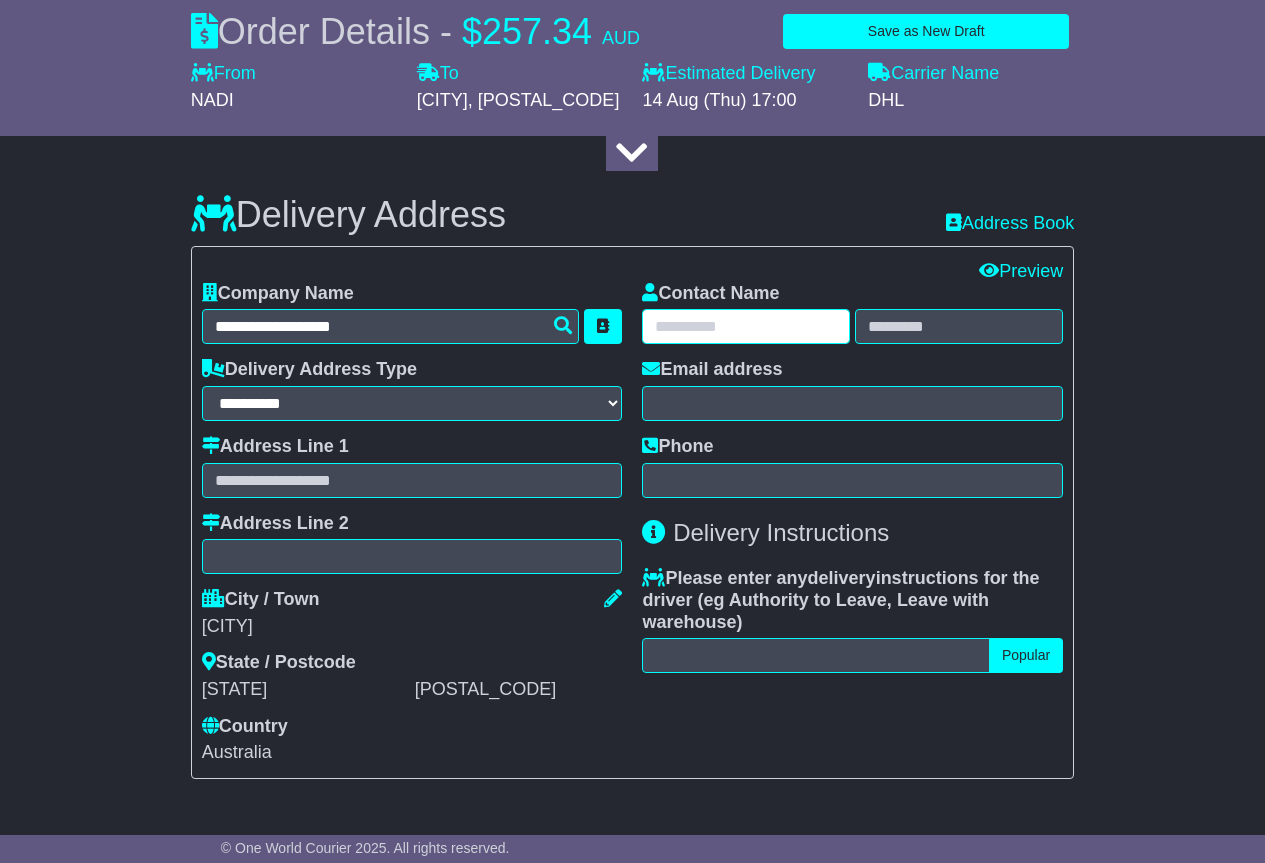 click at bounding box center (746, 326) 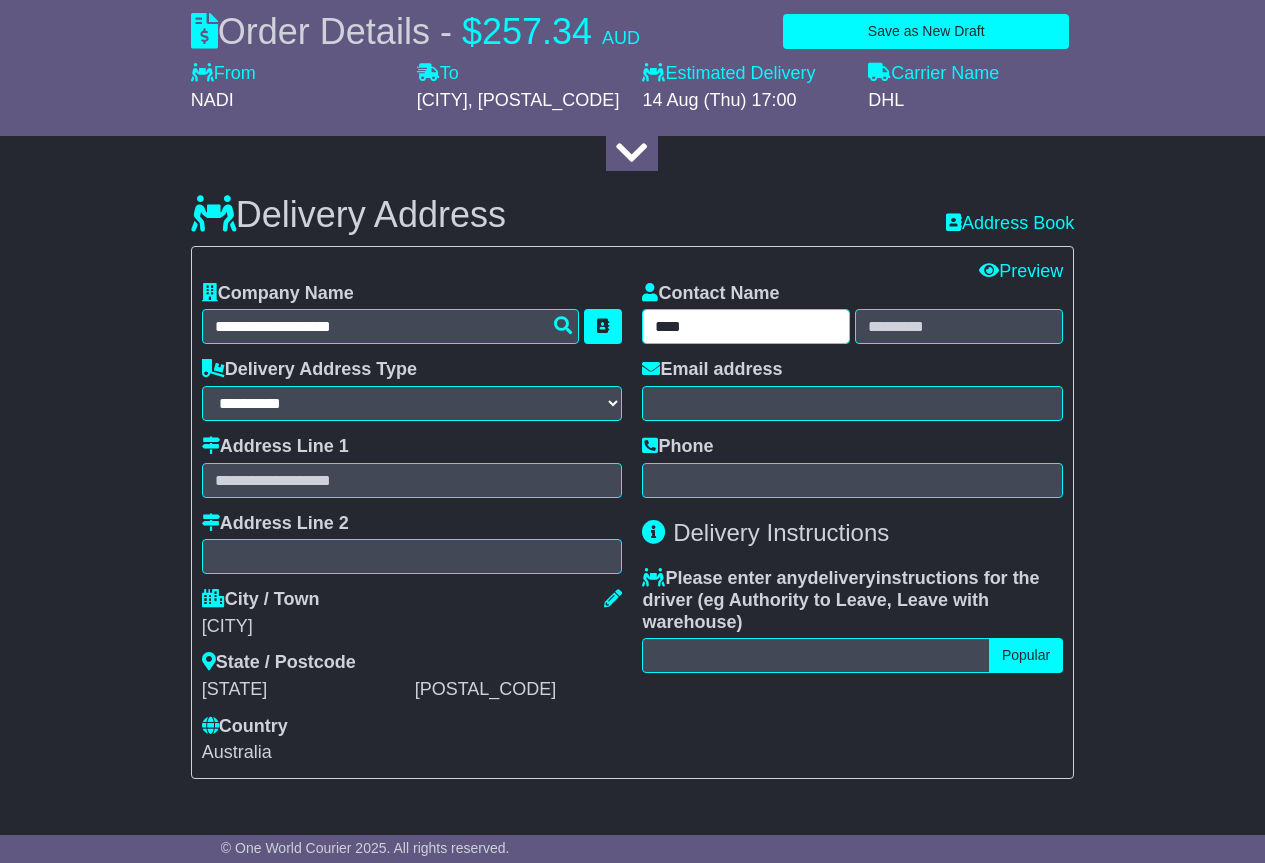type on "****" 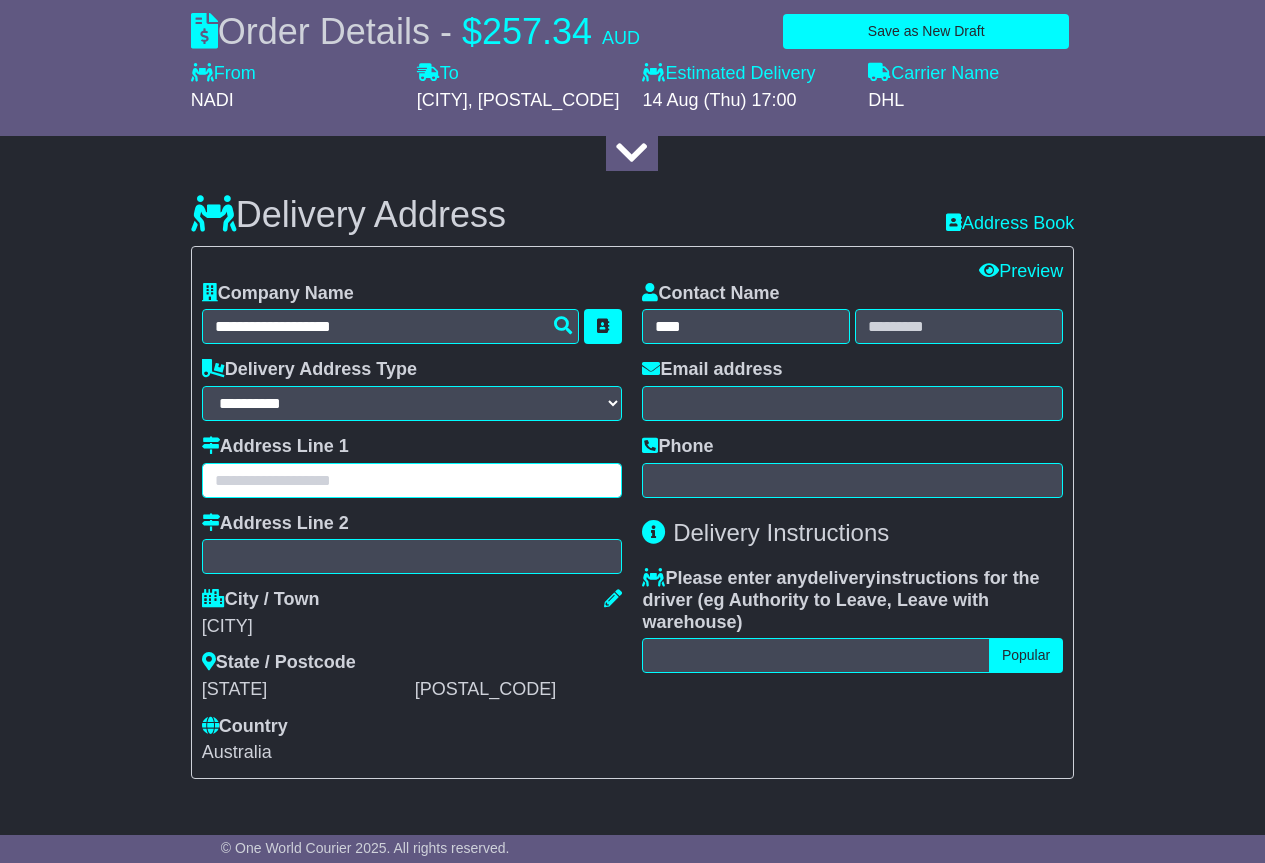 click at bounding box center (412, 480) 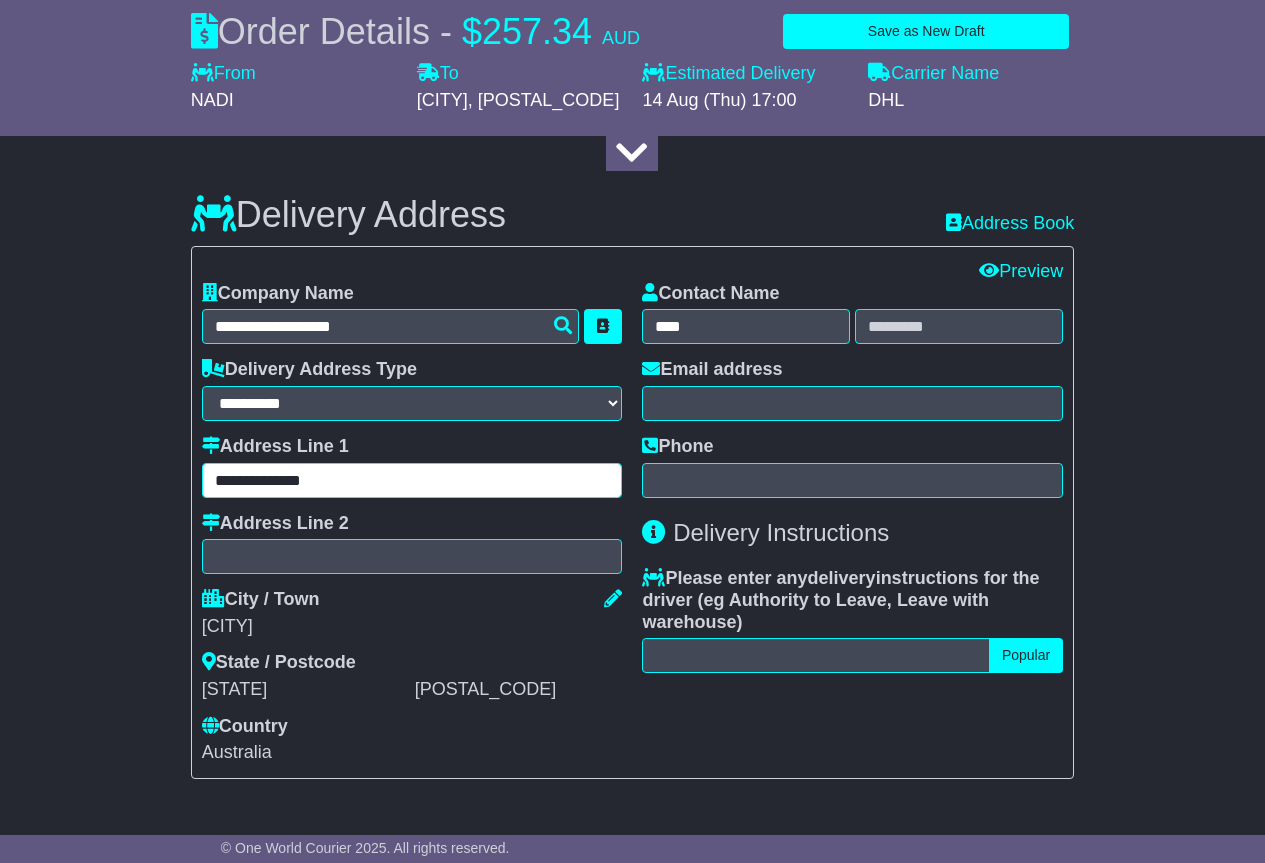 type on "**********" 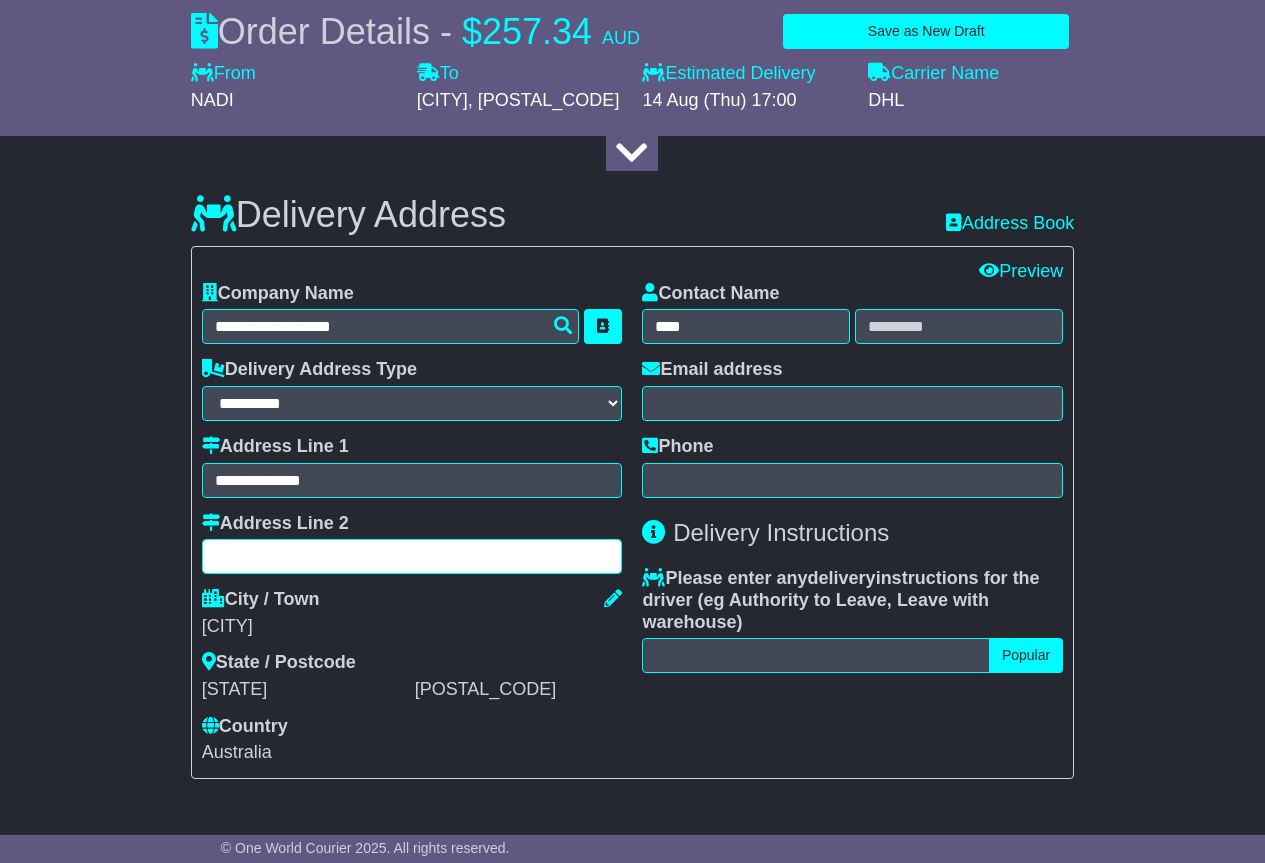 click at bounding box center [412, 556] 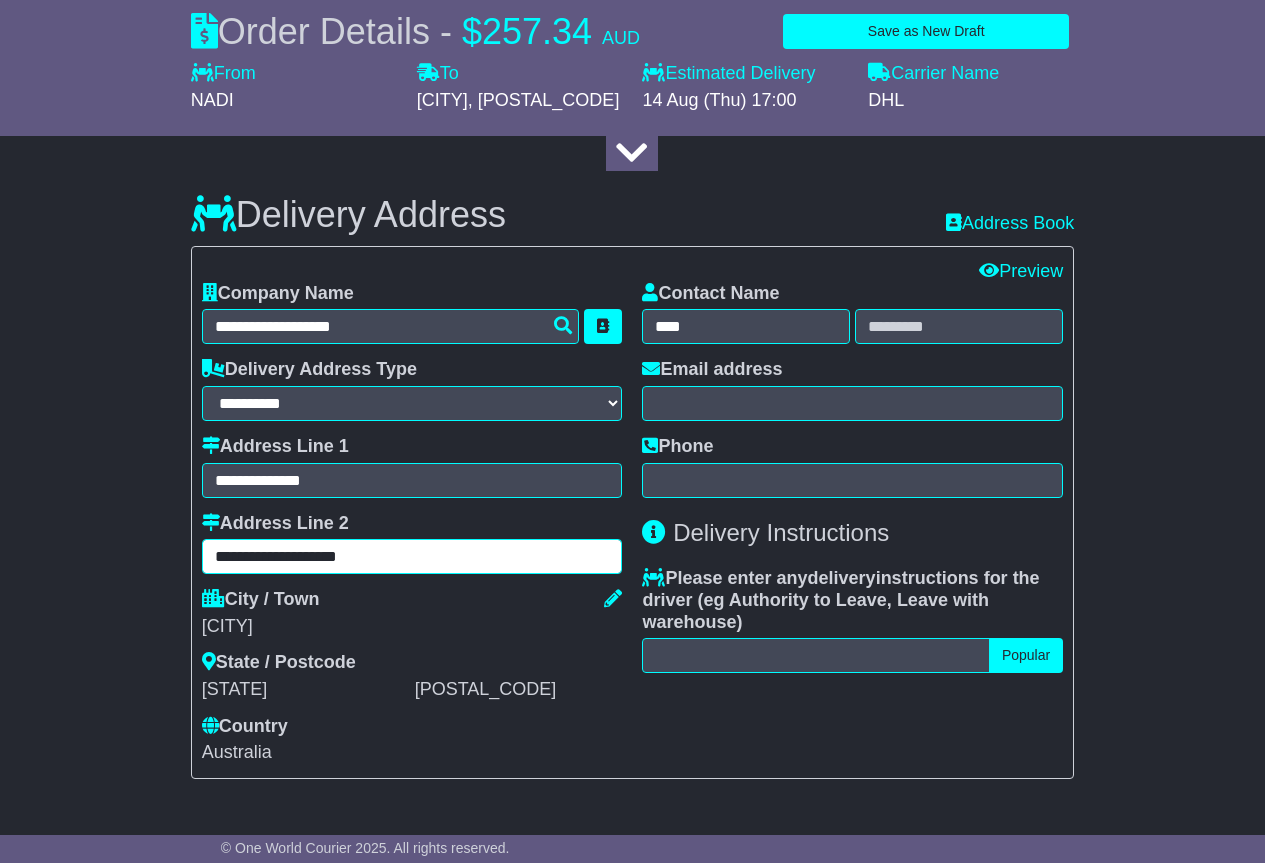 type on "**********" 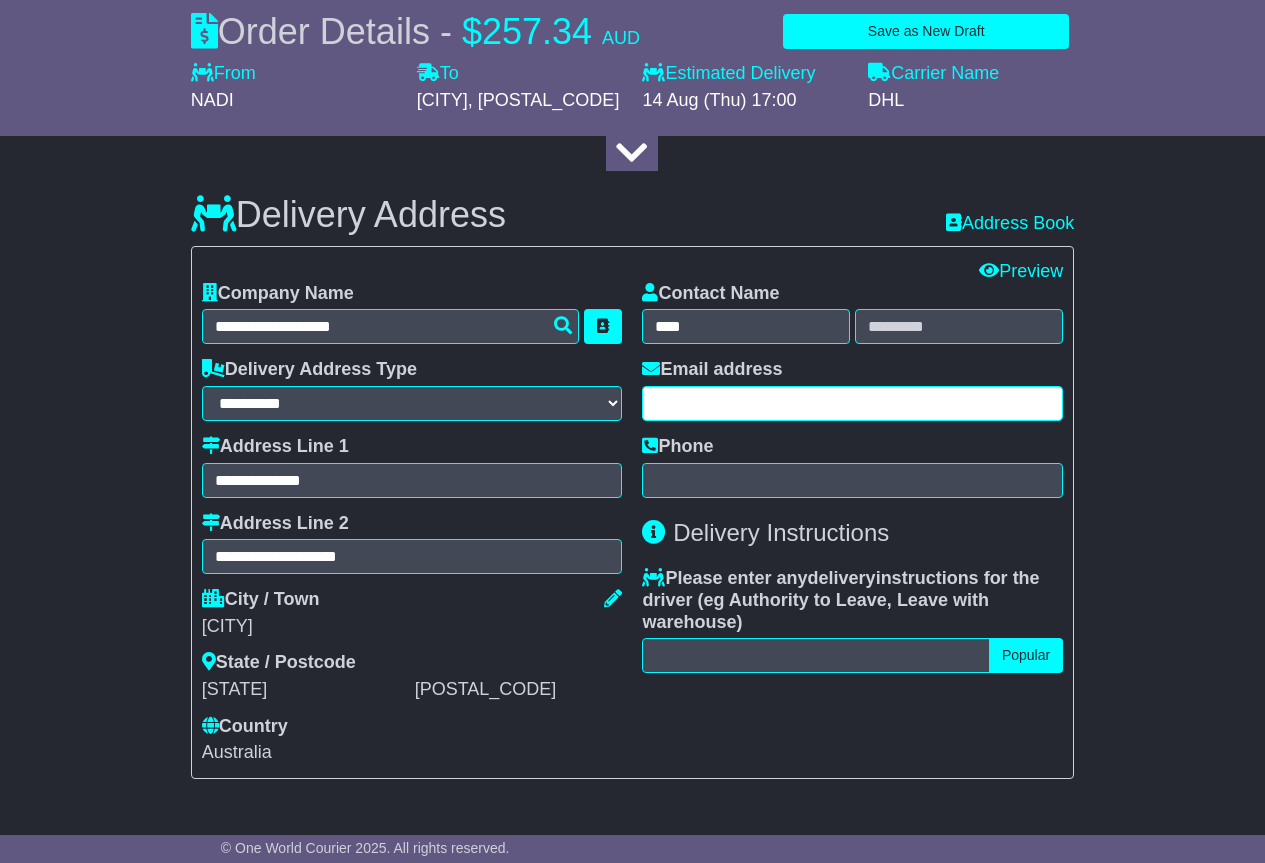 click at bounding box center (852, 403) 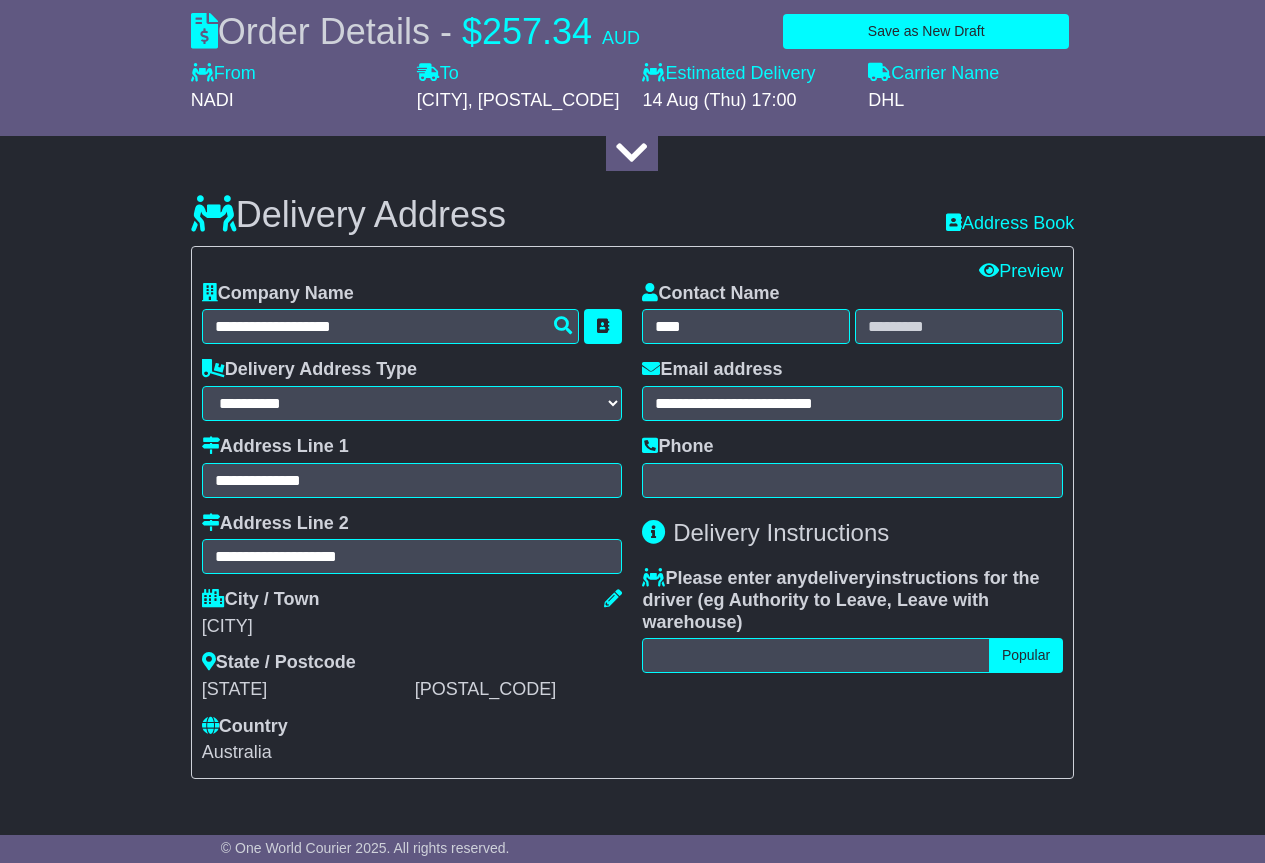 type on "****" 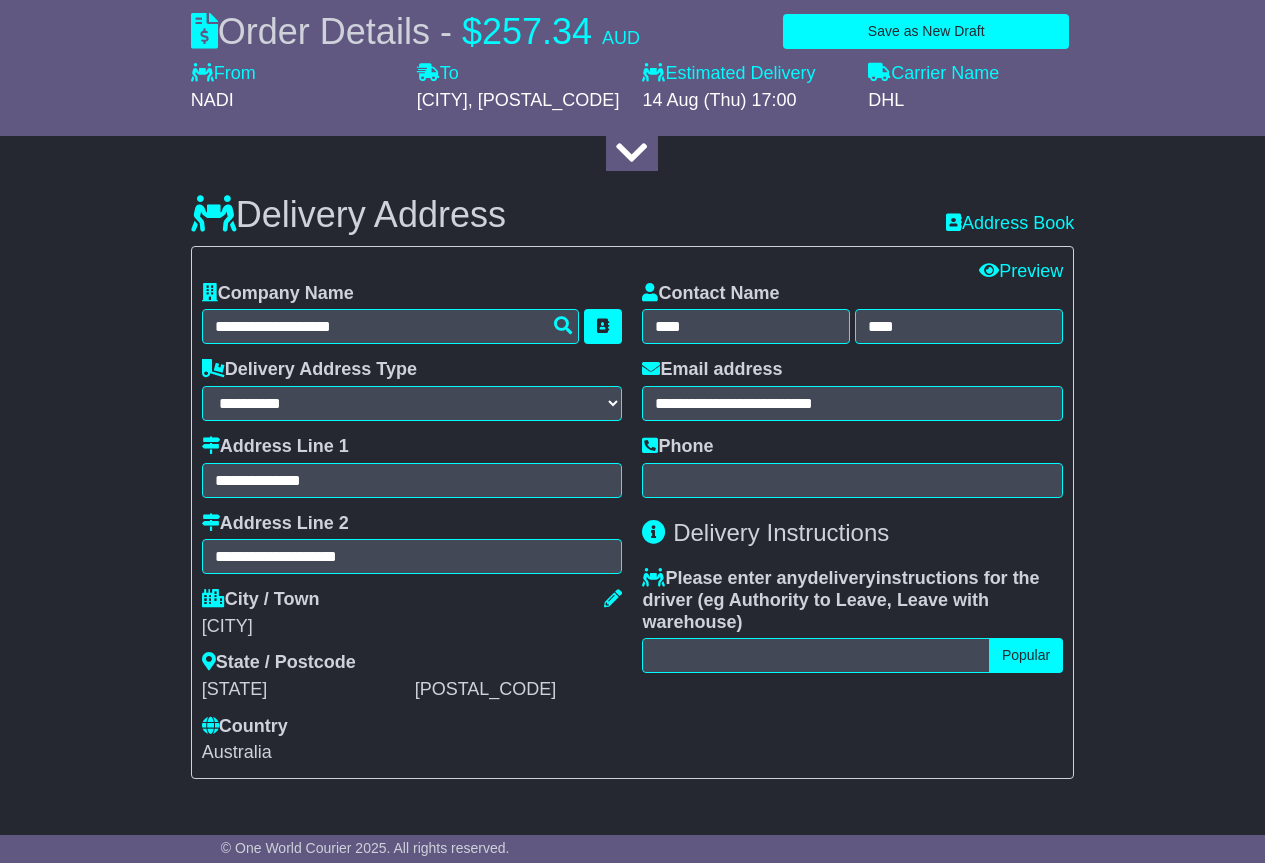 type on "**********" 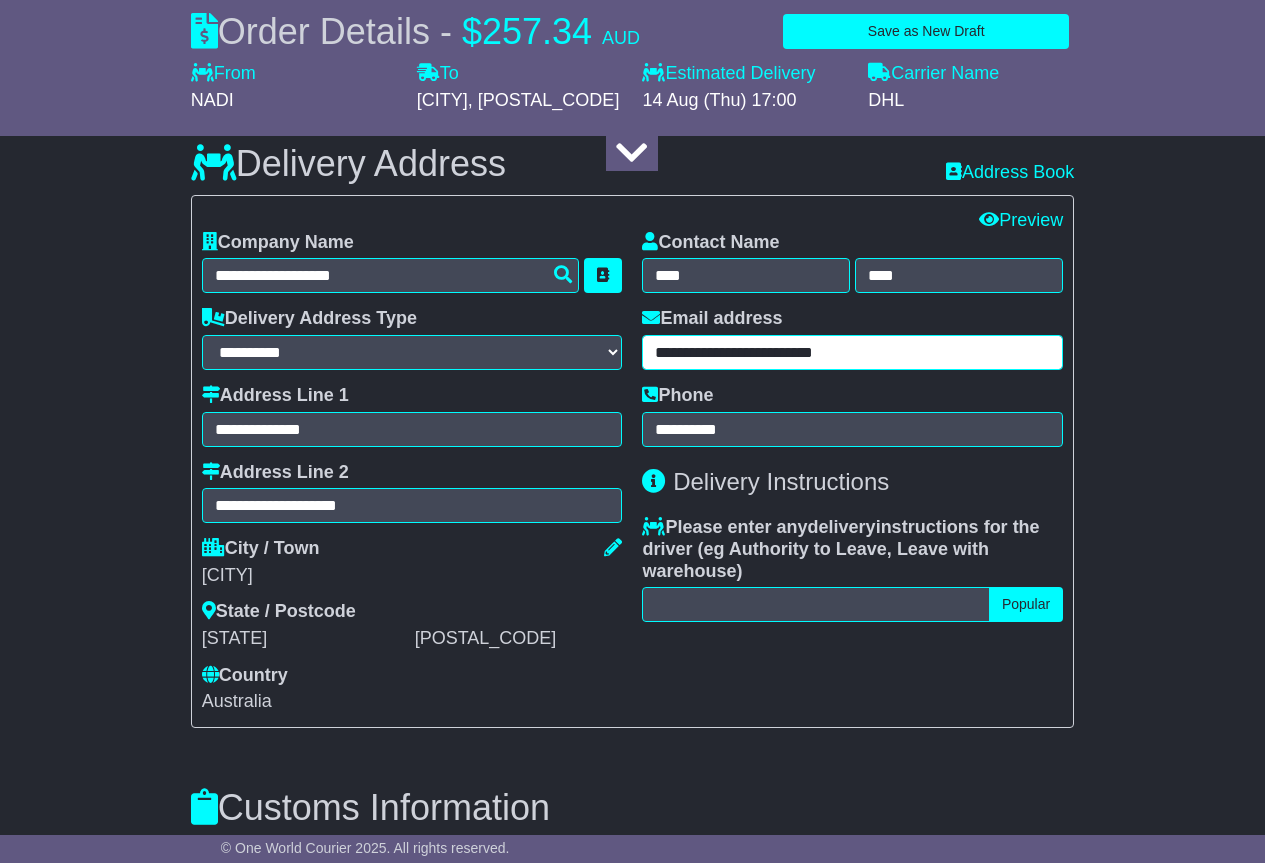 scroll, scrollTop: 1485, scrollLeft: 0, axis: vertical 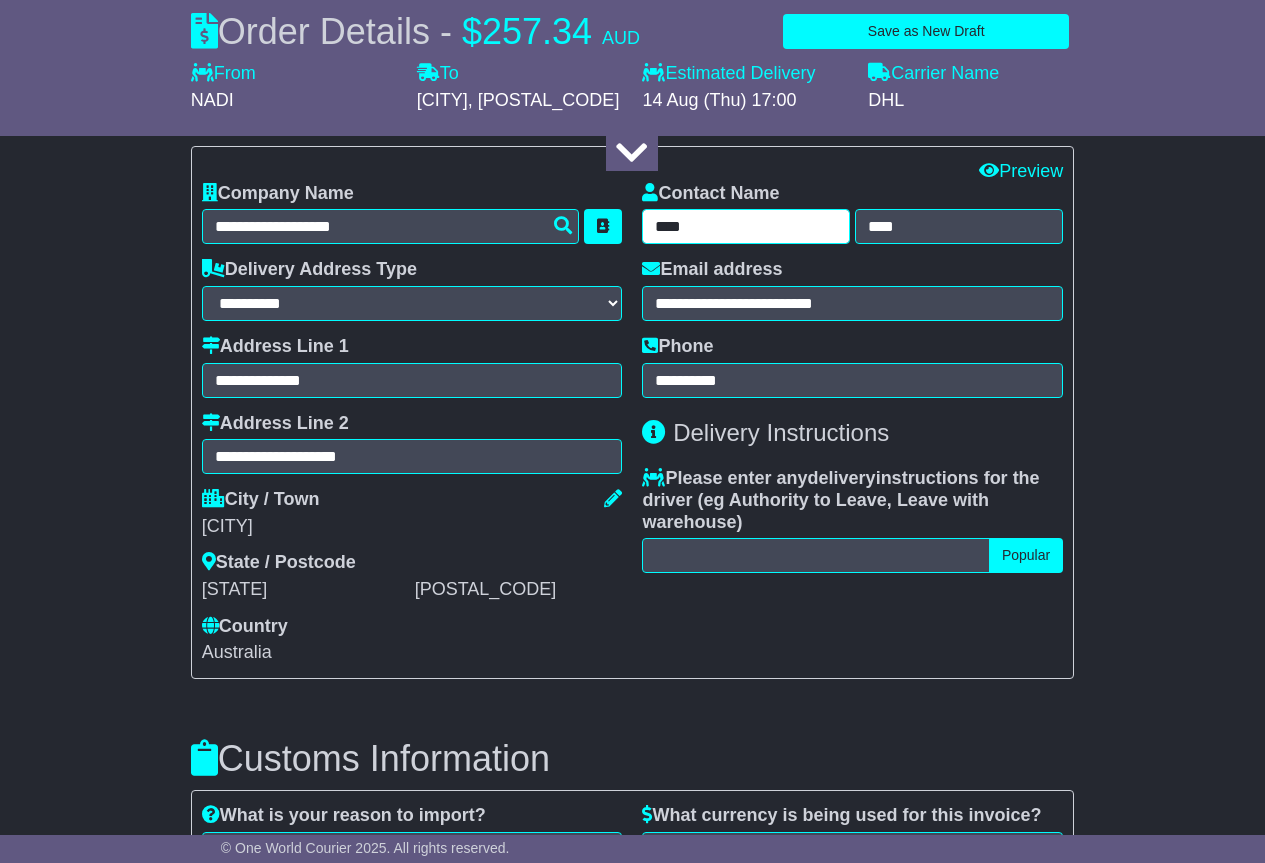 drag, startPoint x: 707, startPoint y: 228, endPoint x: 622, endPoint y: 236, distance: 85.37564 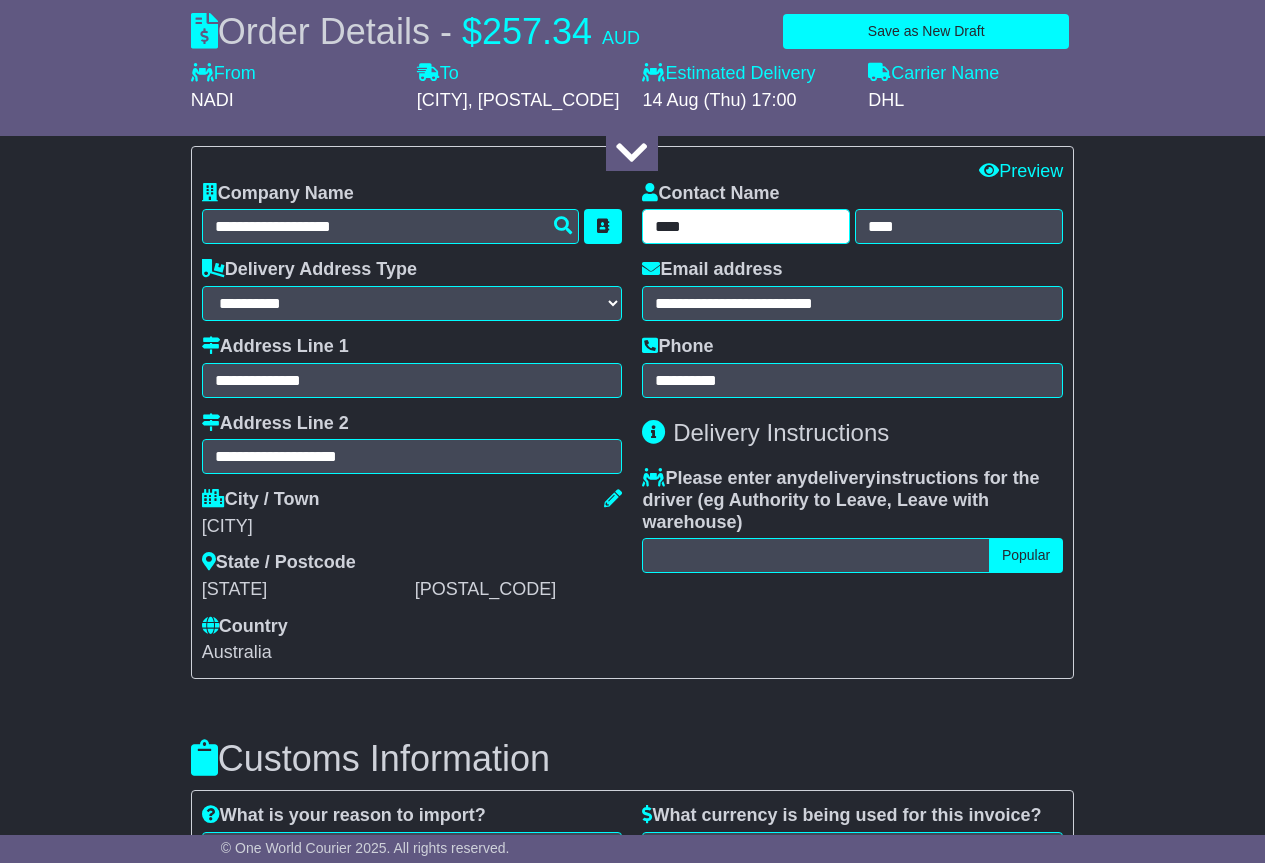 type on "*" 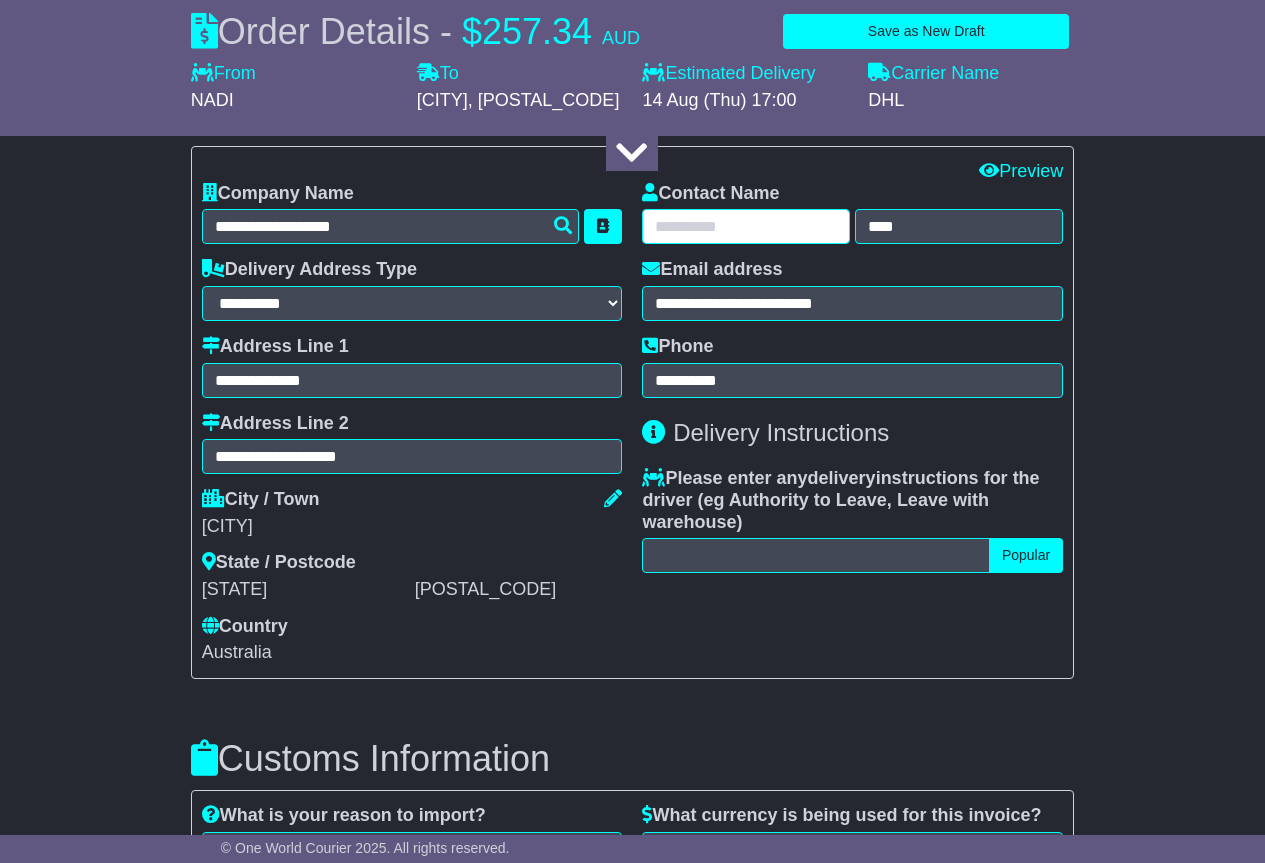 type on "*" 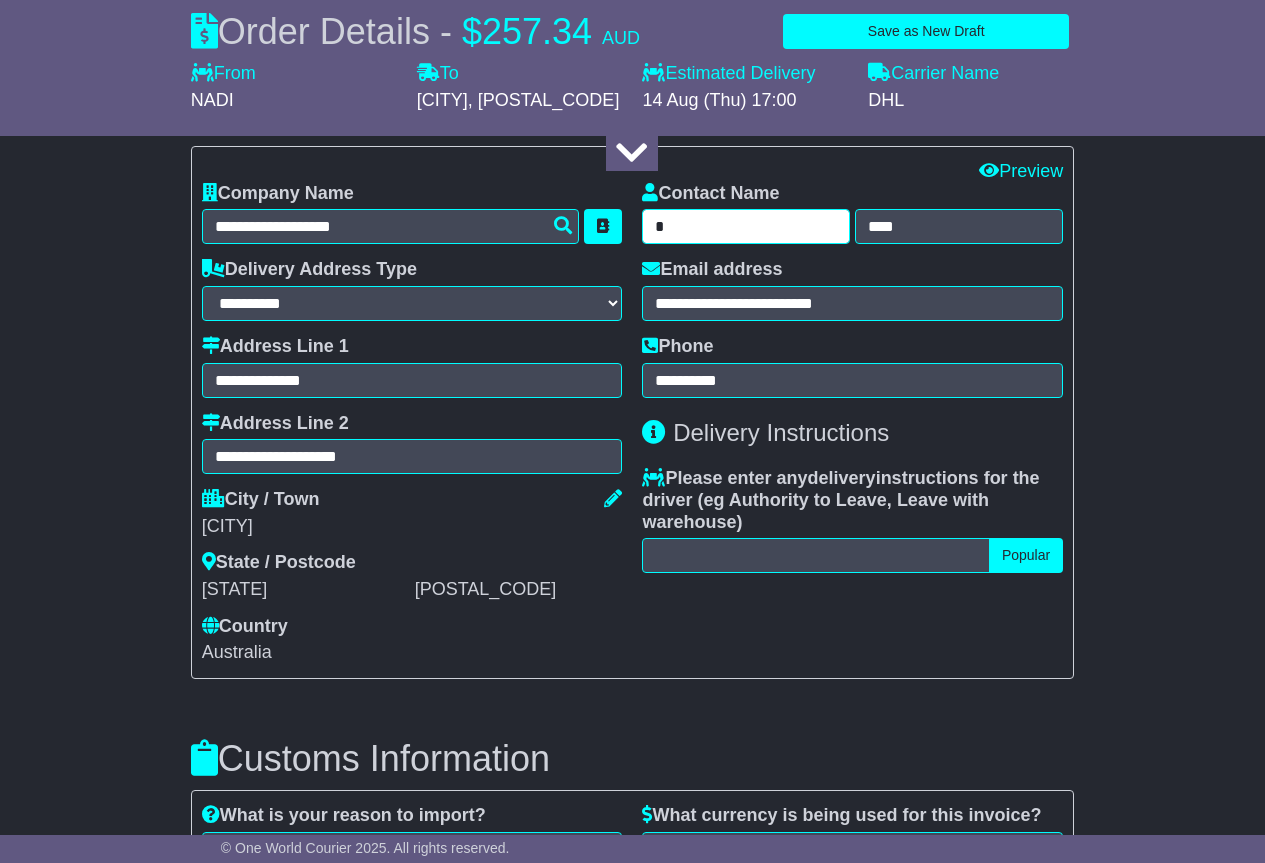 type on "*" 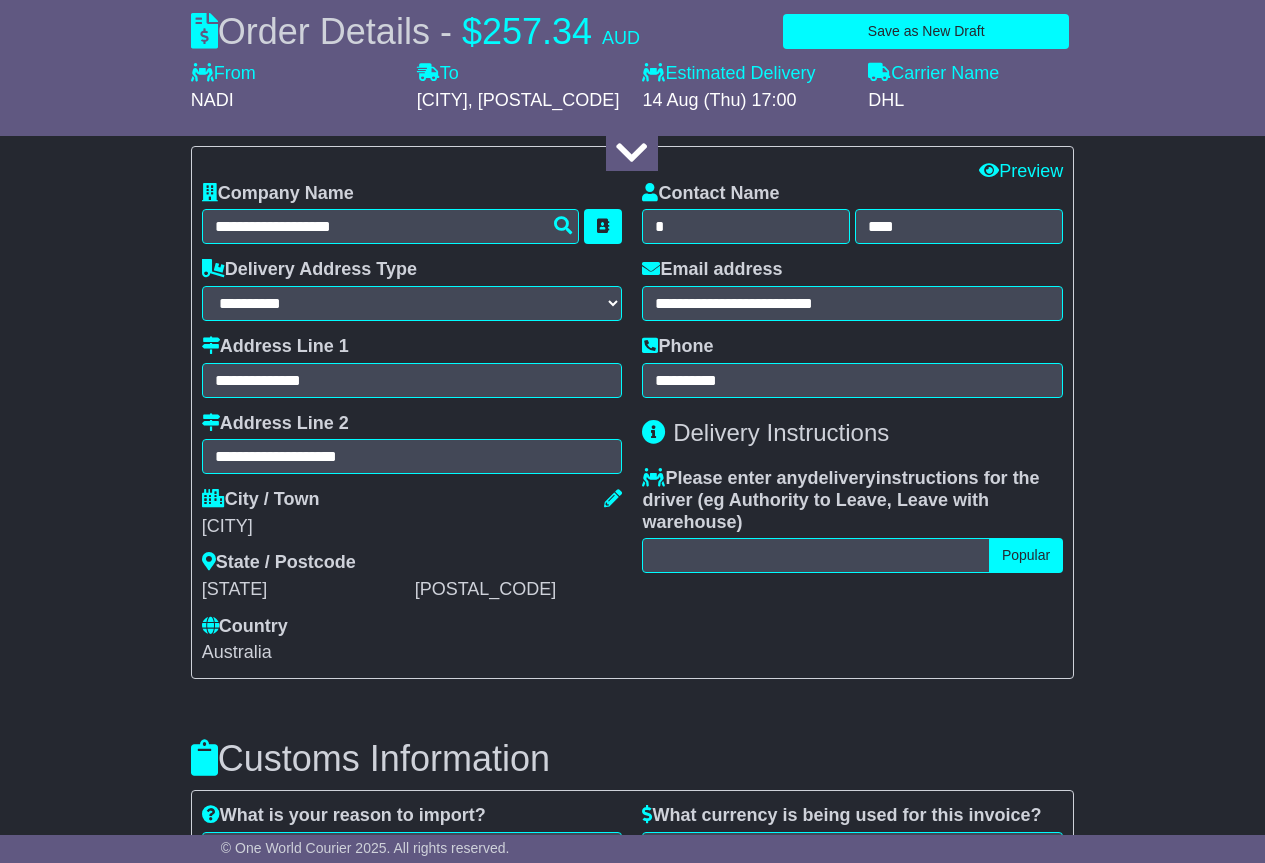 click on "City / Town
[CITY]
State / Postcode
[STATE]
[POSTAL_CODE]
Country
[COUNTRY]
[COUNTRY]
[COUNTRY]
[COUNTRY]
[COUNTRY]
[COUNTRY]
[COUNTRY]
[COUNTRY]
[COUNTRY]
[COUNTRY]
[COUNTRY]
[COUNTRY]
[COUNTRY]" at bounding box center (412, 576) 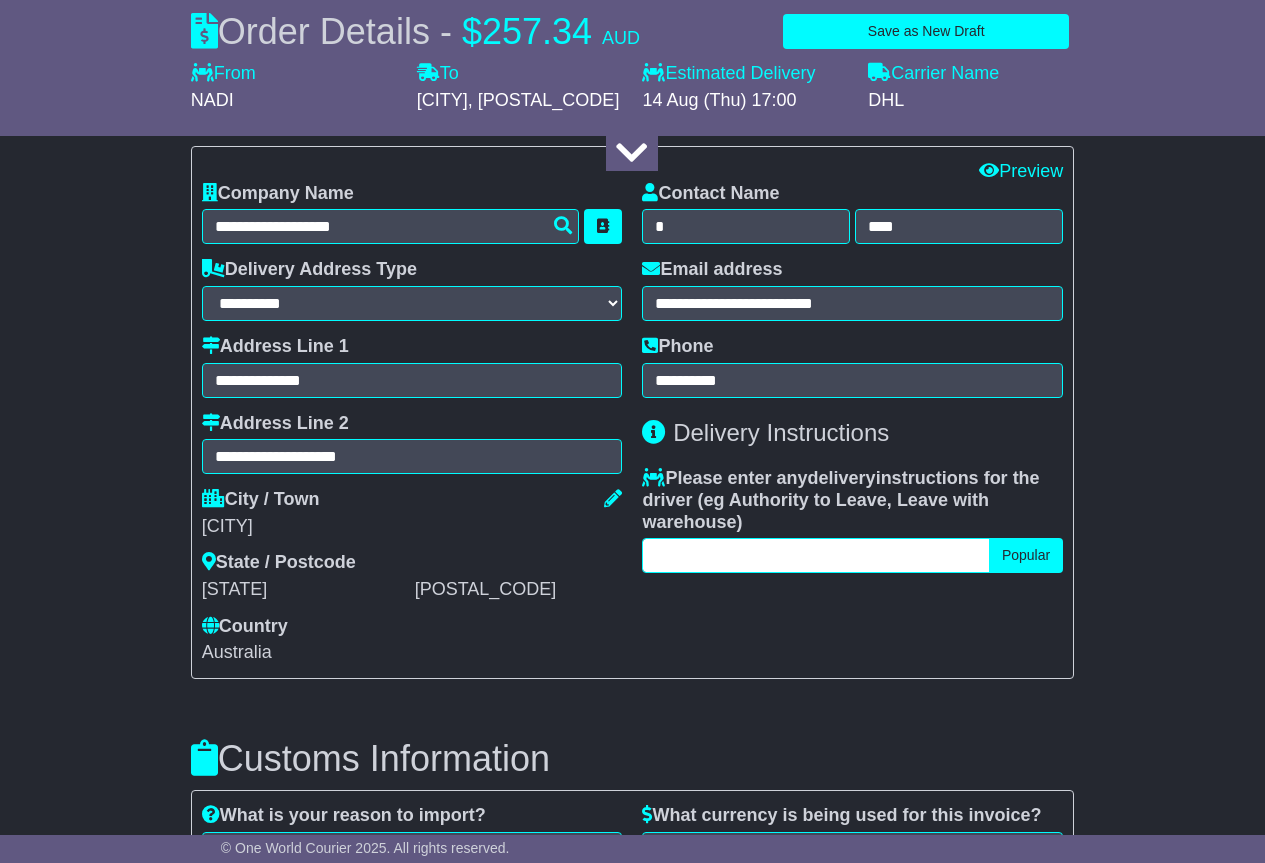 click at bounding box center [815, 555] 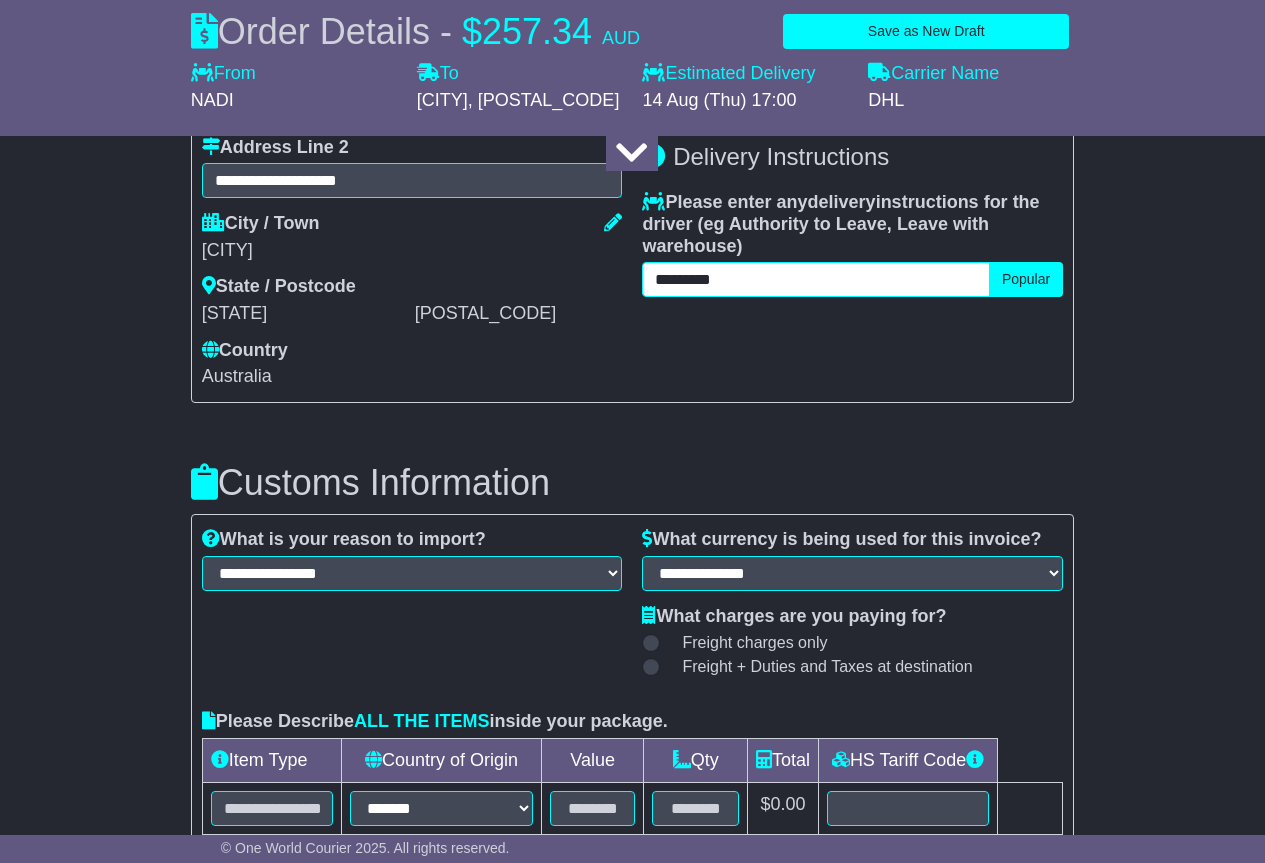 scroll, scrollTop: 1885, scrollLeft: 0, axis: vertical 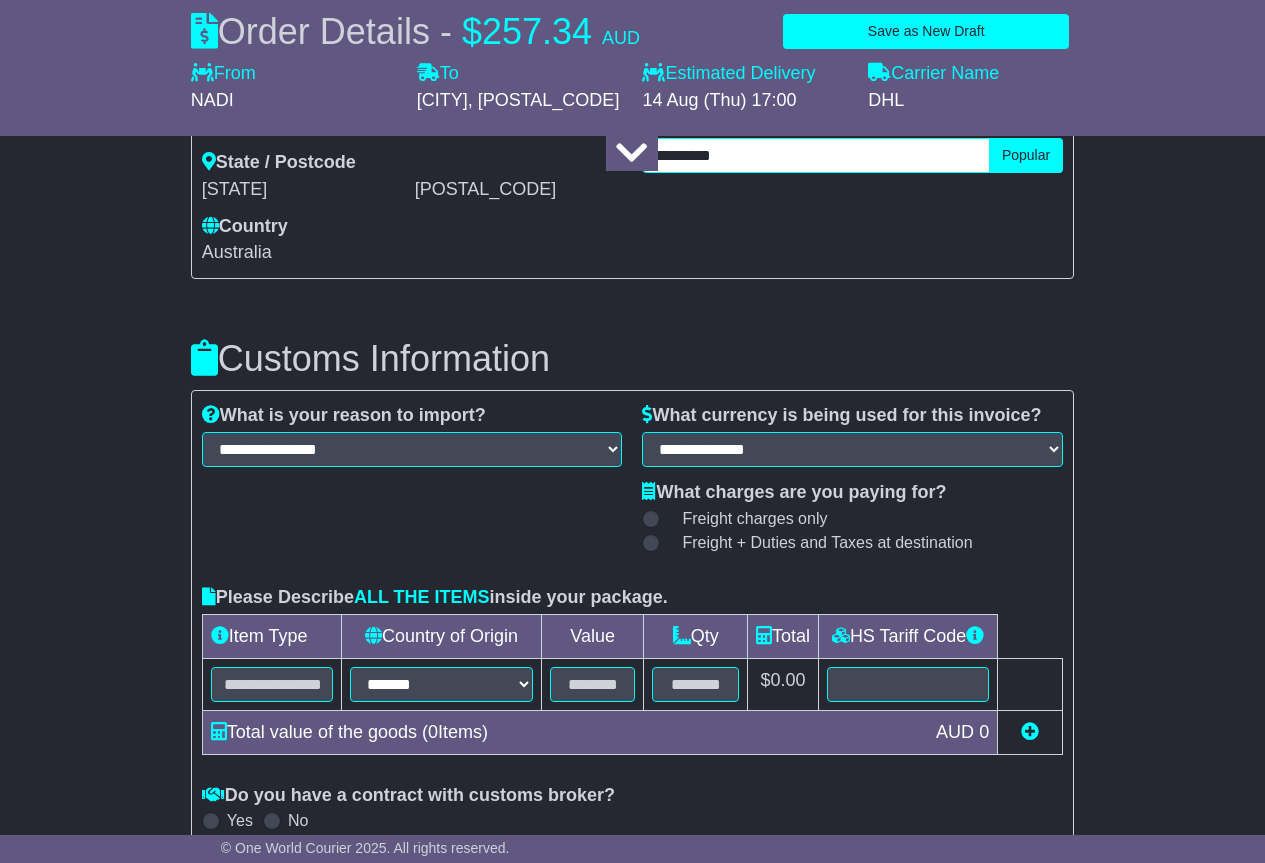 type on "*********" 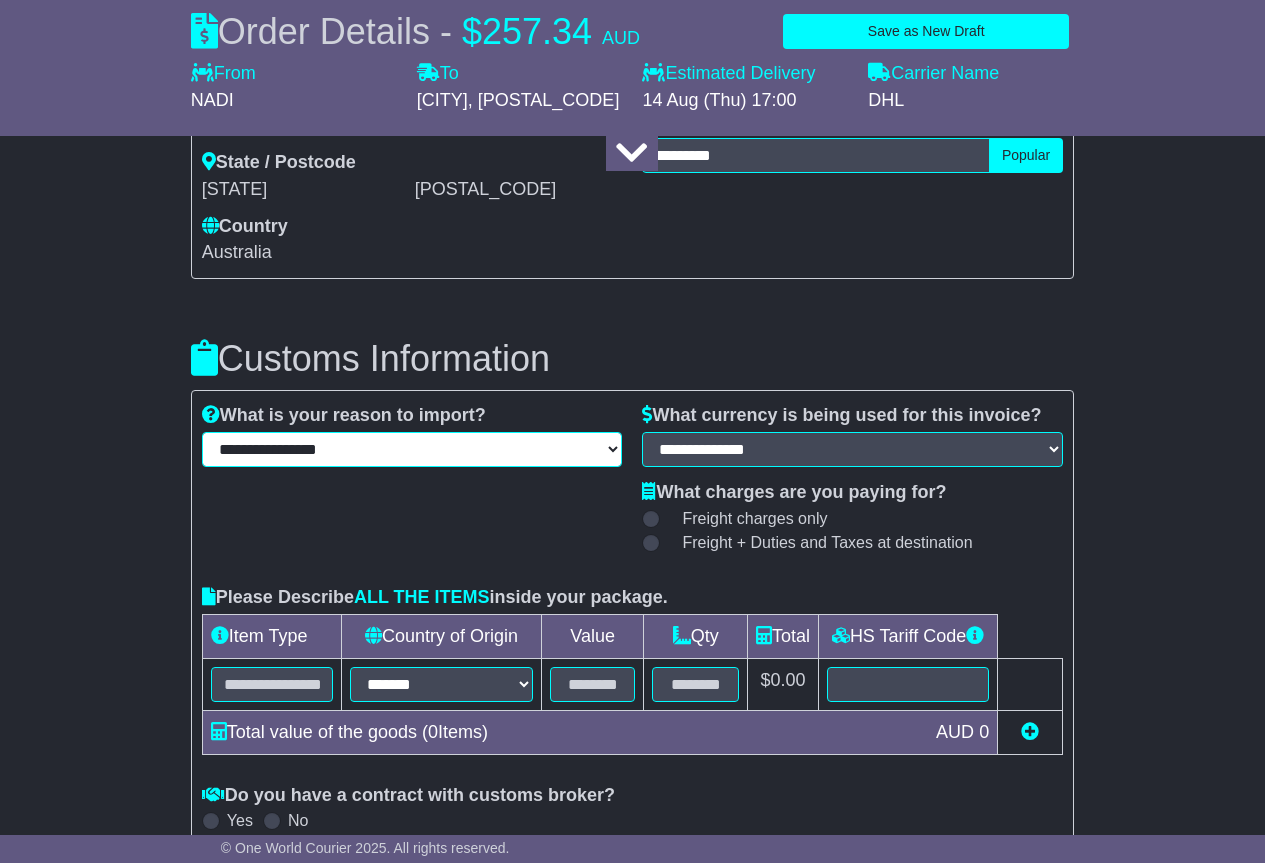 click on "**********" at bounding box center [412, 449] 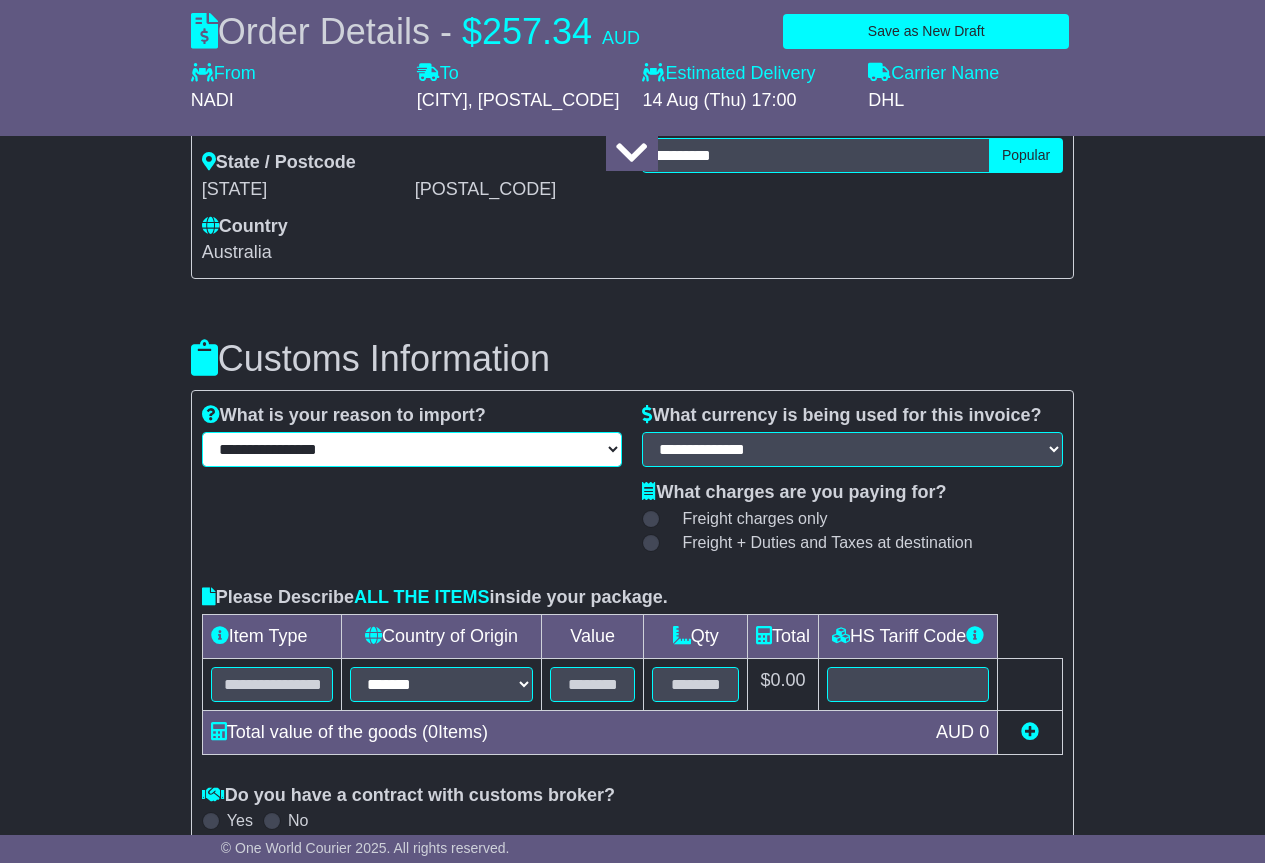 select on "****" 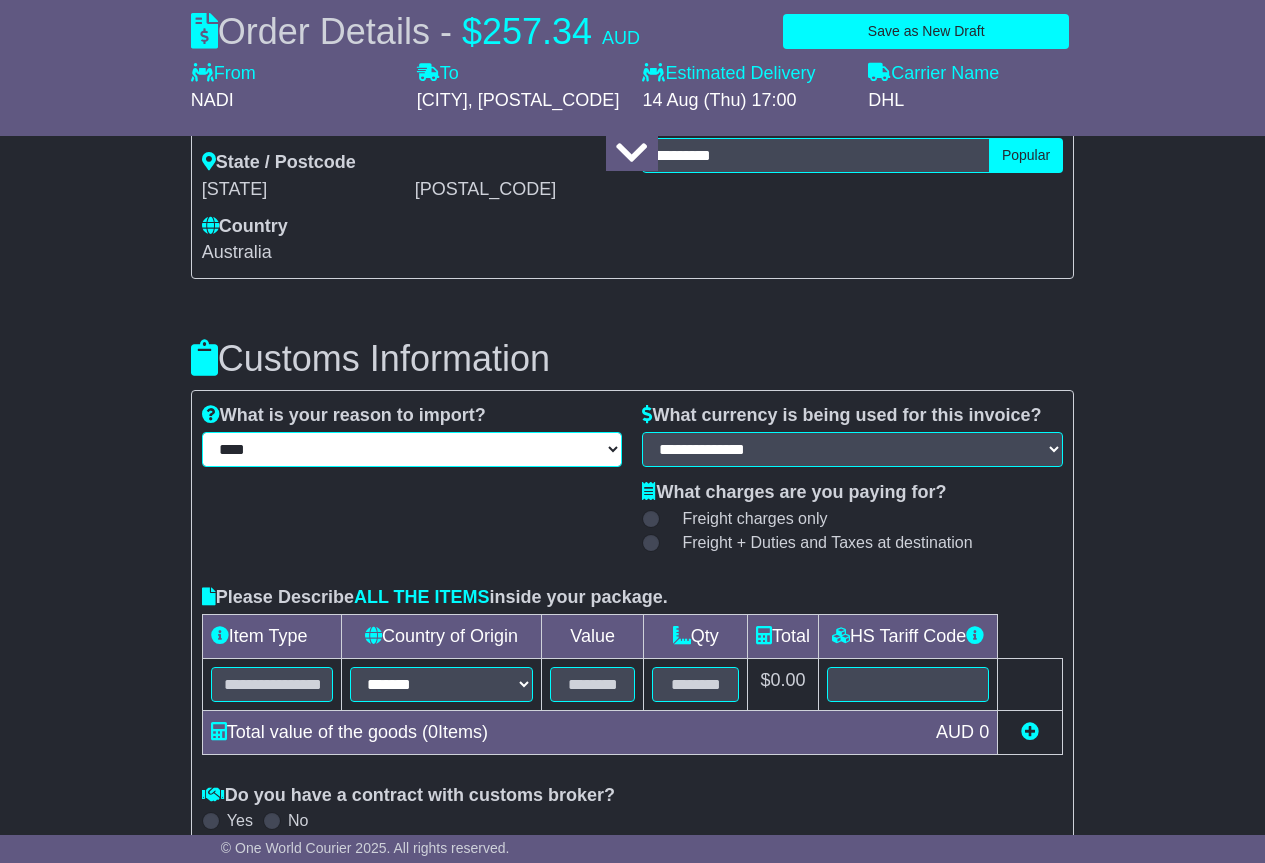click on "**********" at bounding box center (412, 449) 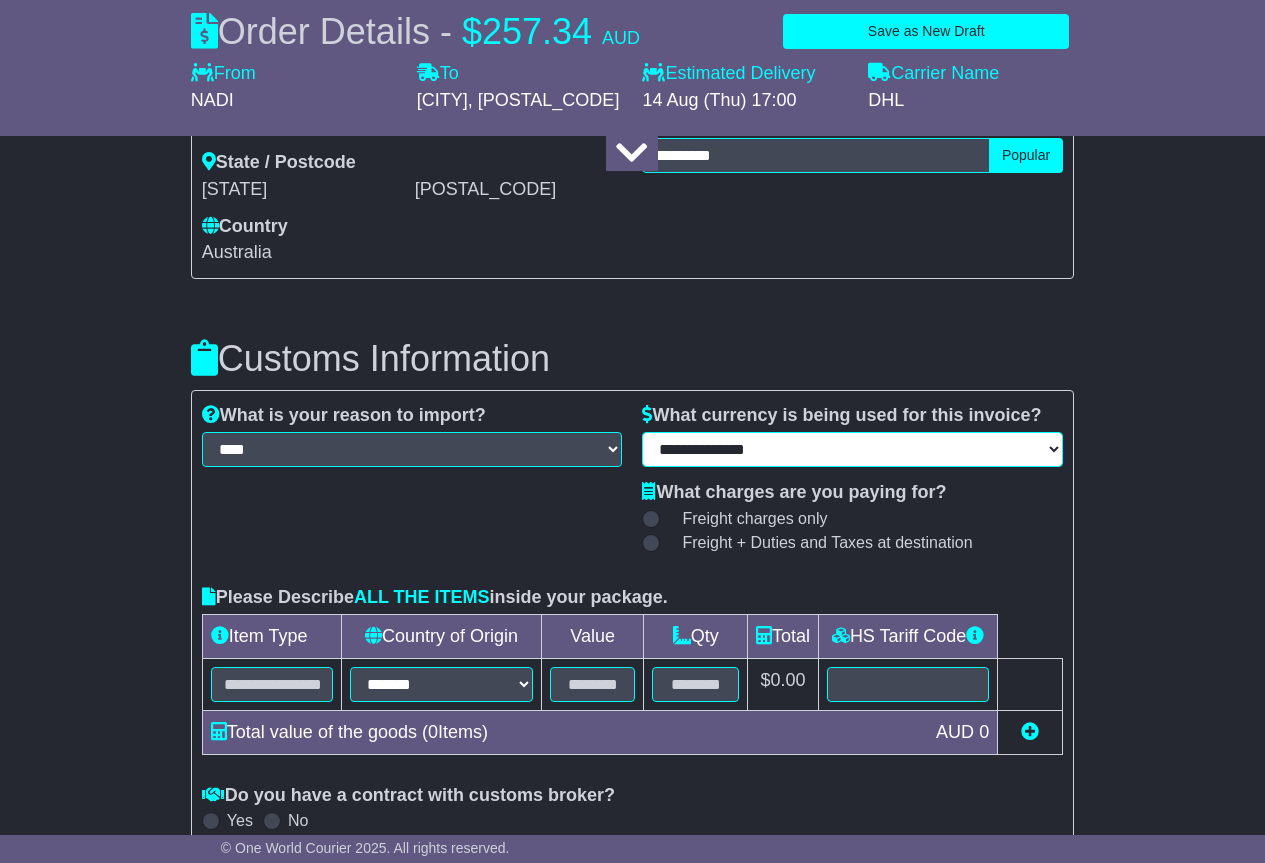 click on "**********" at bounding box center [852, 449] 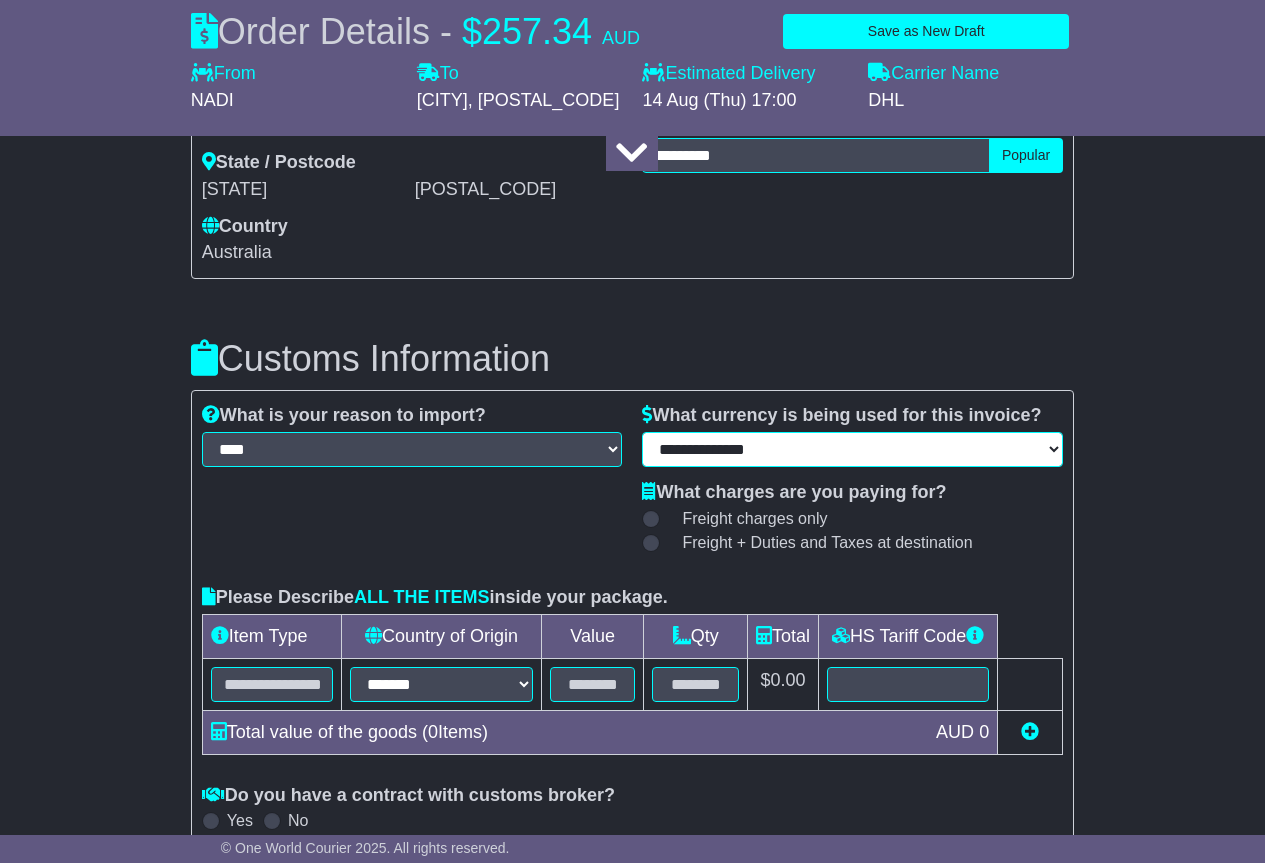 select on "***" 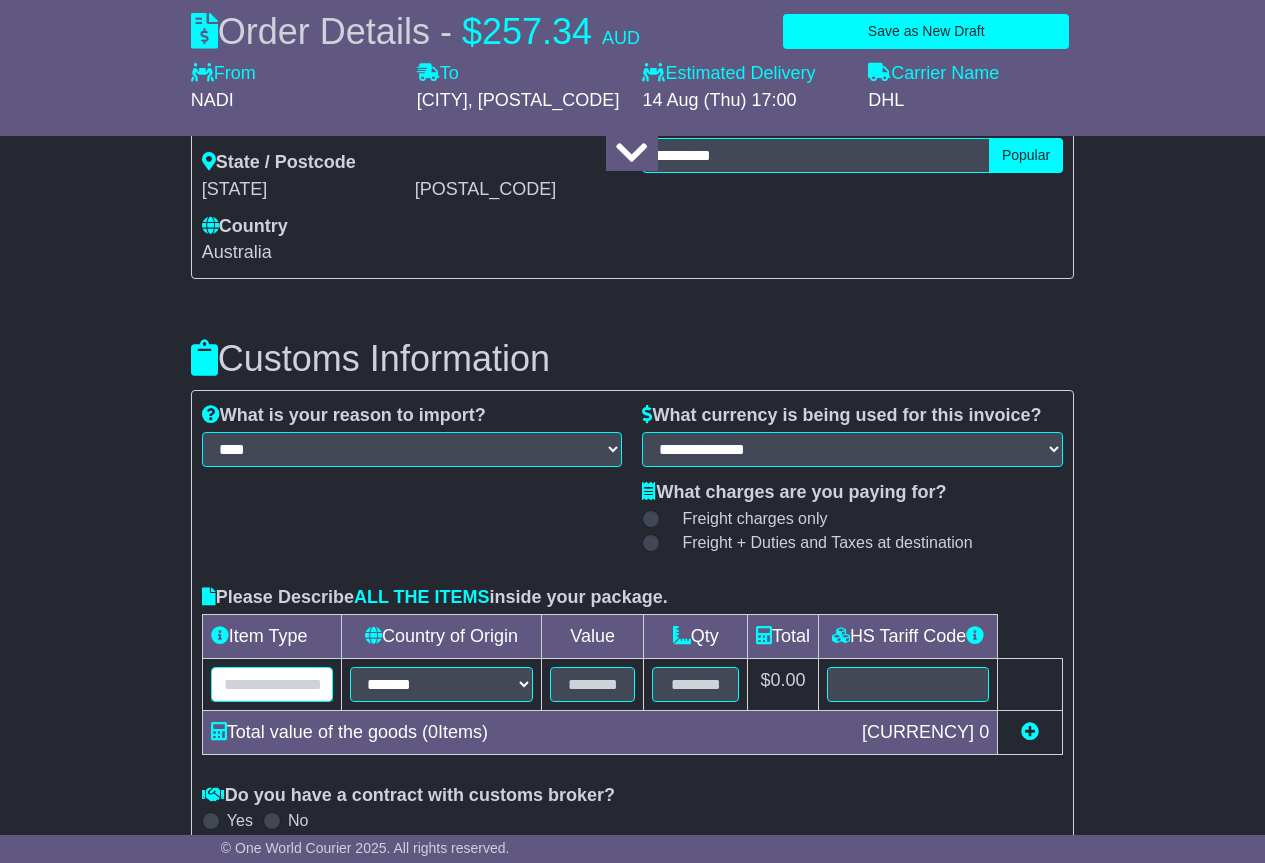 click at bounding box center [272, 684] 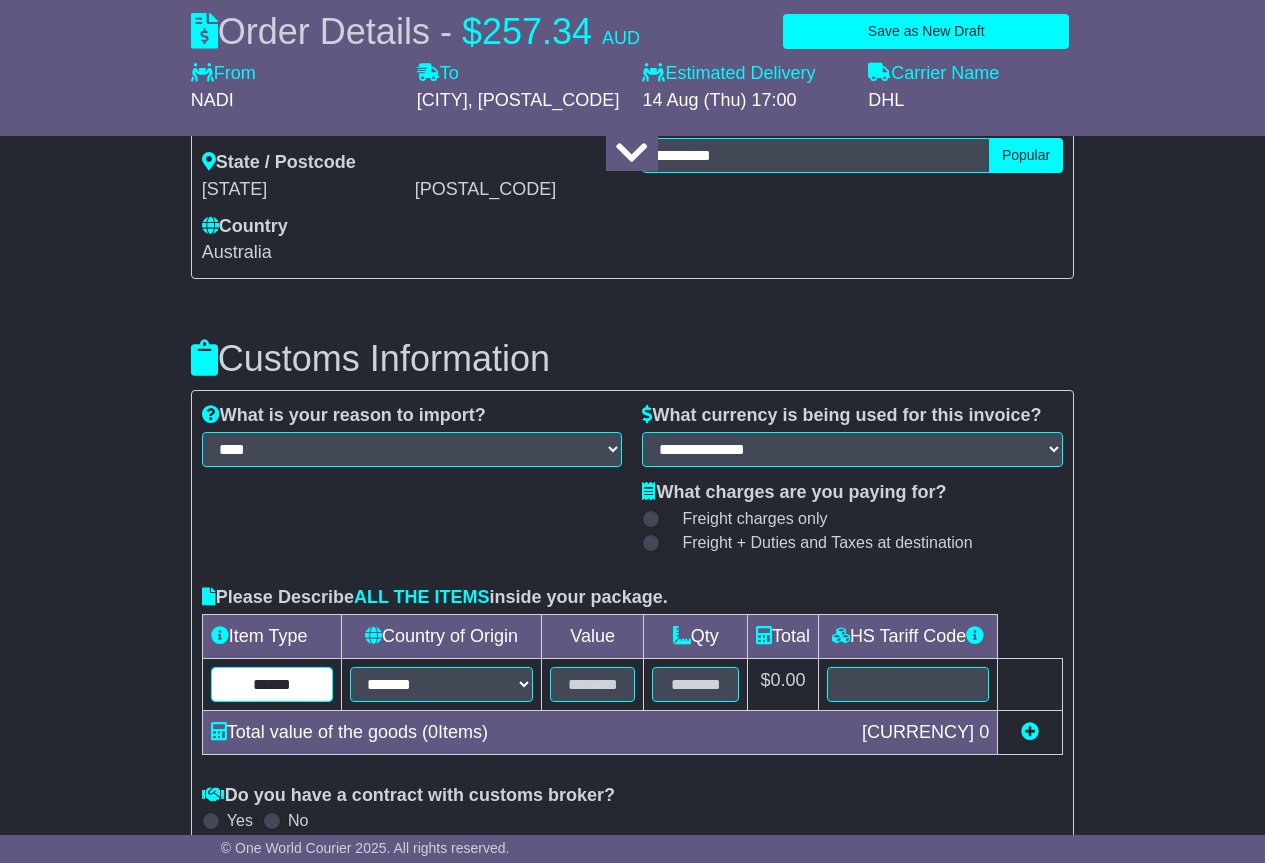 type on "******" 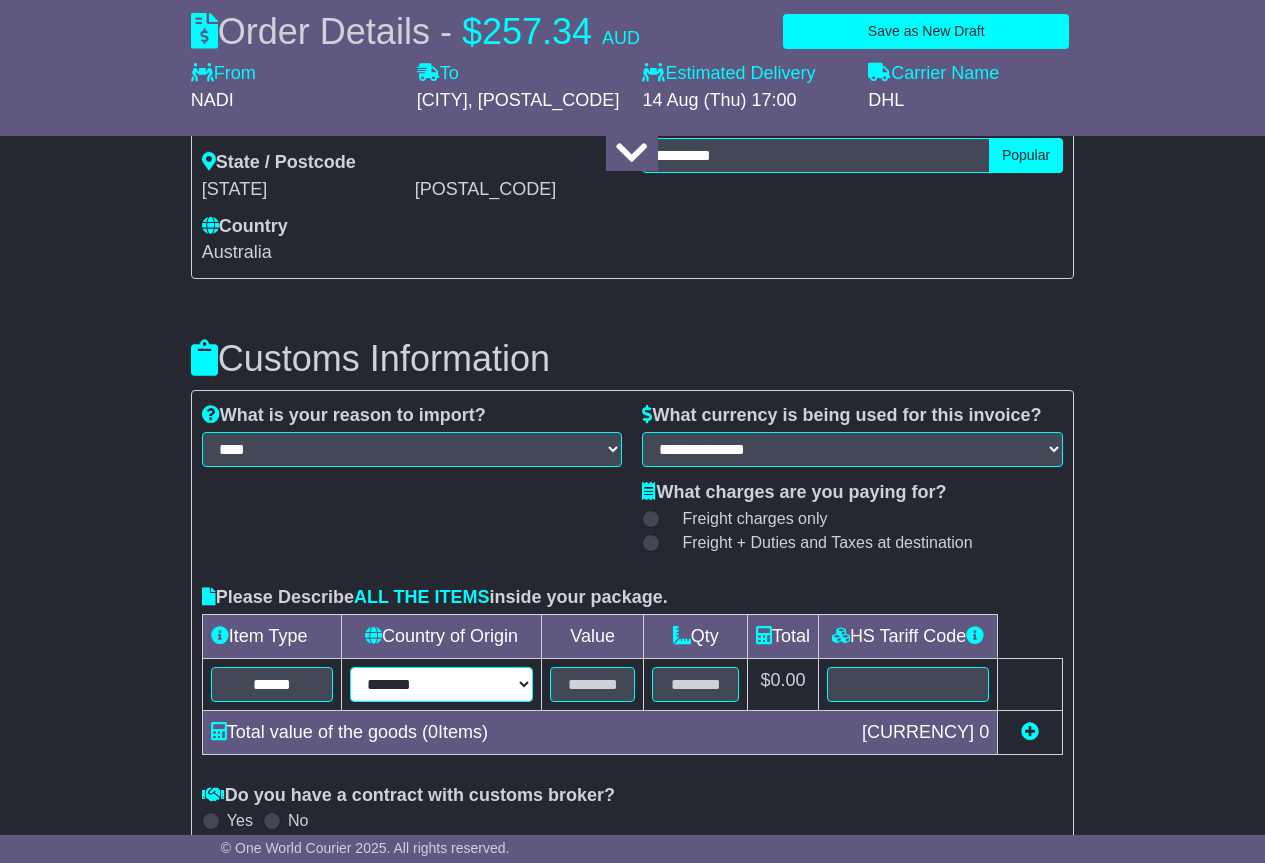 click on "**********" at bounding box center [441, 684] 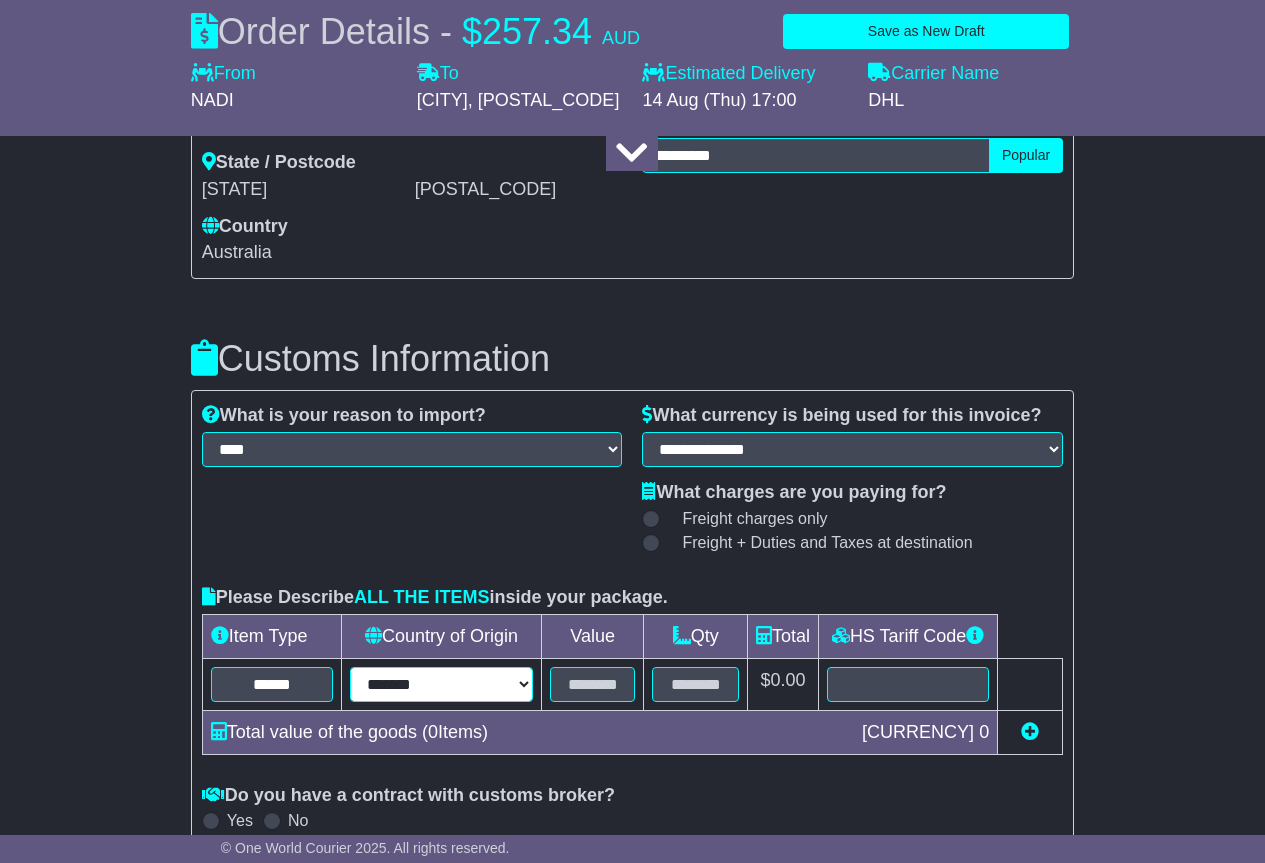 select on "**" 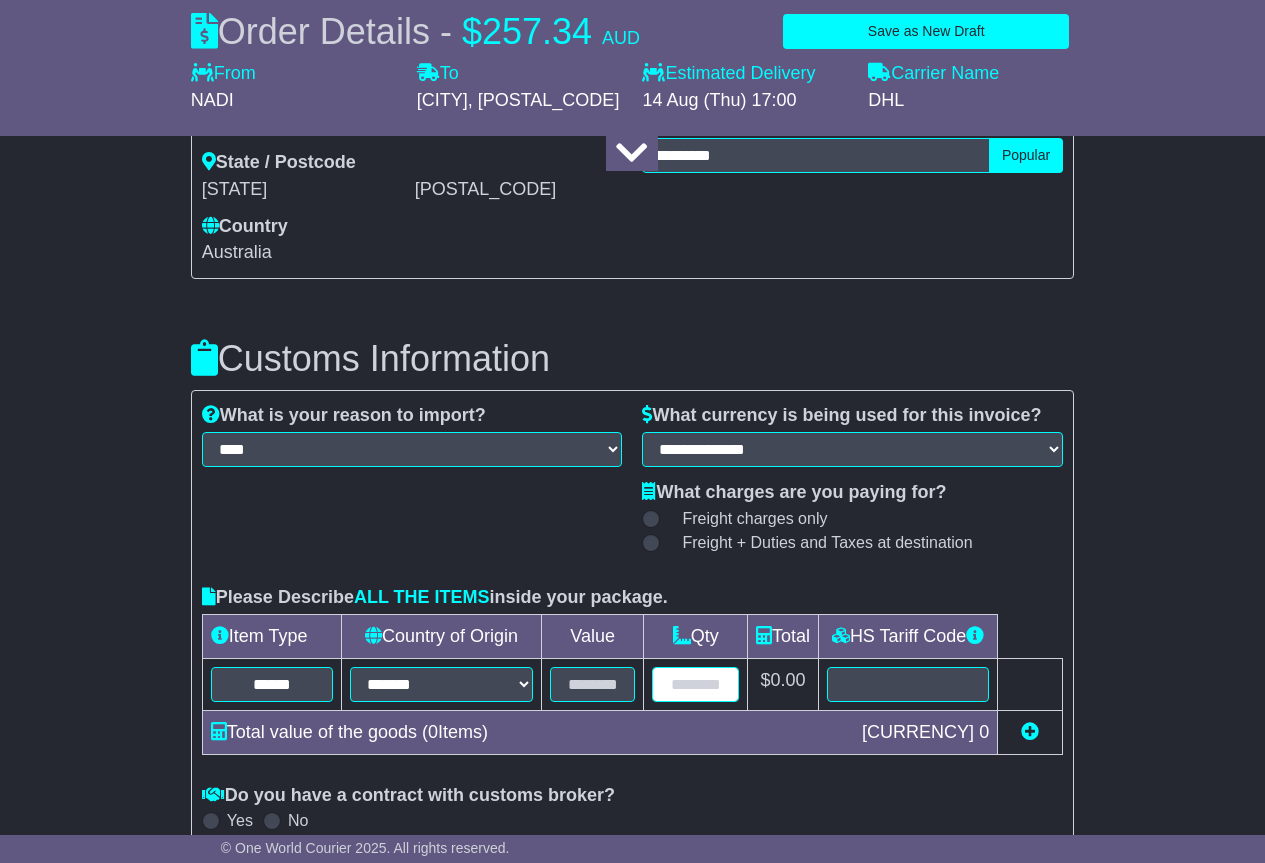 click at bounding box center (695, 684) 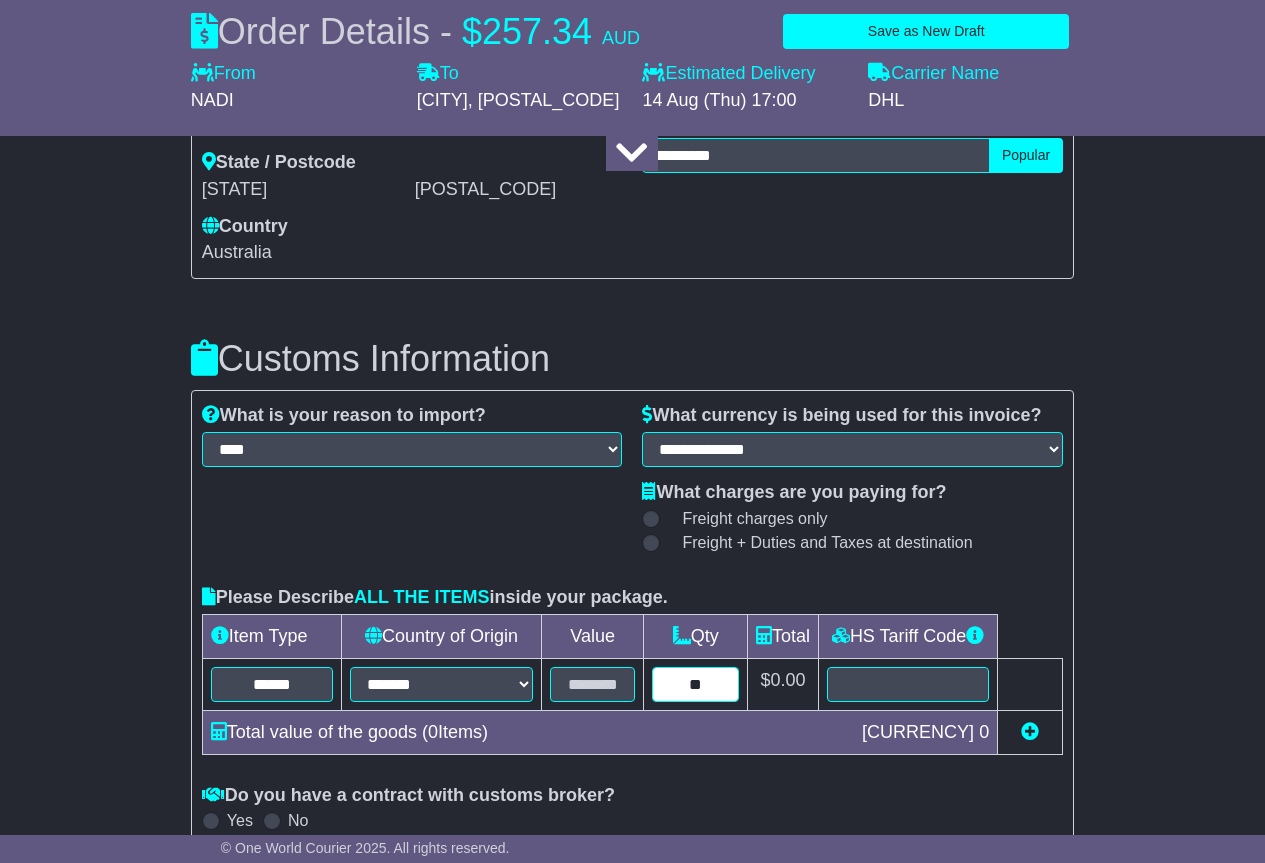 type on "**" 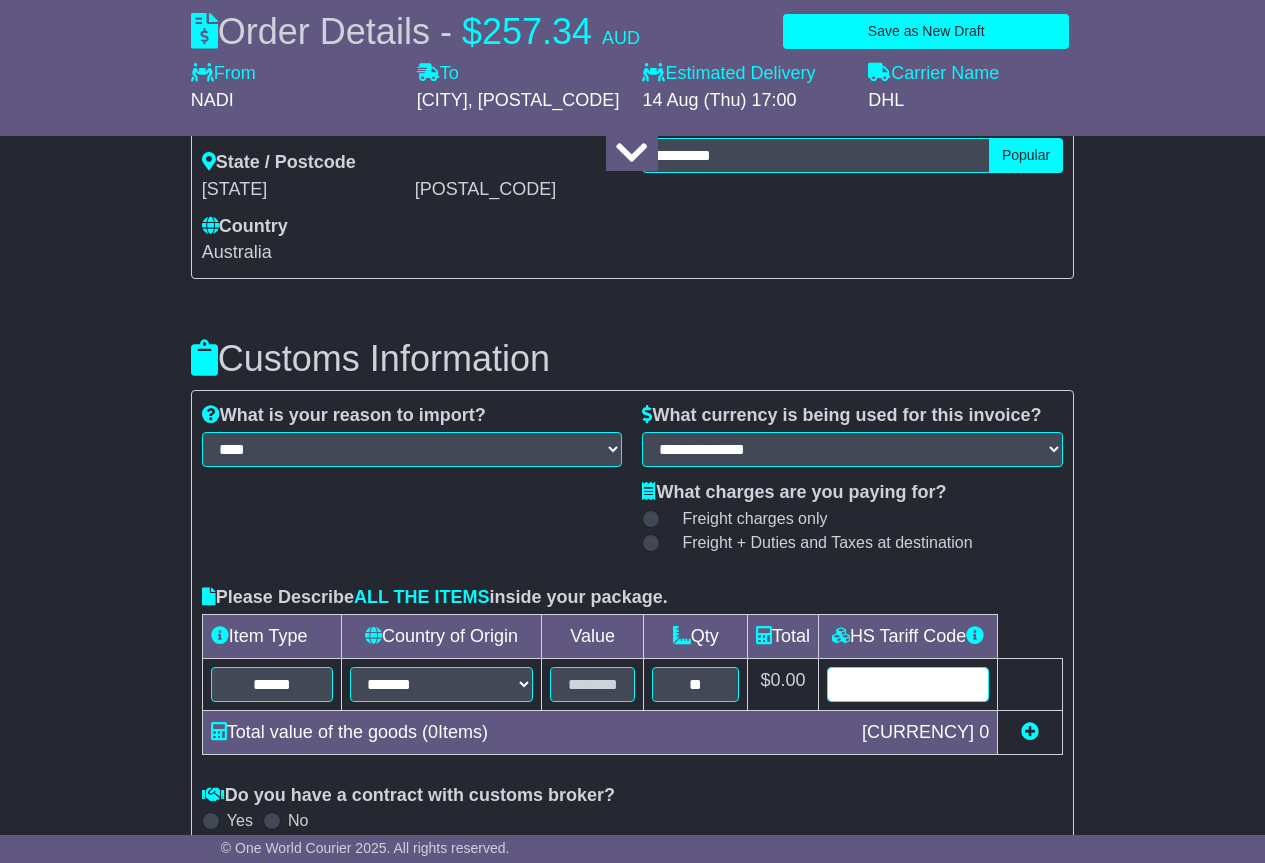 click at bounding box center [908, 684] 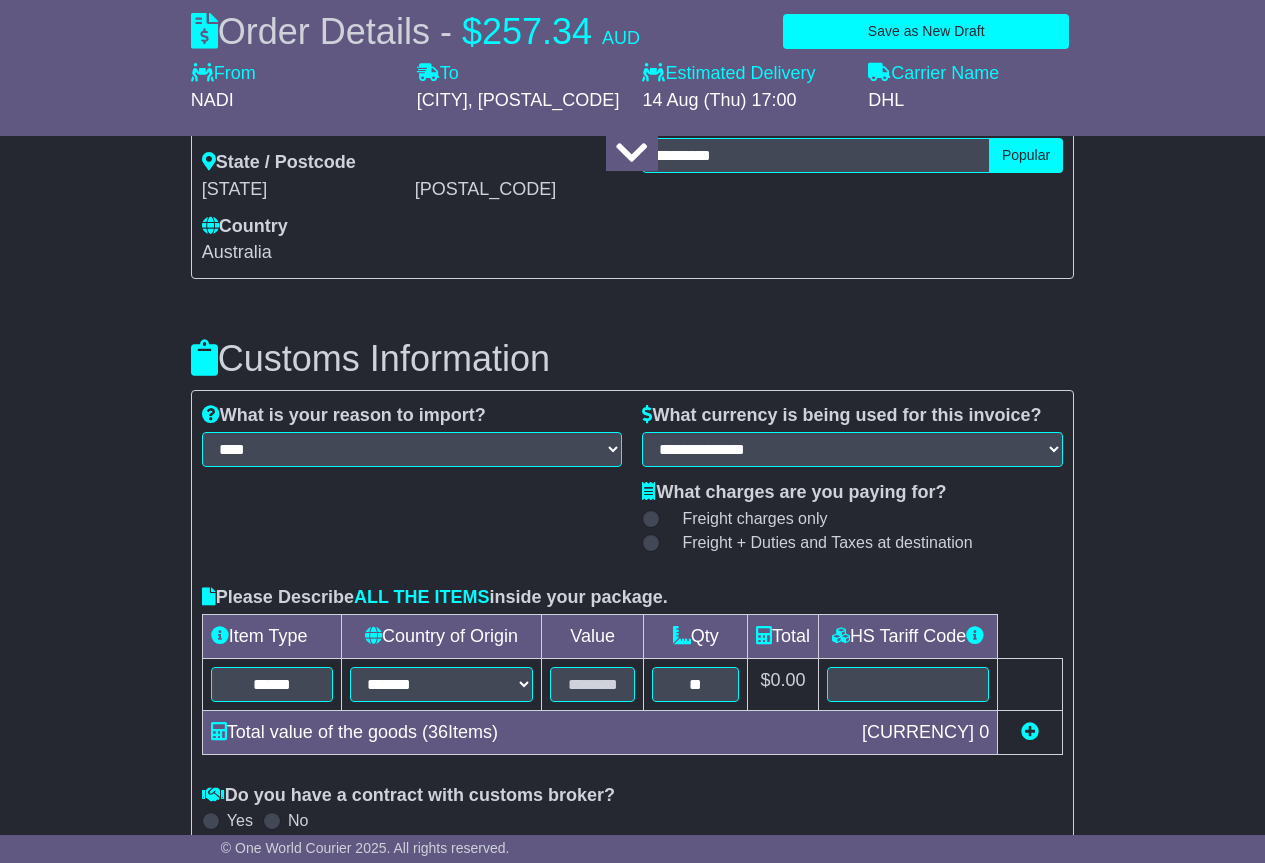 click on "0.00" at bounding box center [787, 680] 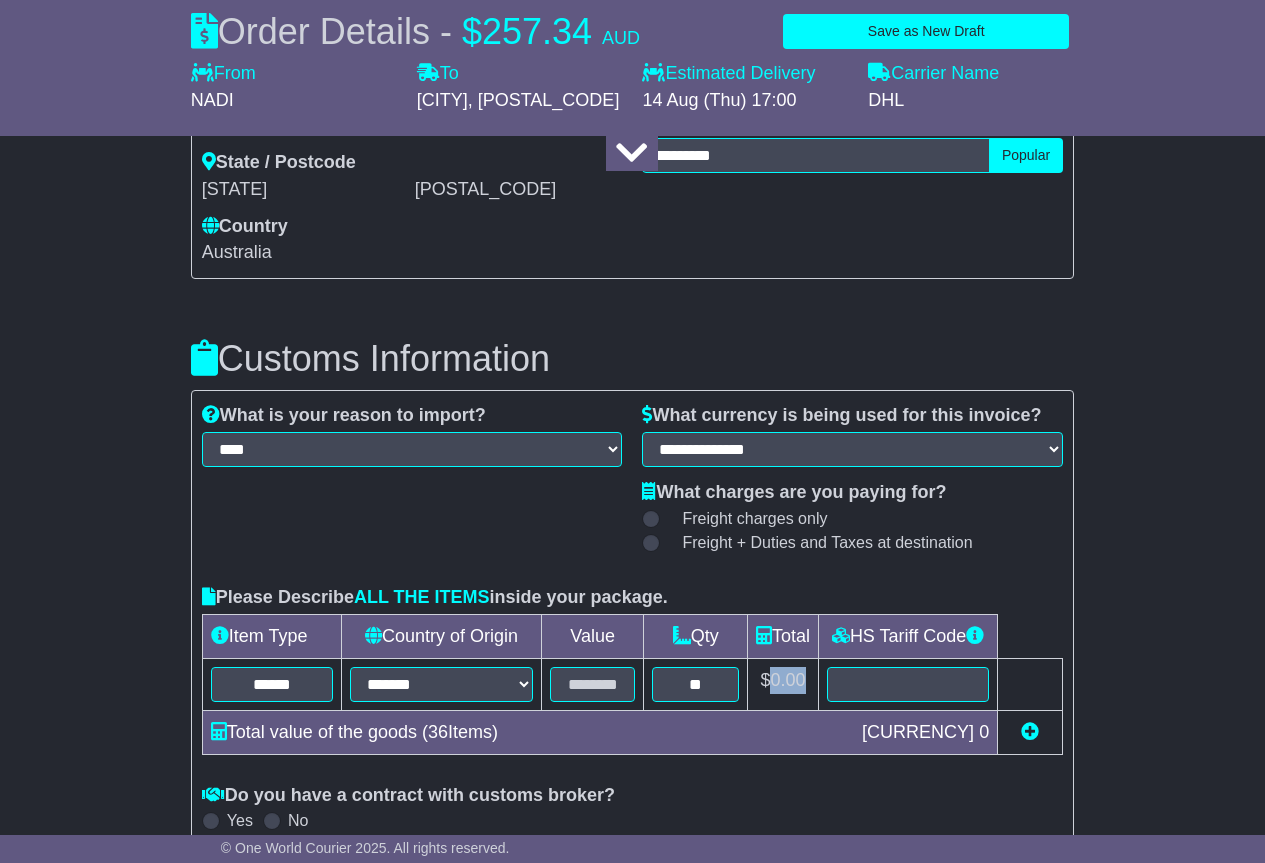 drag, startPoint x: 760, startPoint y: 685, endPoint x: 801, endPoint y: 687, distance: 41.04875 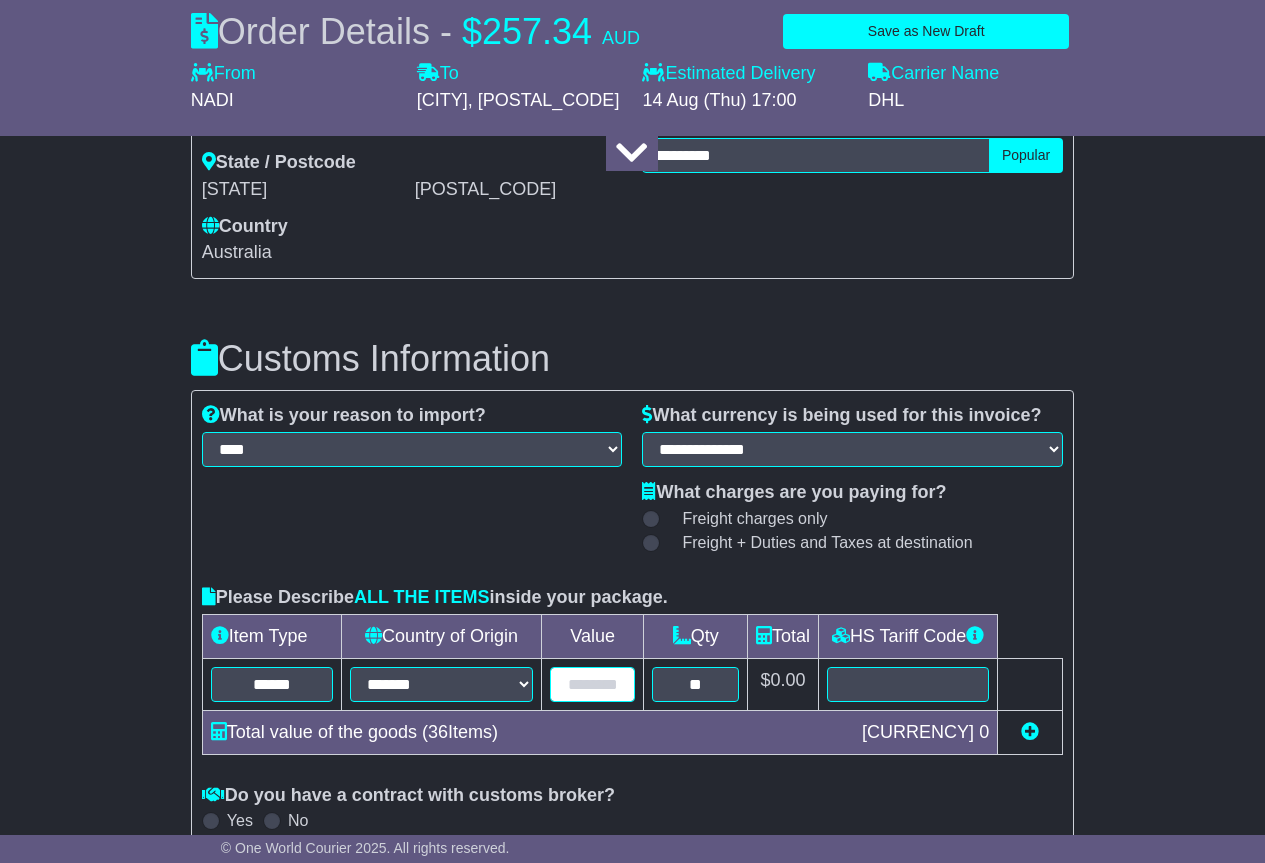 click at bounding box center (593, 684) 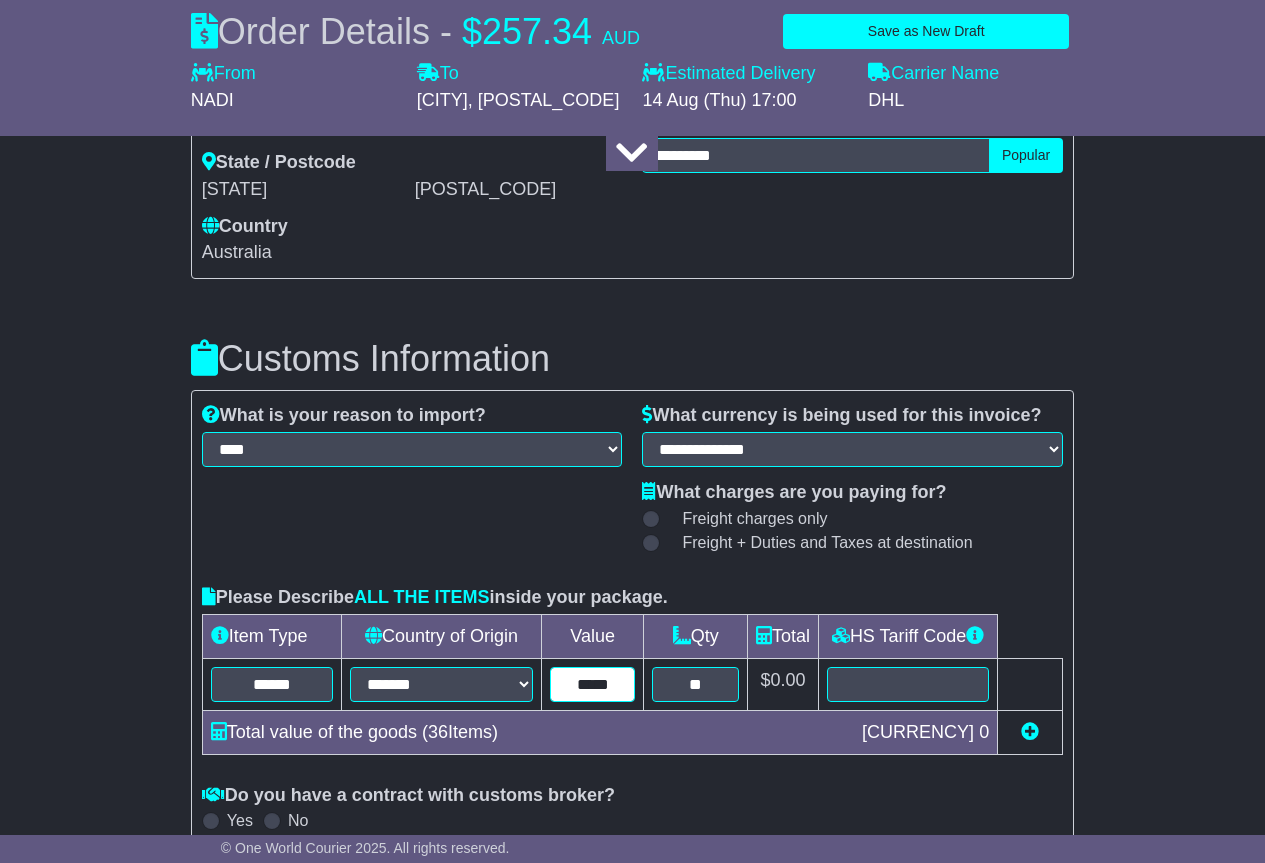 type on "*****" 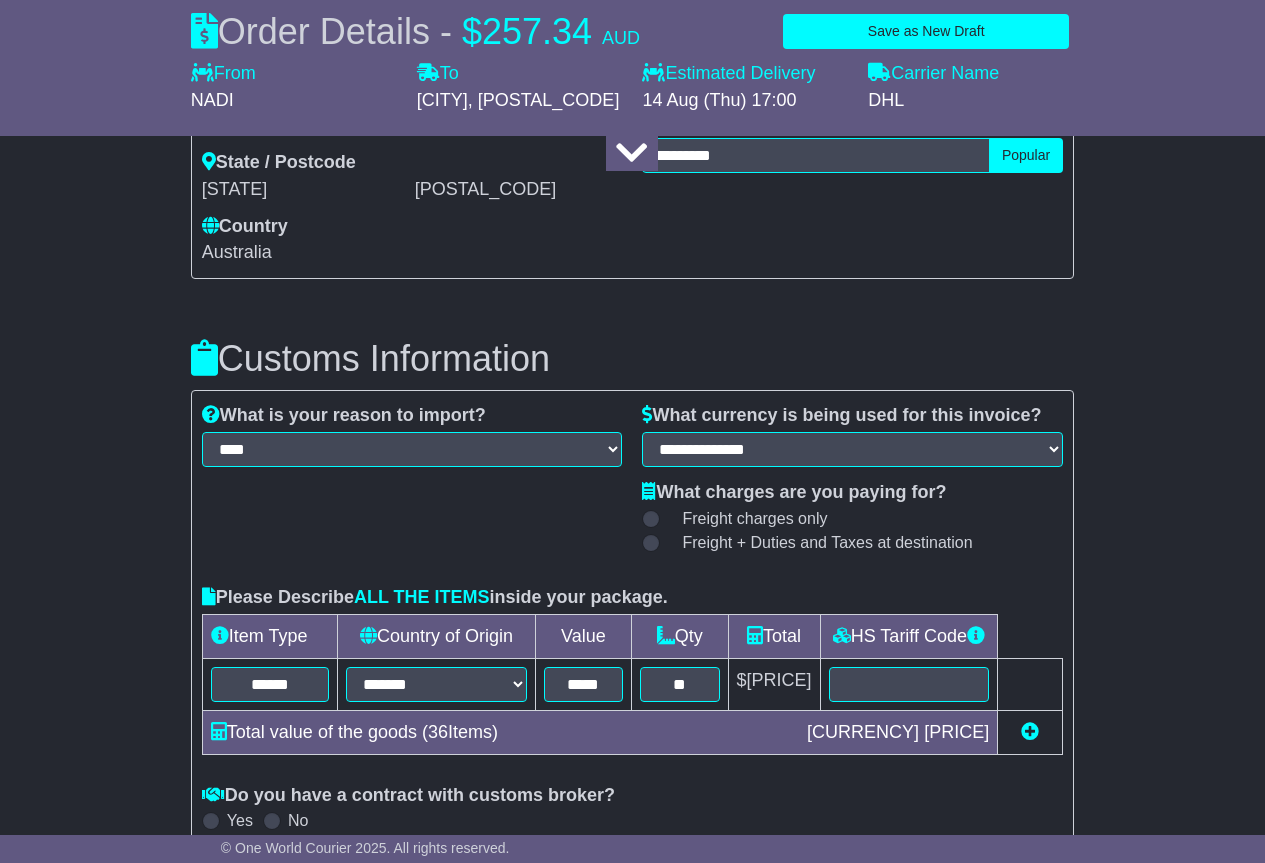 click on "Total value of the goods ( [NUMBER]  Items)" at bounding box center [499, 732] 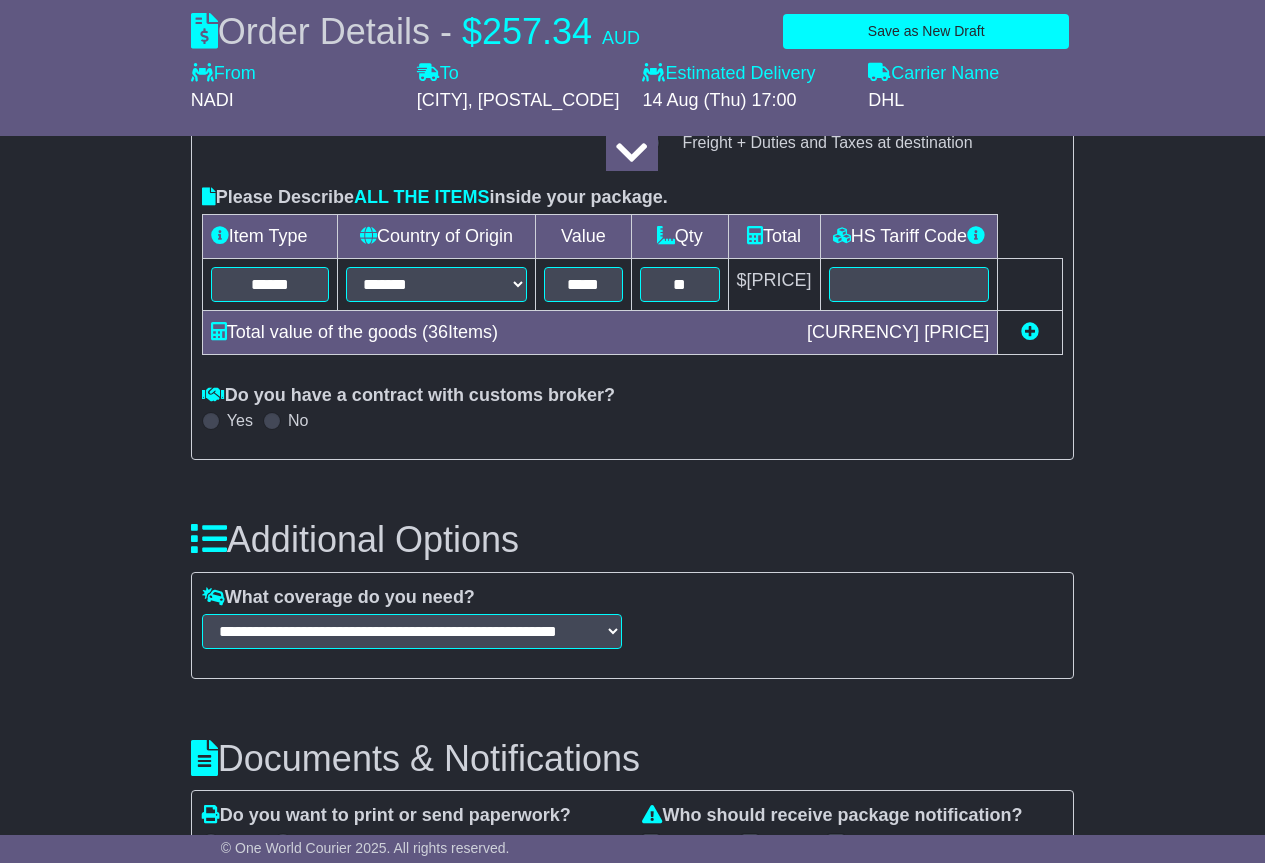 scroll, scrollTop: 2485, scrollLeft: 0, axis: vertical 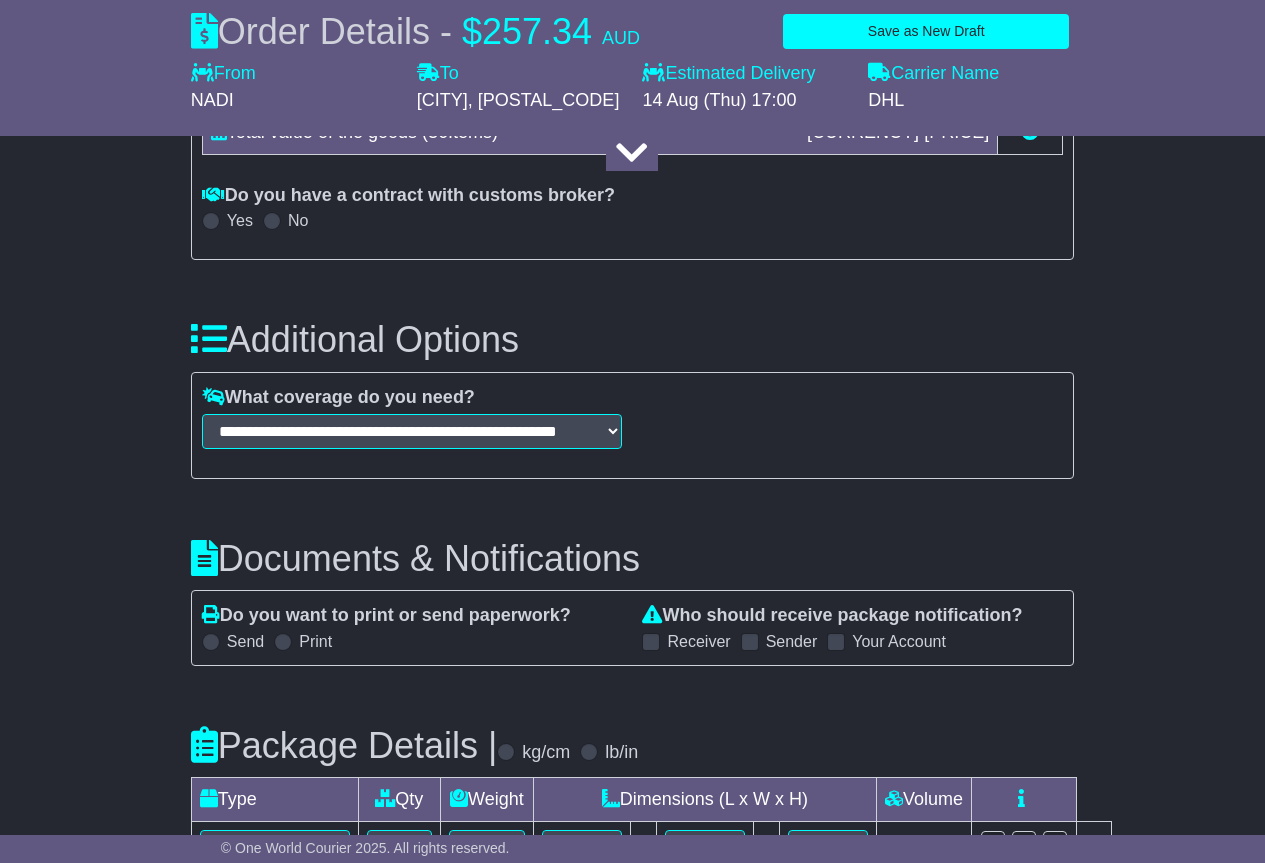 click at bounding box center [651, 642] 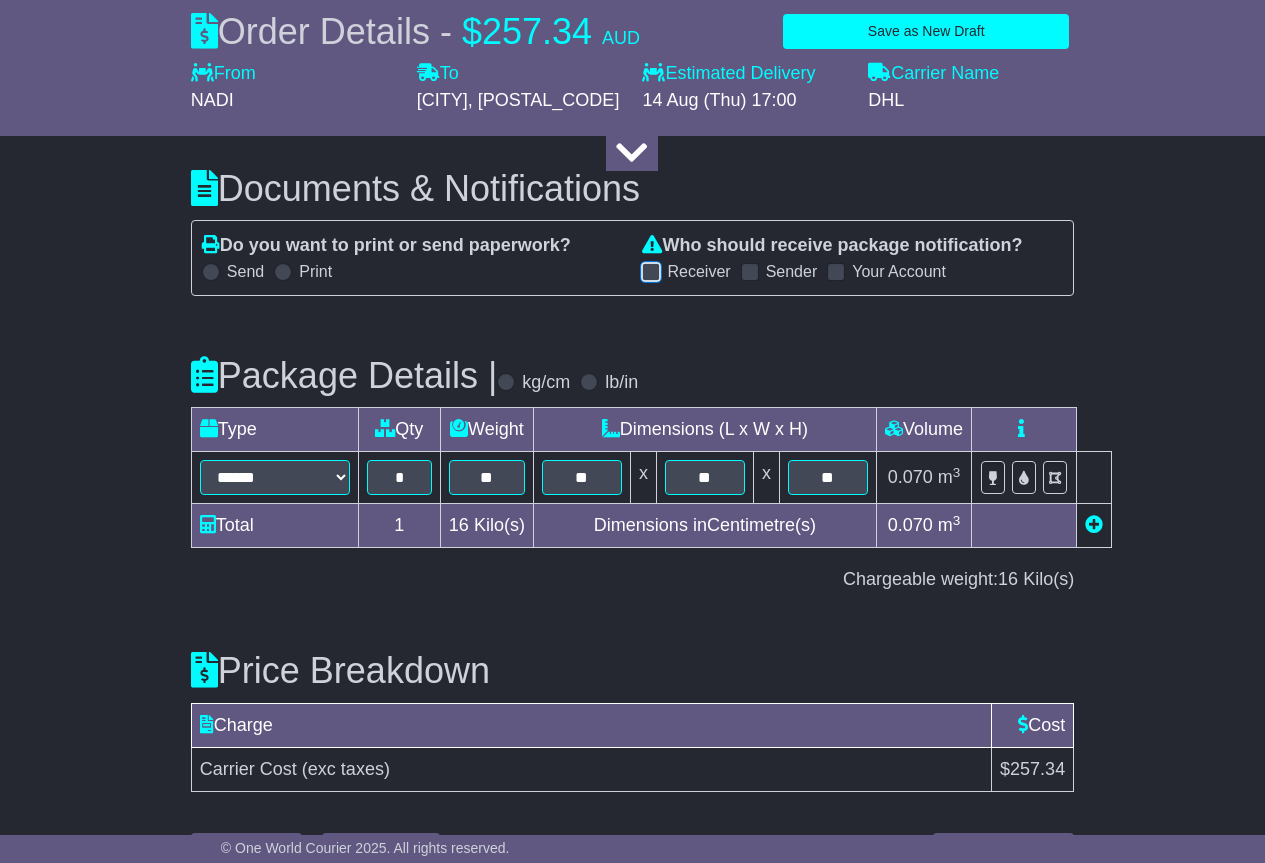 scroll, scrollTop: 2910, scrollLeft: 0, axis: vertical 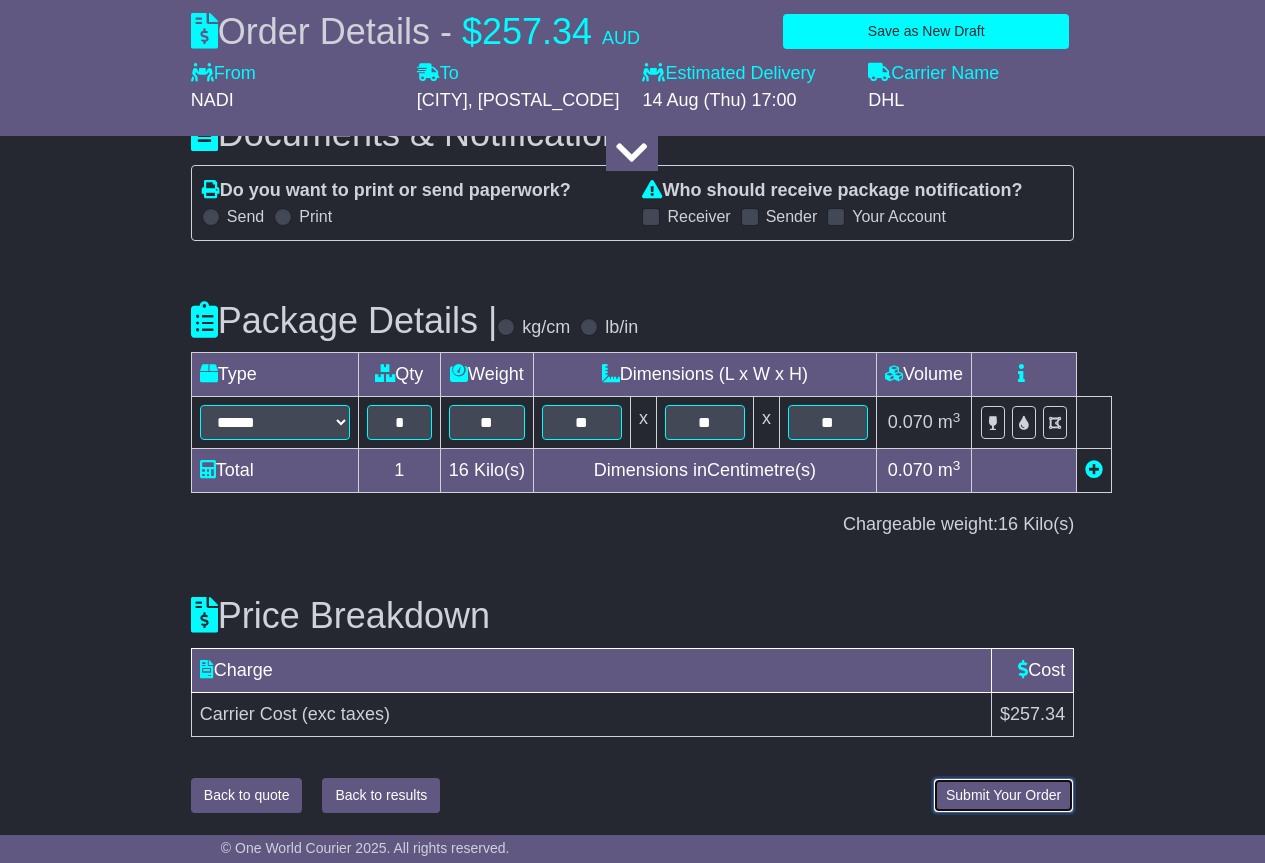 click on "Submit Your Order" at bounding box center [1003, 795] 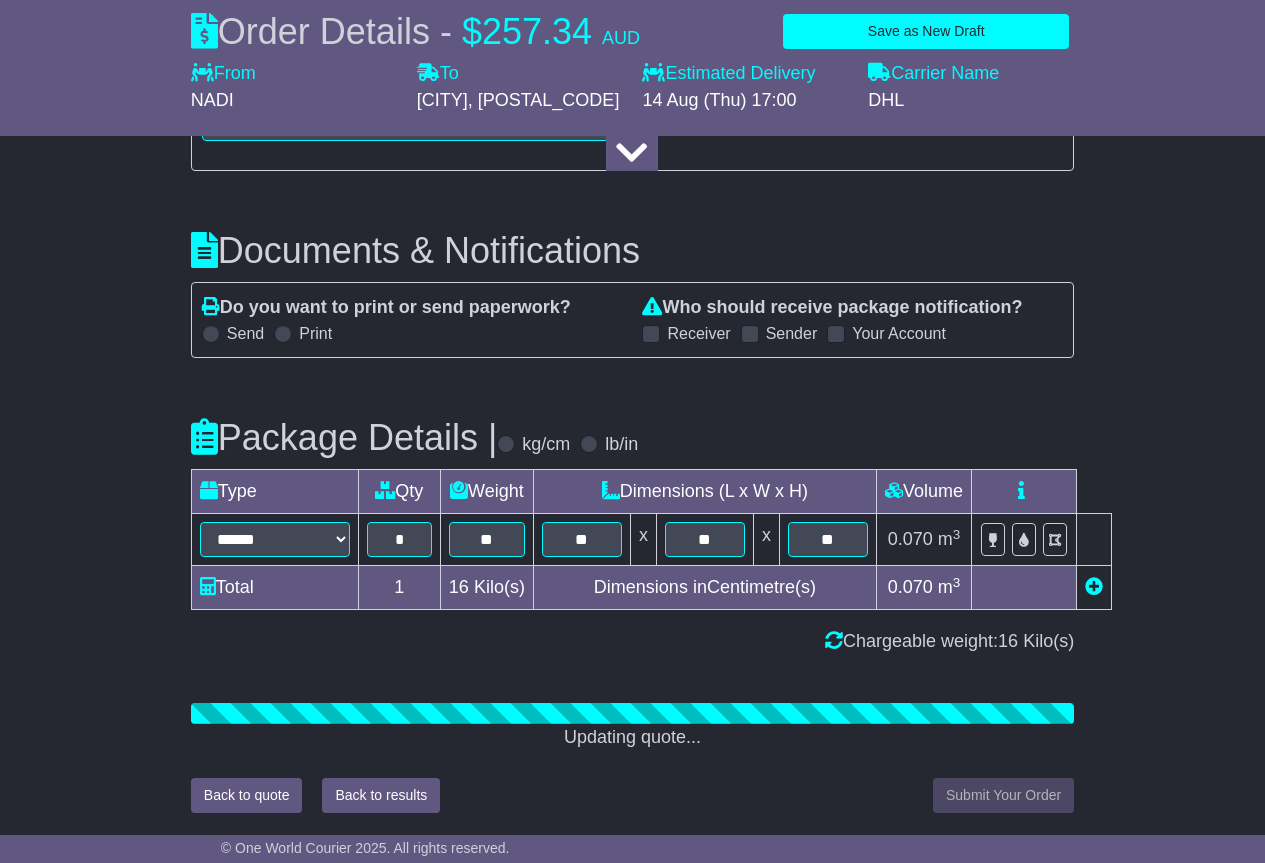 scroll, scrollTop: 2910, scrollLeft: 0, axis: vertical 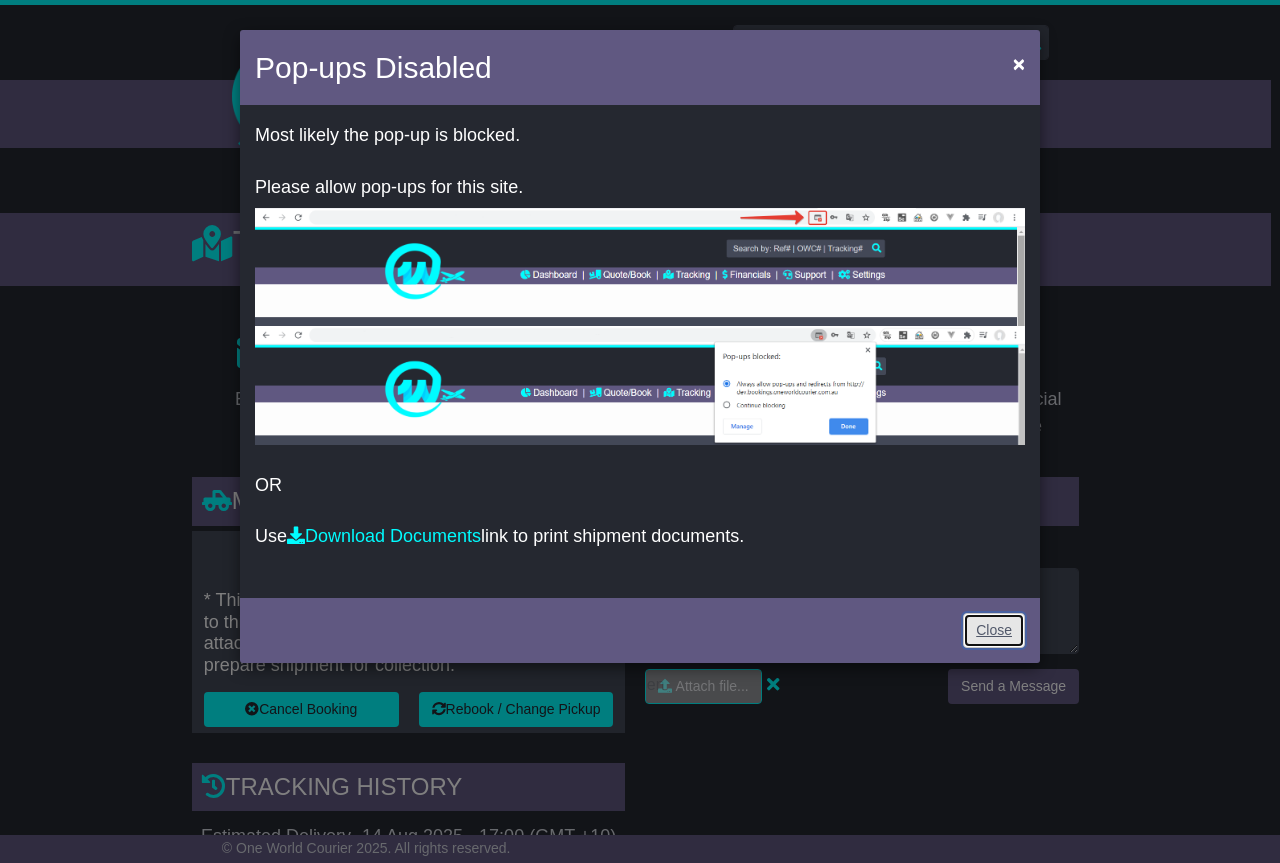 click on "Close" at bounding box center (994, 630) 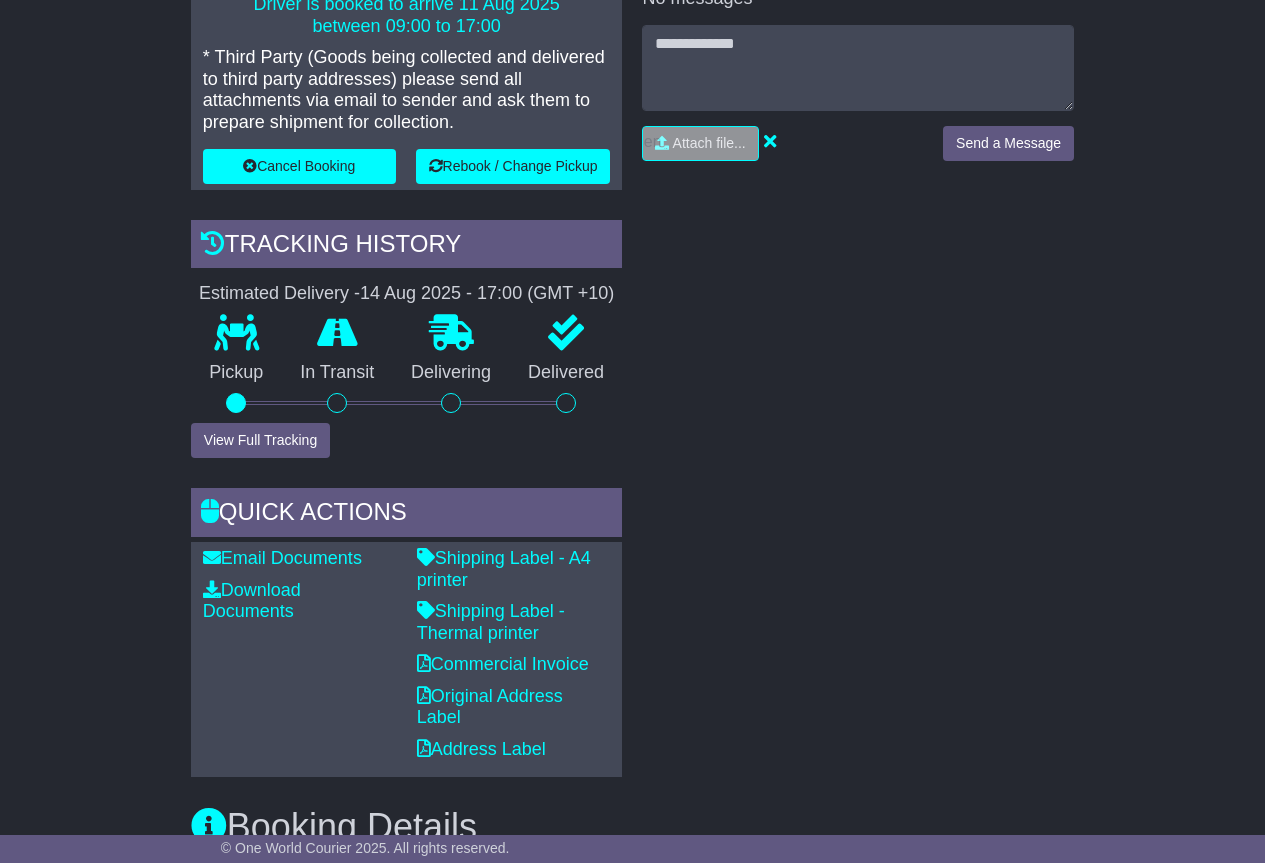 scroll, scrollTop: 600, scrollLeft: 0, axis: vertical 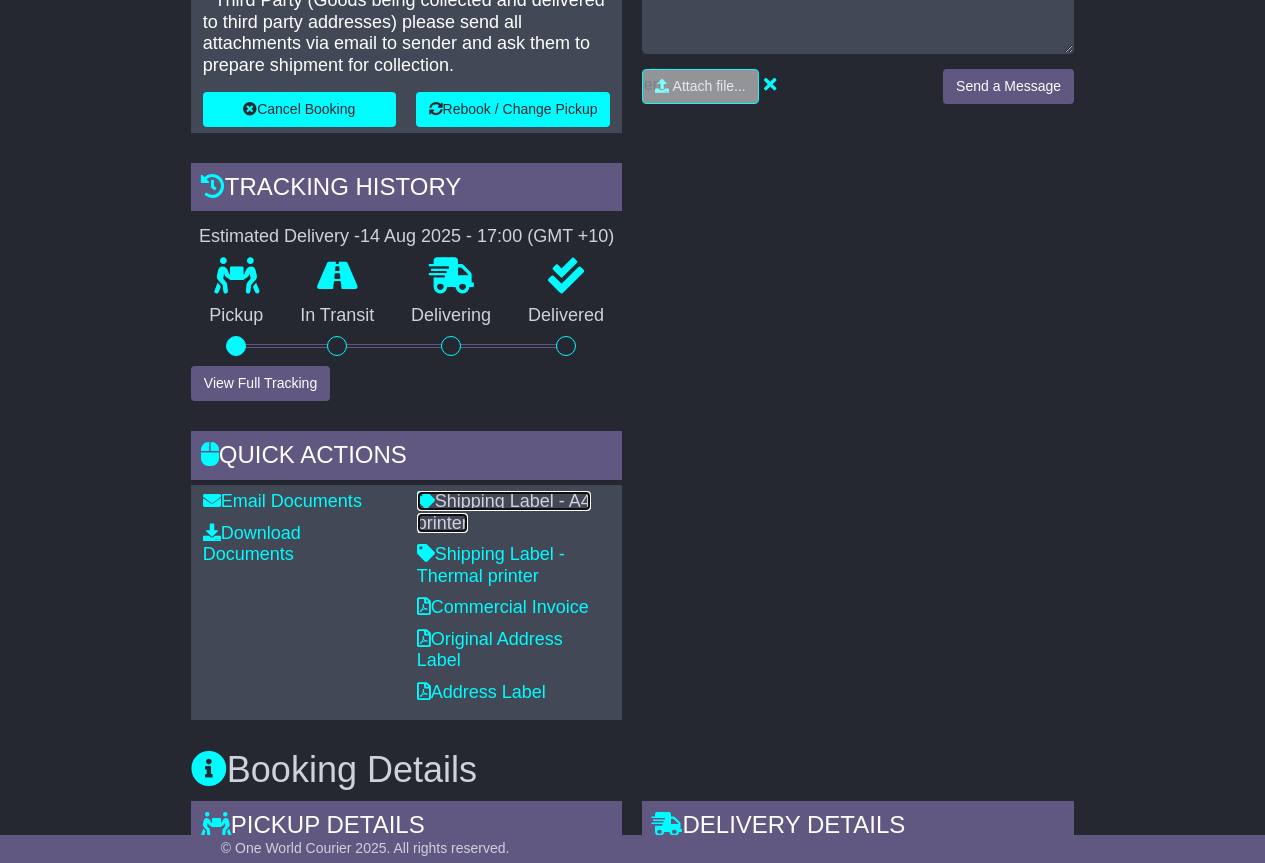 click on "Shipping Label - A4 printer" at bounding box center (504, 512) 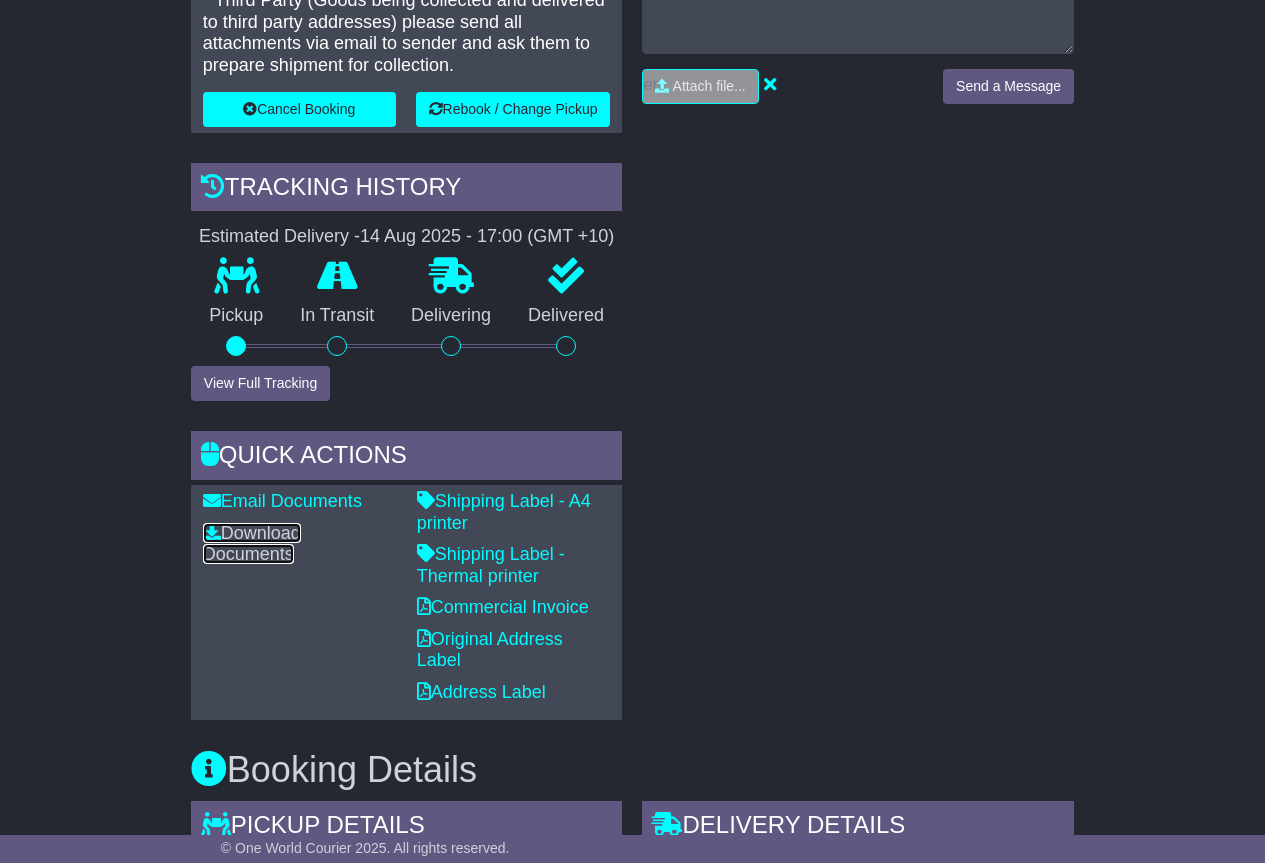 click on "Download Documents" at bounding box center (252, 544) 